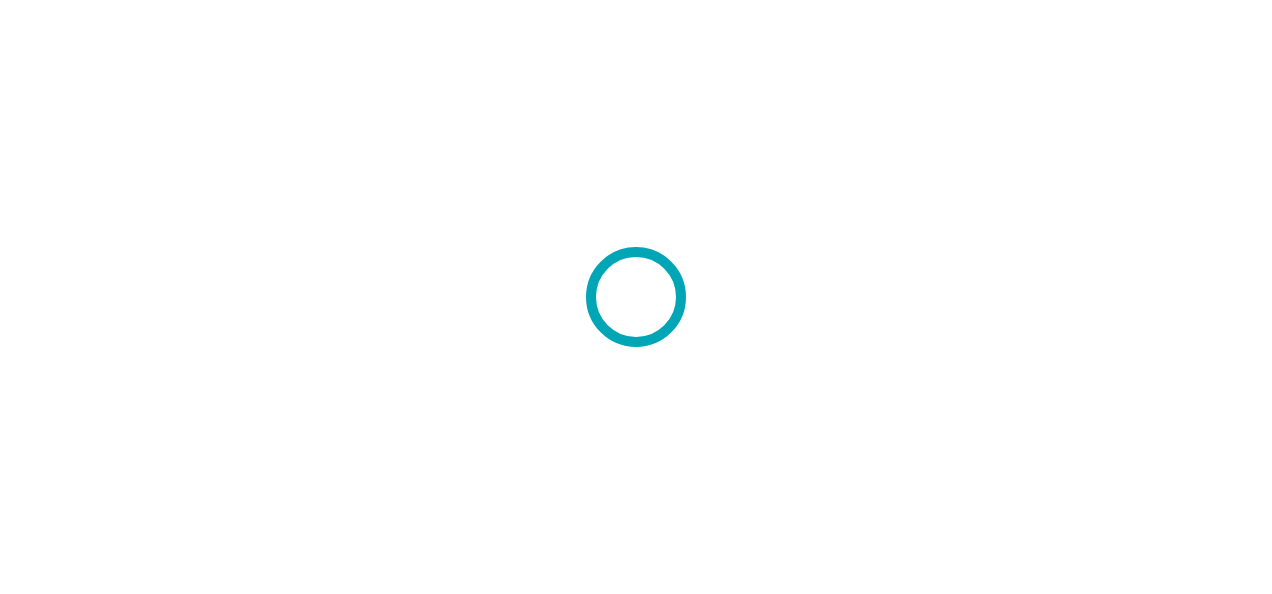 scroll, scrollTop: 0, scrollLeft: 0, axis: both 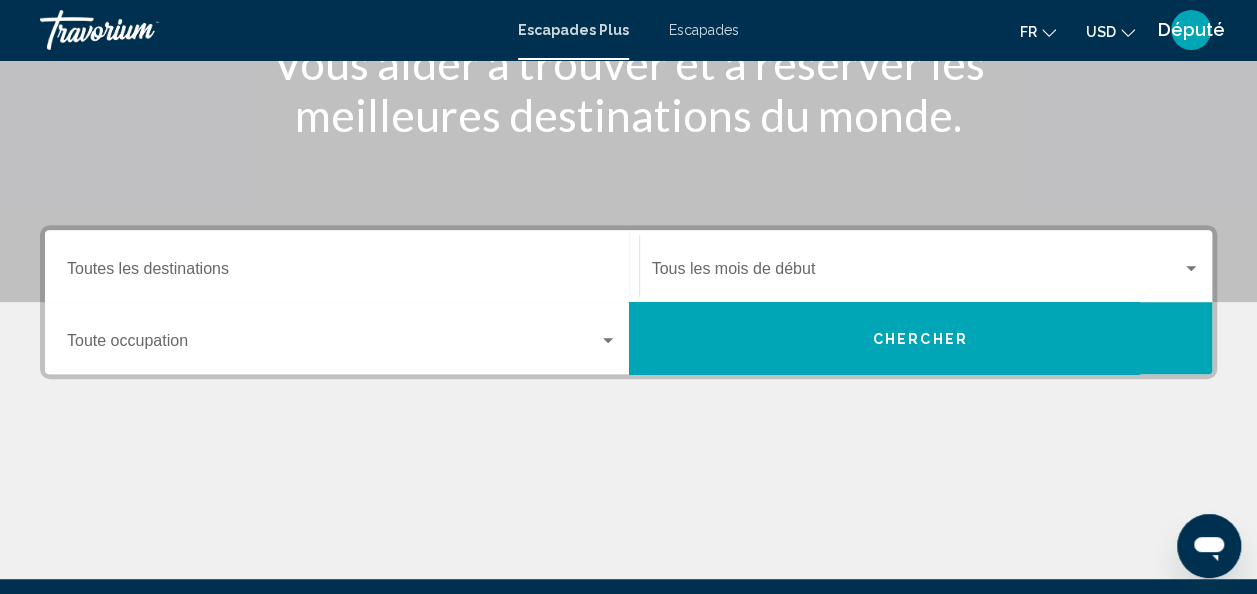 click at bounding box center (628, 2) 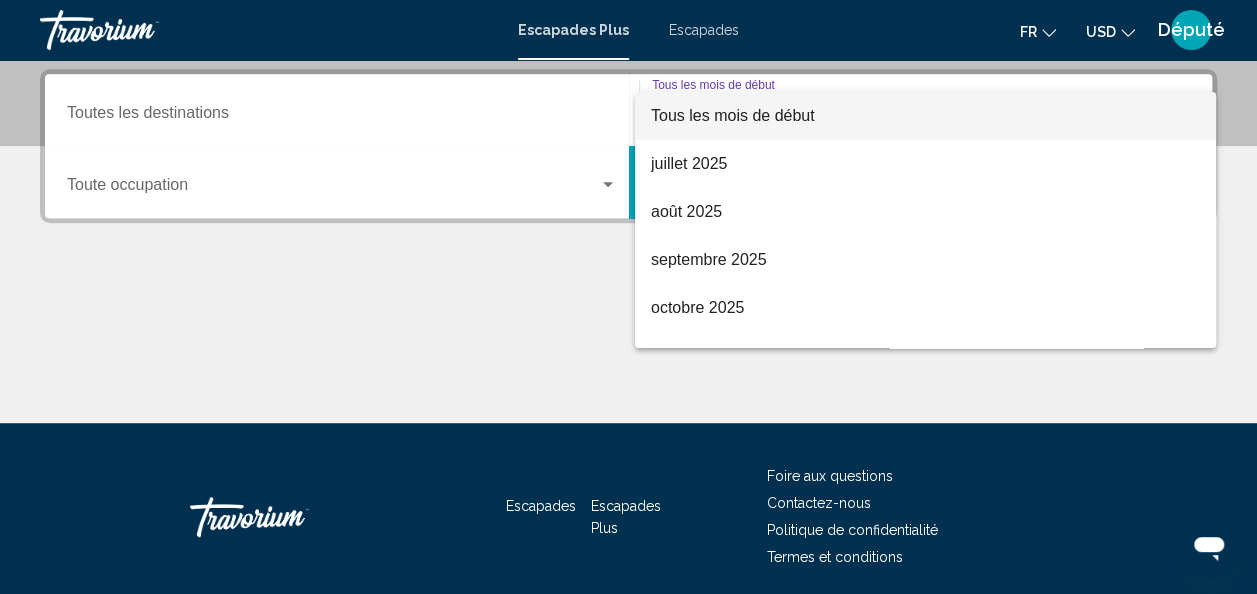 scroll, scrollTop: 458, scrollLeft: 0, axis: vertical 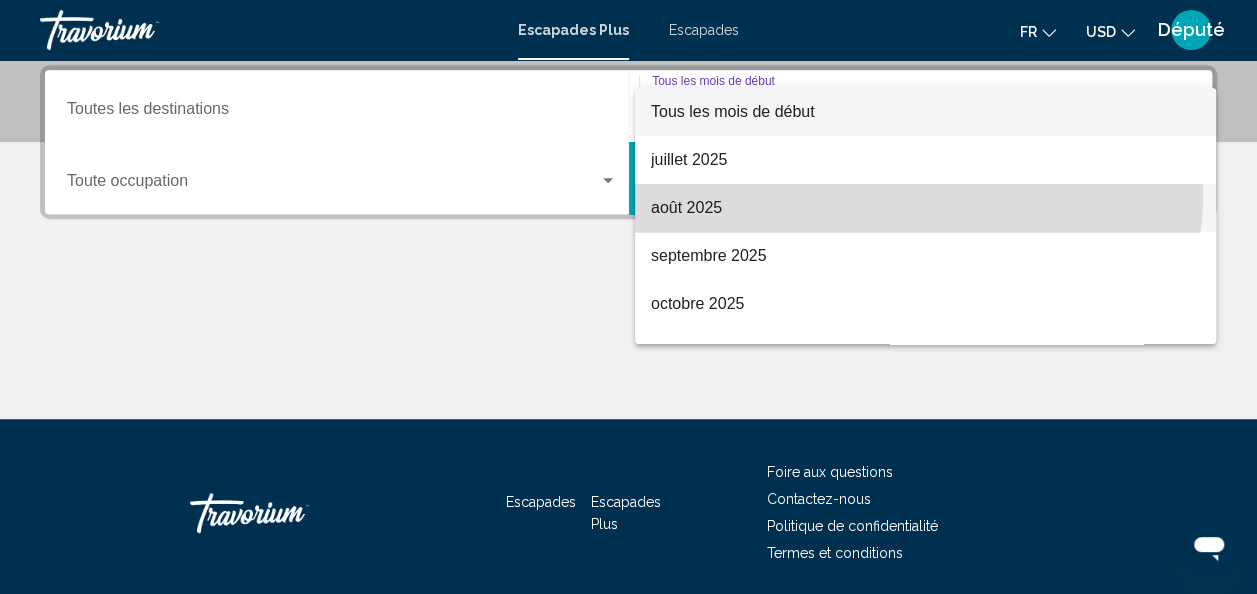 click on "août 2025" at bounding box center (925, 208) 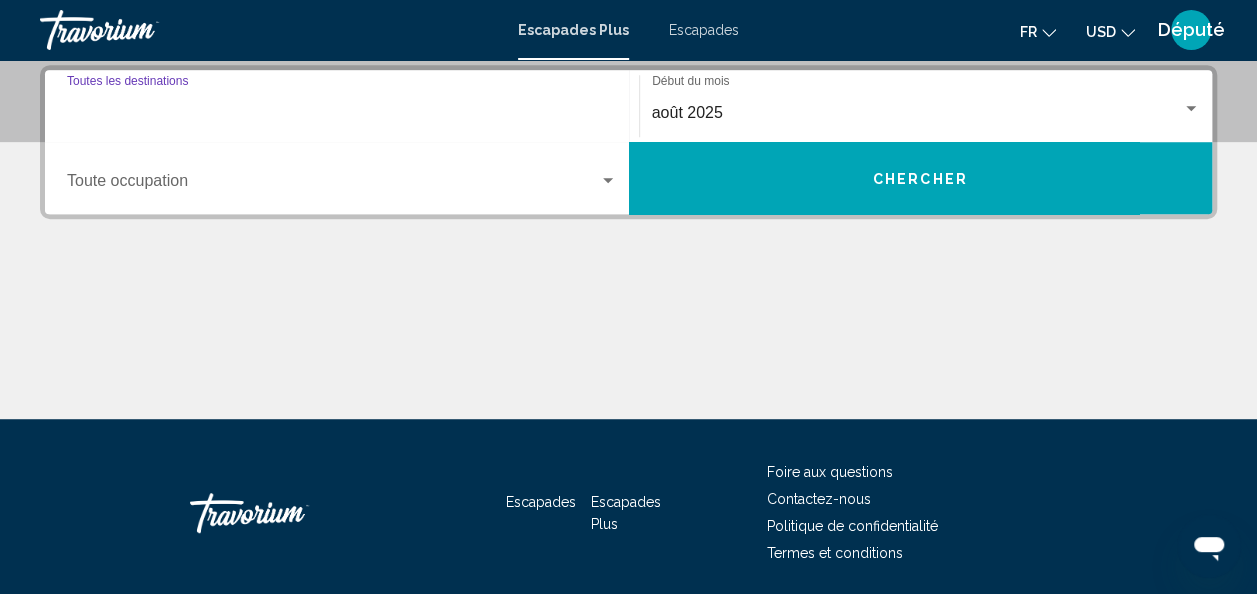 click on "Destination Toutes les destinations" at bounding box center [342, 113] 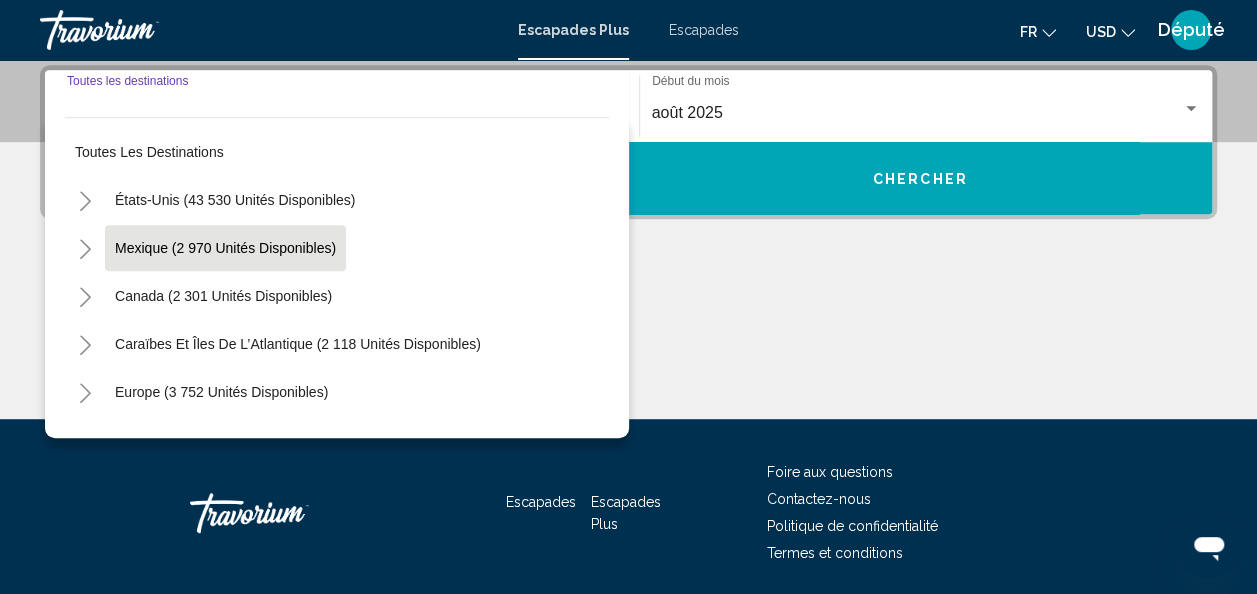 click on "Mexique (2 970 unités disponibles)" at bounding box center (223, 296) 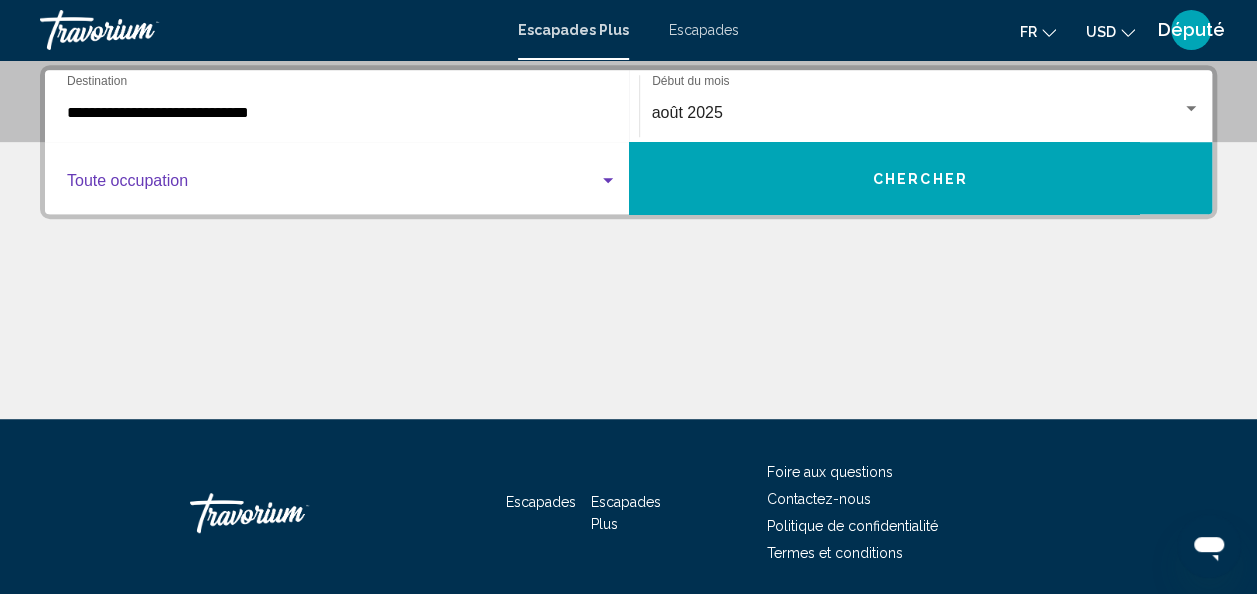 click at bounding box center (333, 185) 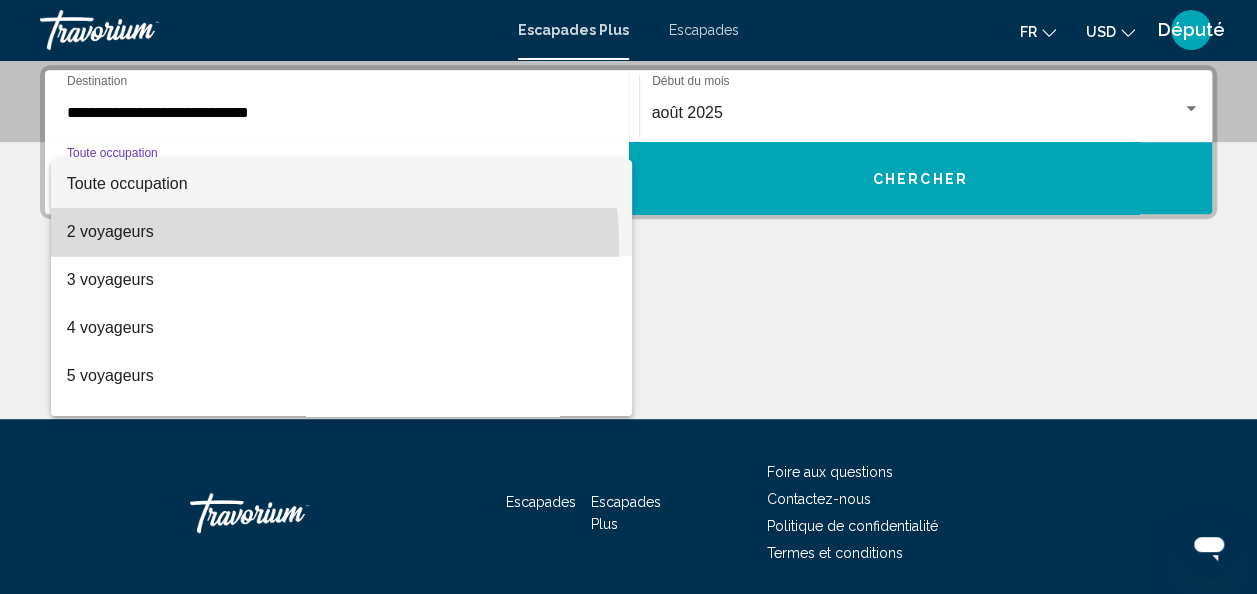 click on "2 voyageurs" at bounding box center (342, 232) 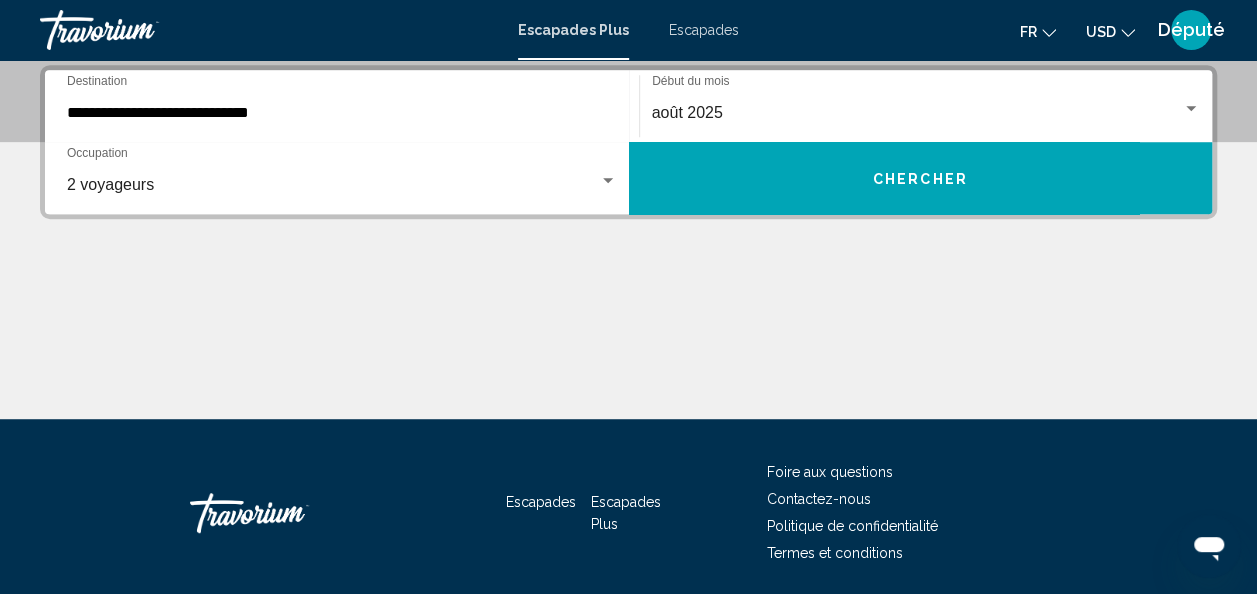 click on "**********" at bounding box center [628, 242] 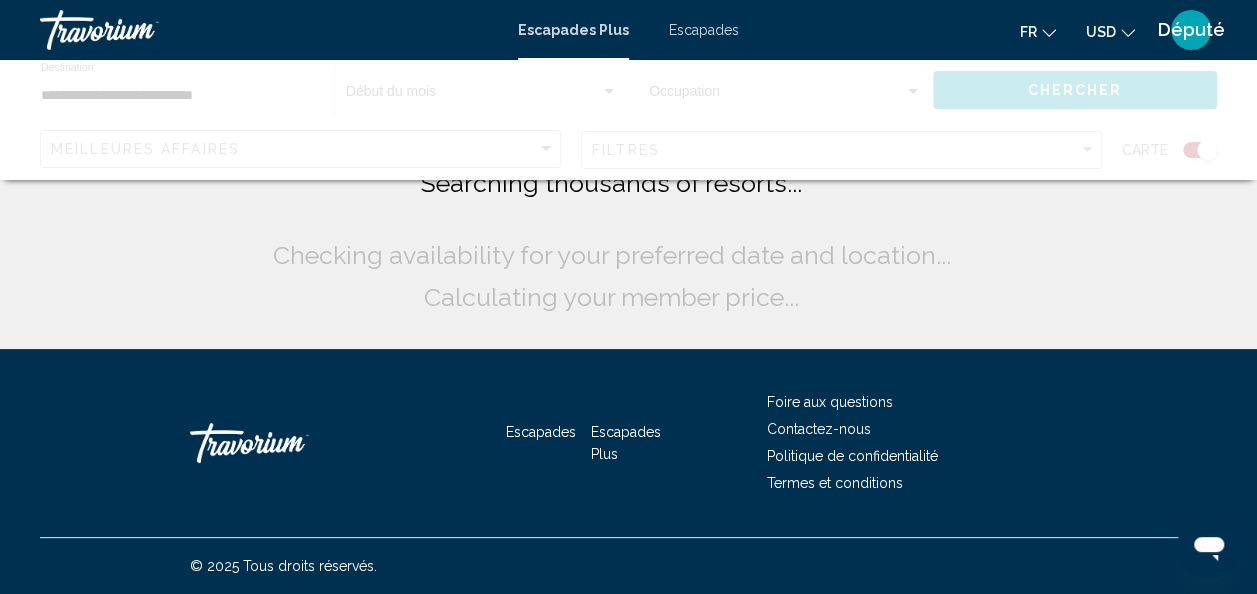 scroll, scrollTop: 0, scrollLeft: 0, axis: both 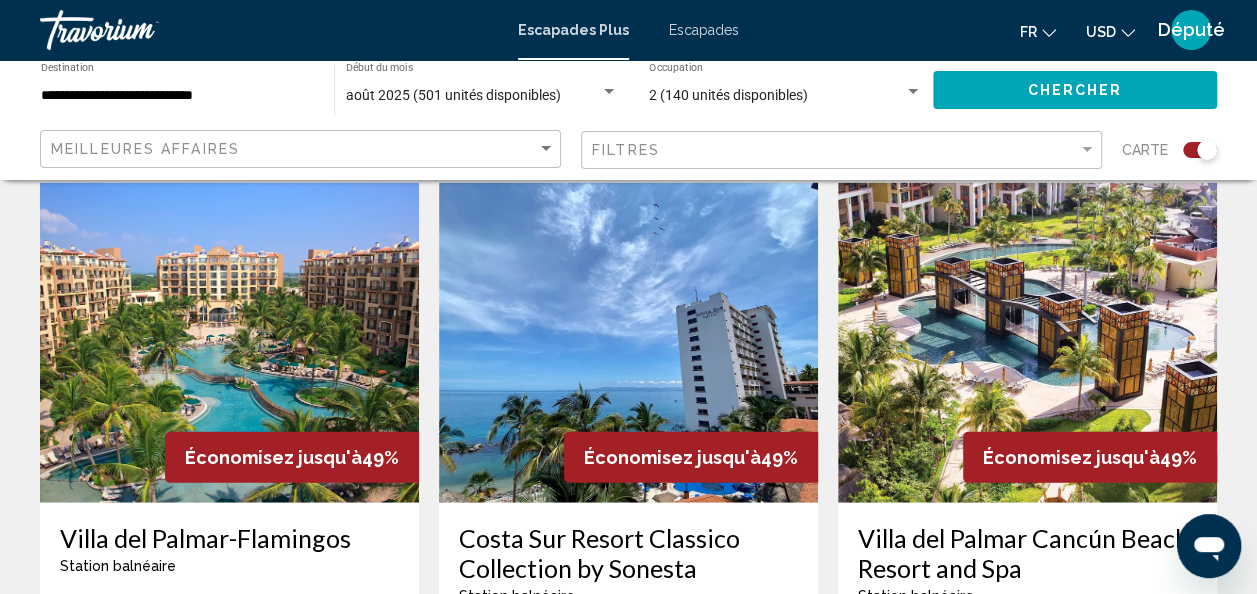 click at bounding box center (229, 343) 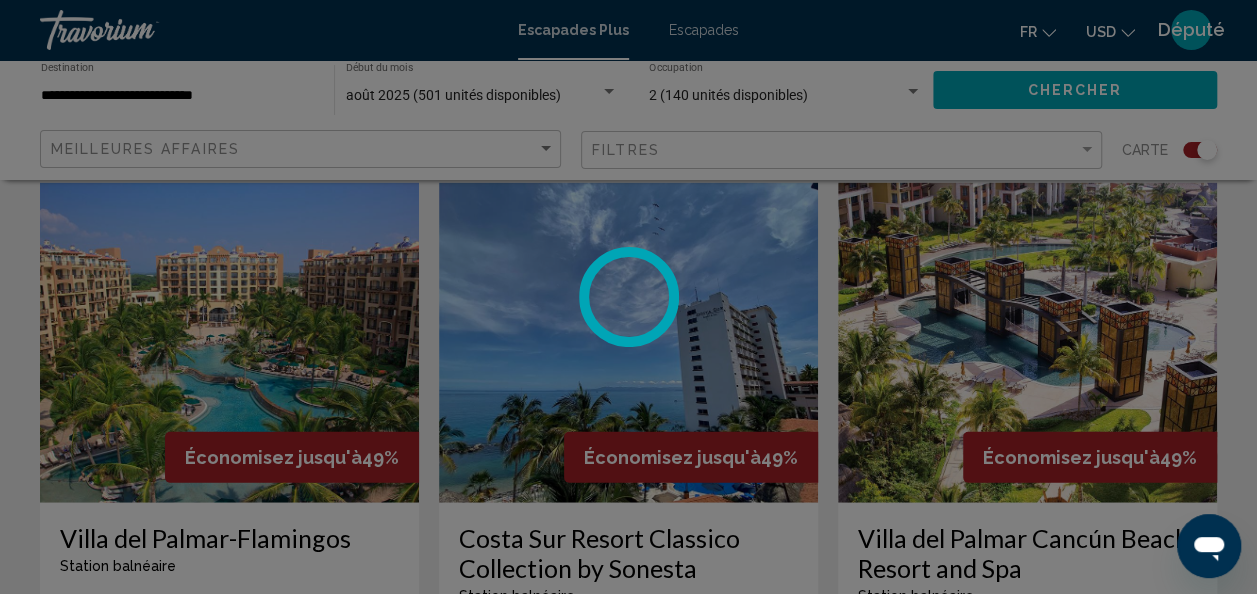 scroll, scrollTop: 238, scrollLeft: 0, axis: vertical 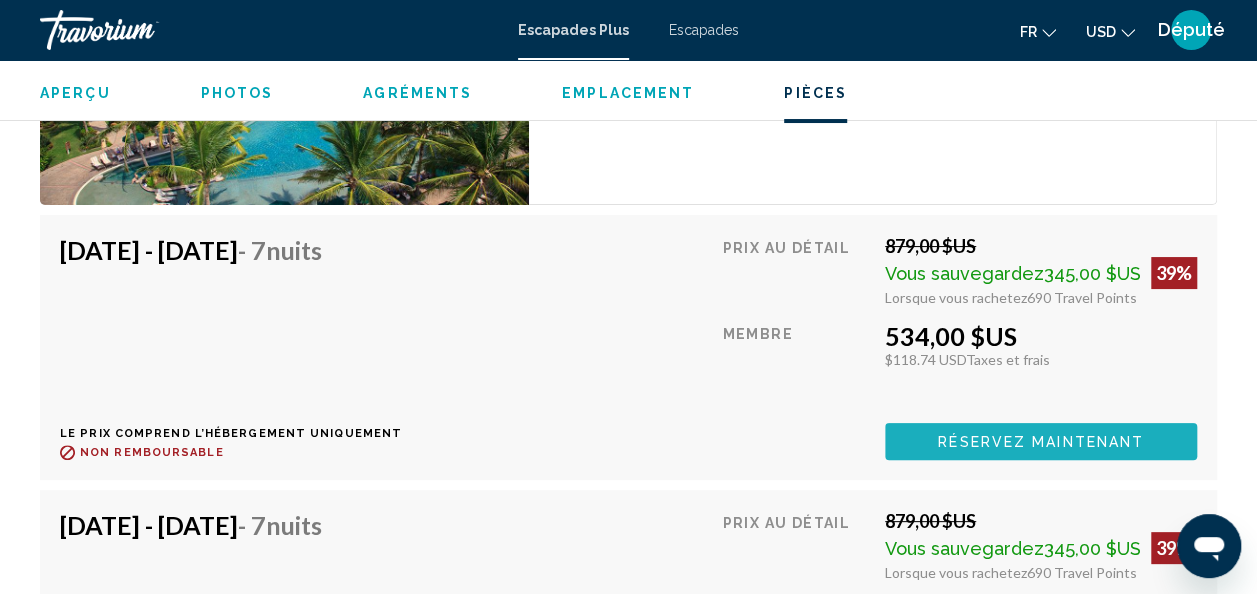 click on "Réservez maintenant" at bounding box center (1041, 442) 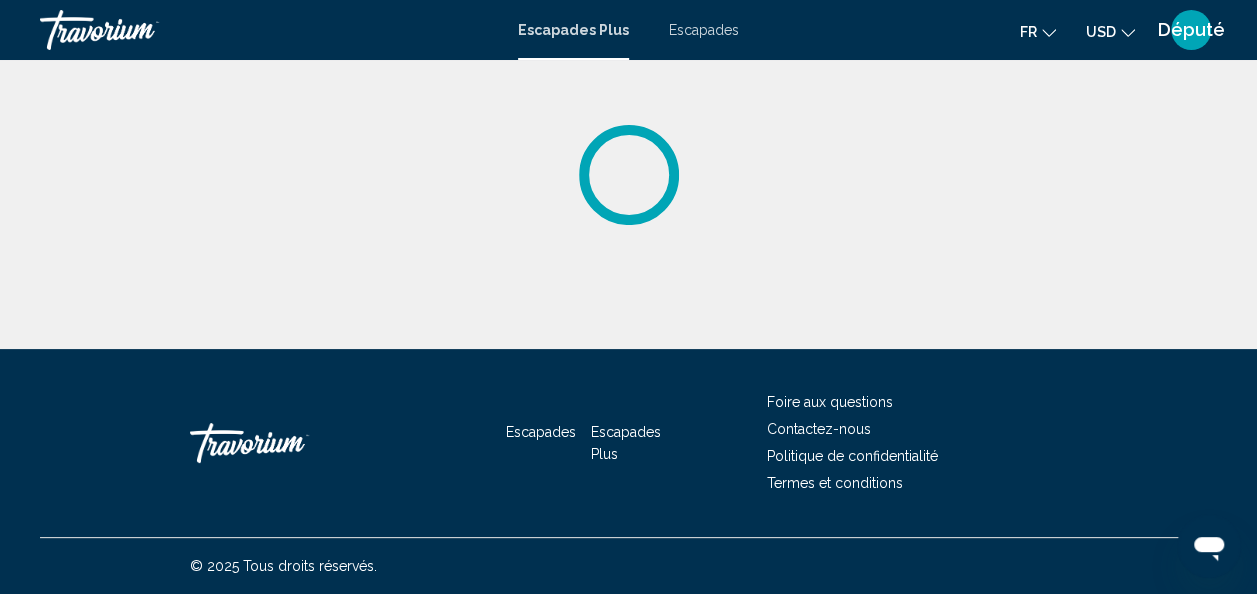 scroll, scrollTop: 0, scrollLeft: 0, axis: both 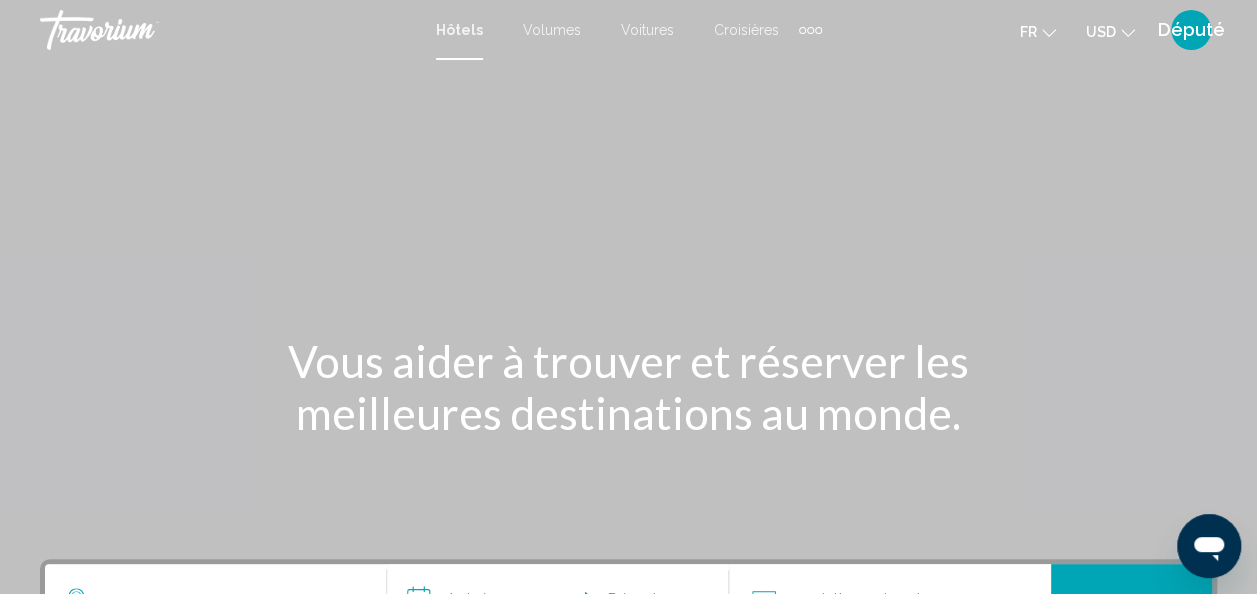 click on "Hôtels Volumes Voitures Croisières Activités Hôtels Vols Voitures Croisières Activités" at bounding box center (629, 30) 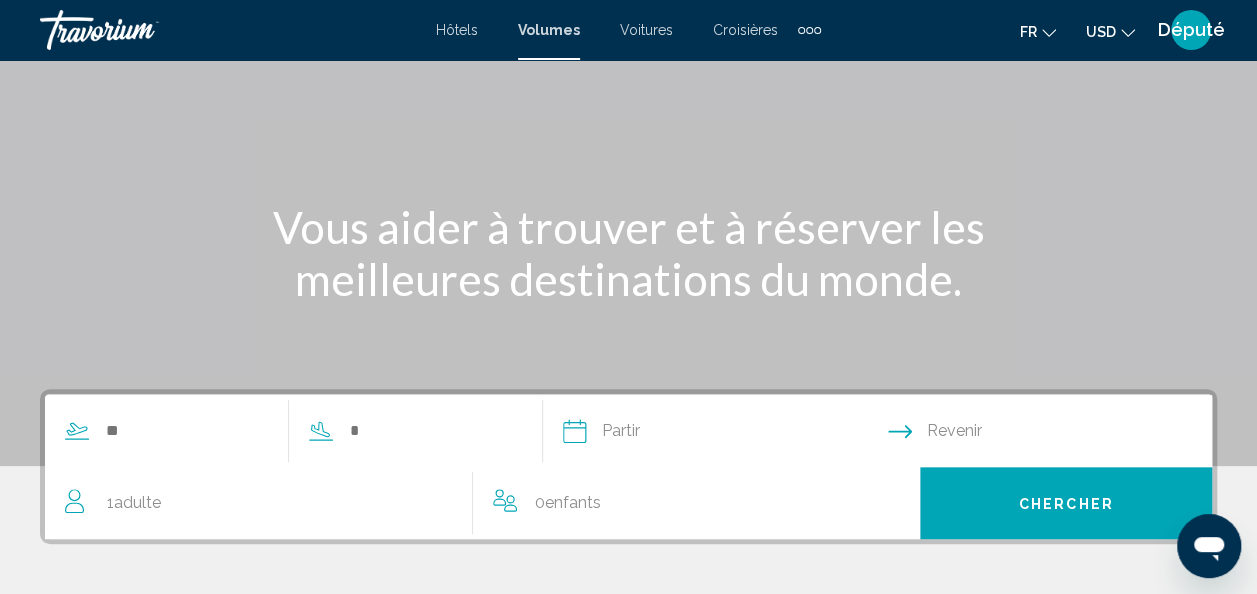 scroll, scrollTop: 149, scrollLeft: 0, axis: vertical 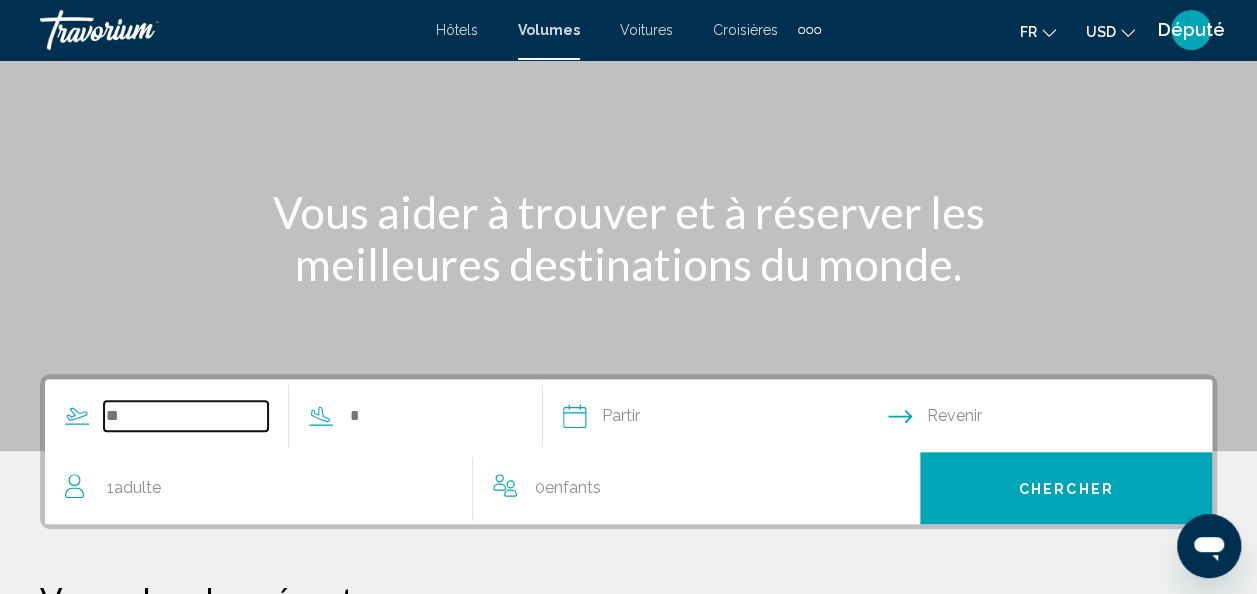 click at bounding box center (186, 416) 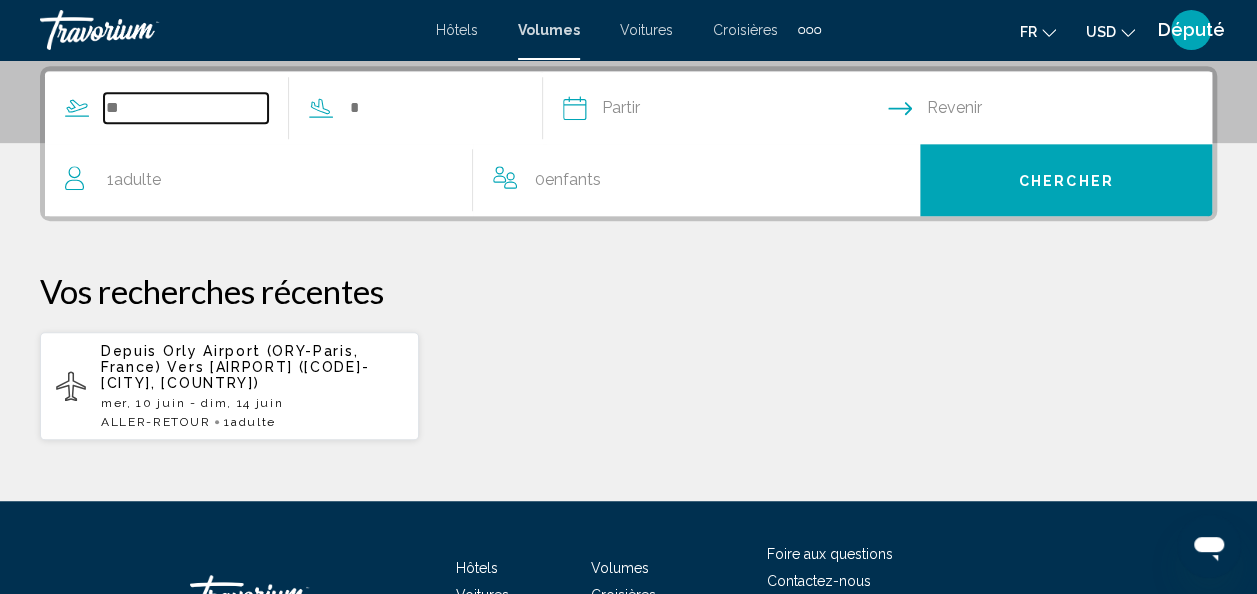 scroll, scrollTop: 458, scrollLeft: 0, axis: vertical 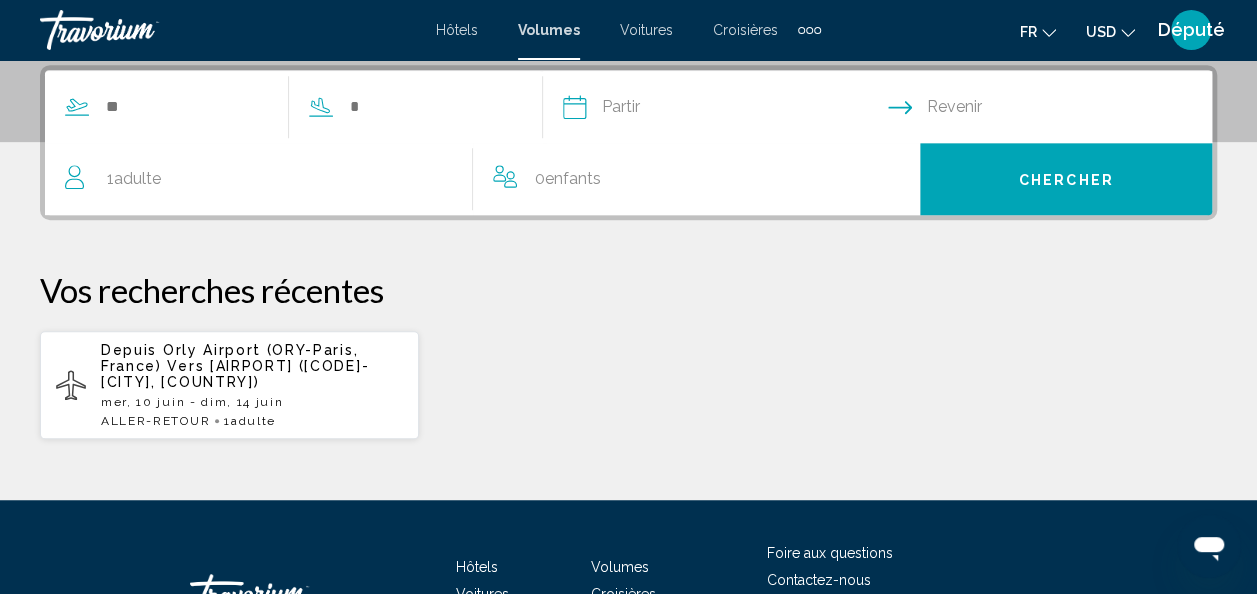 click on "Vers" at bounding box center (185, 366) 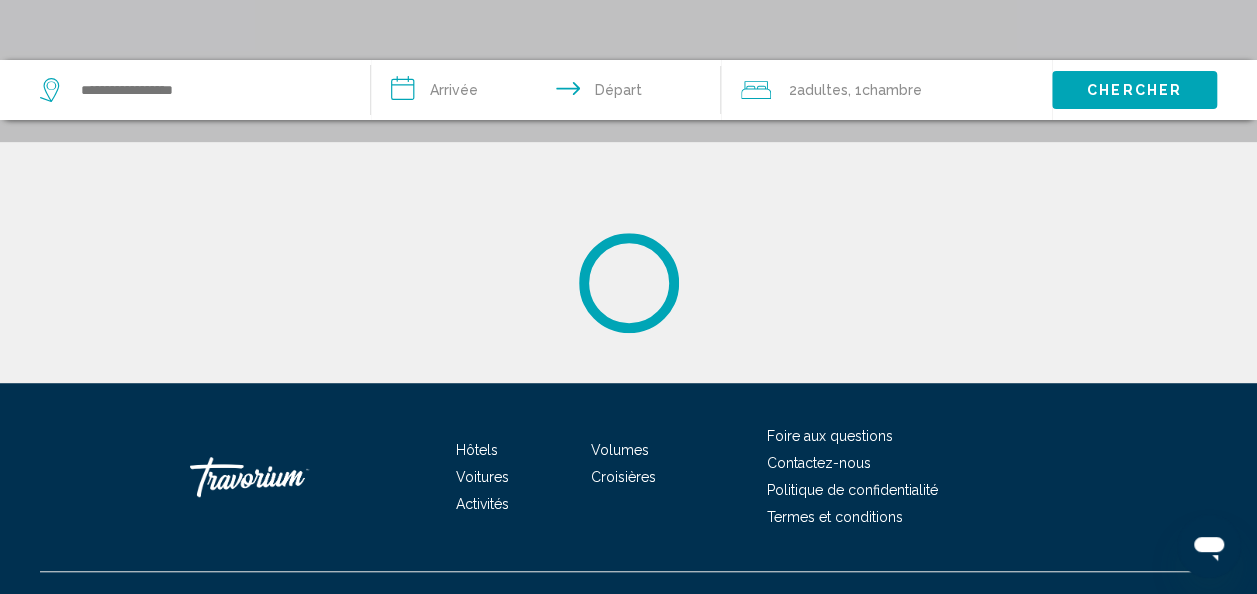 scroll, scrollTop: 0, scrollLeft: 0, axis: both 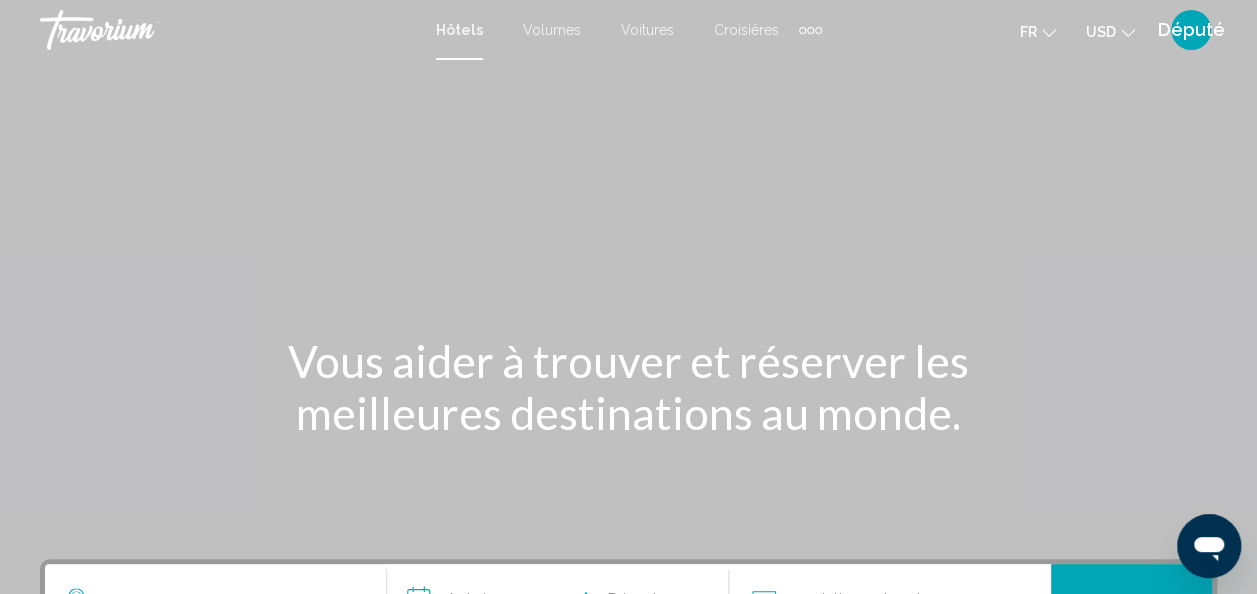 click on "Hôtels Volumes Voitures Croisières Activités Hôtels Vols Voitures Croisières Activités" at bounding box center [629, 30] 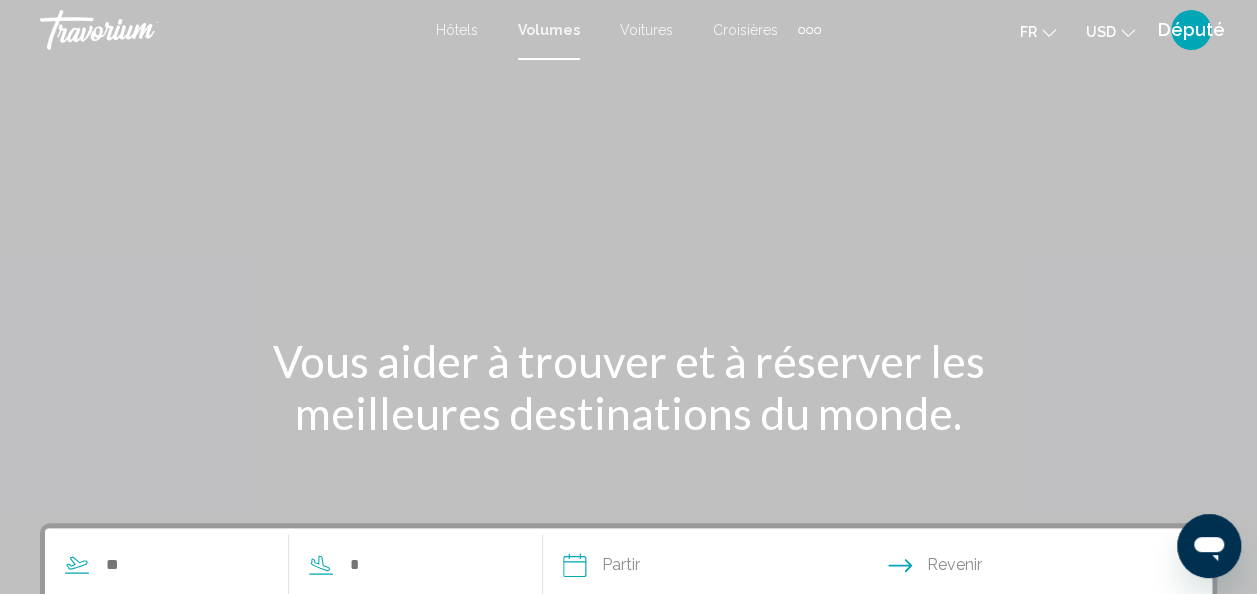 click at bounding box center (278, 565) 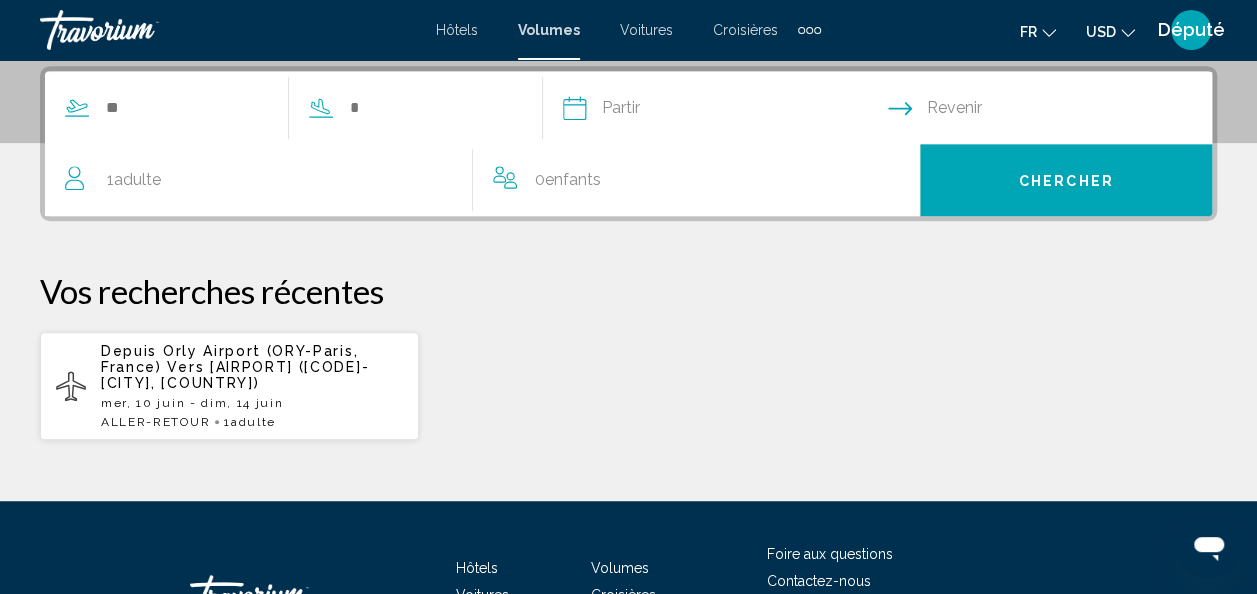 scroll, scrollTop: 458, scrollLeft: 0, axis: vertical 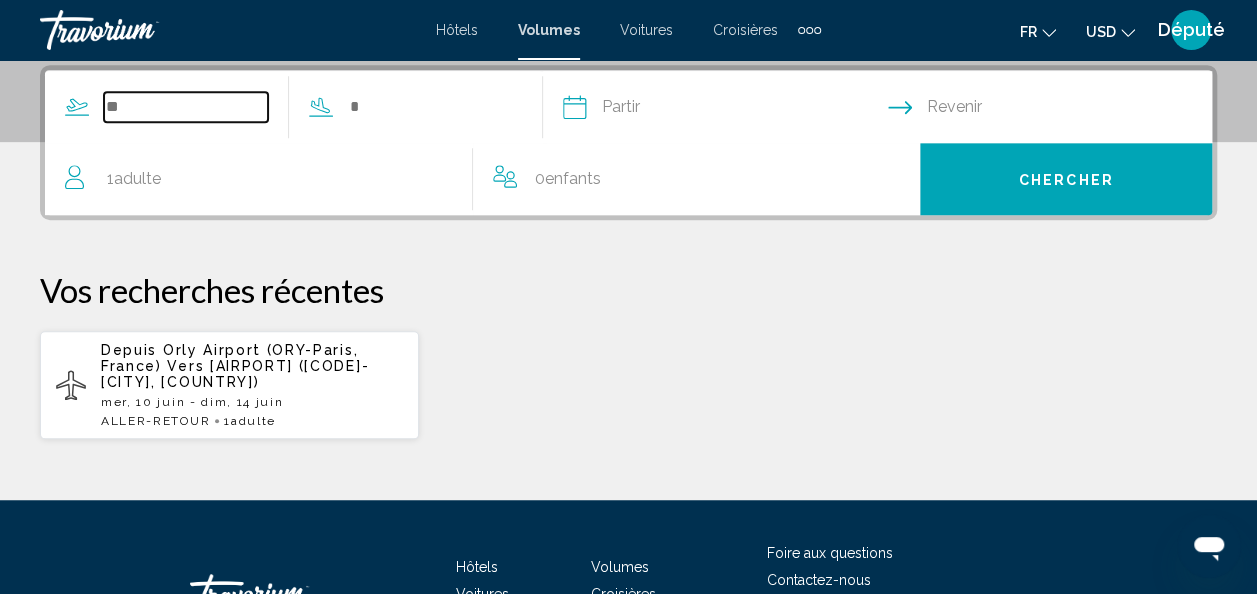 click at bounding box center (186, 107) 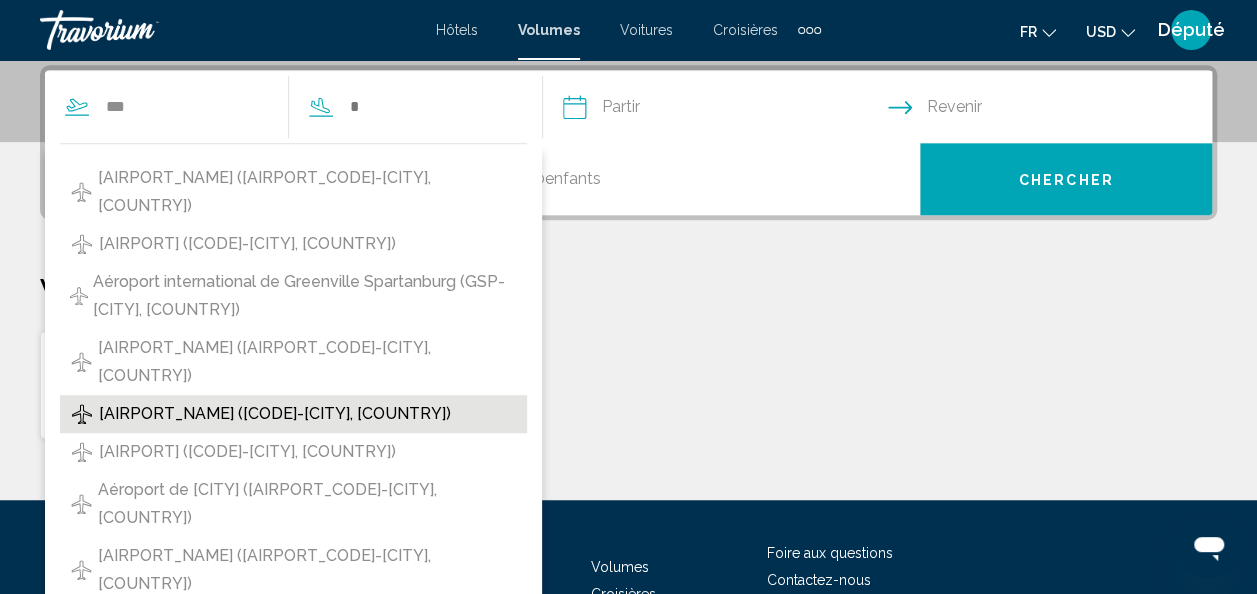 click on "[AIRPORT_NAME] ([CODE]-[CITY], [COUNTRY])" at bounding box center [275, 414] 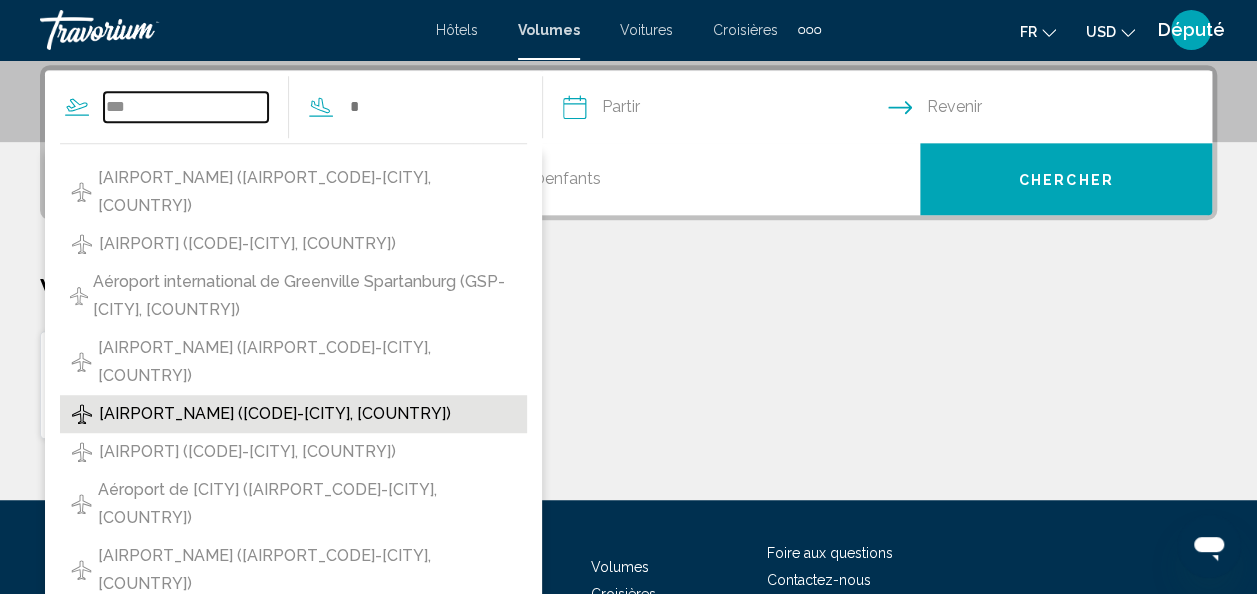type on "**********" 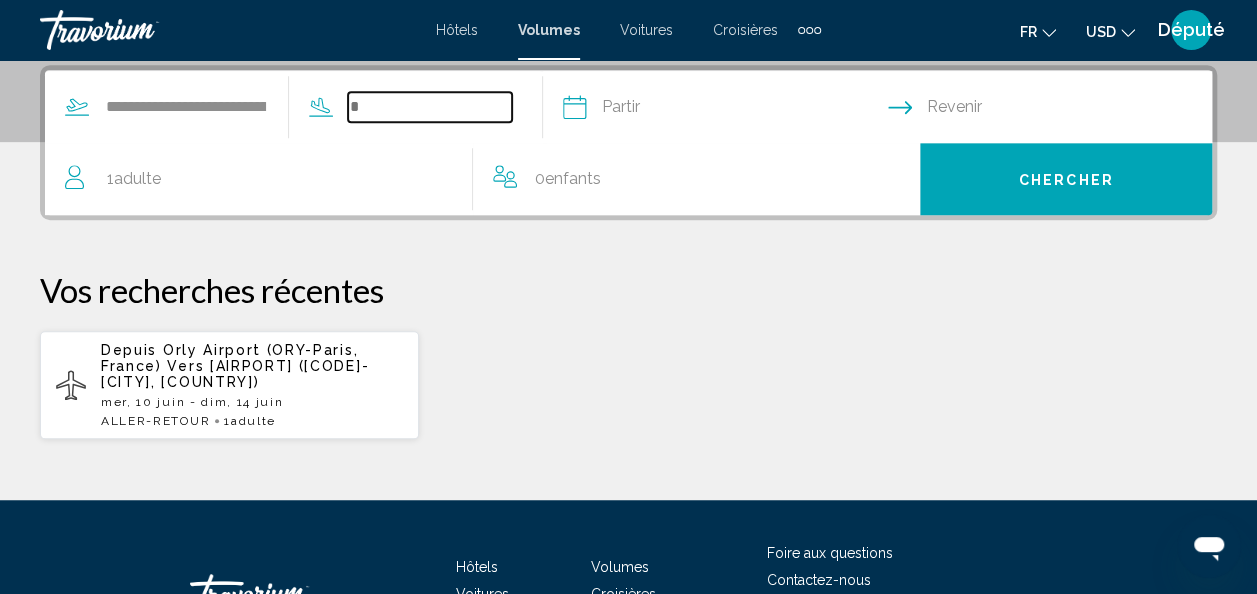 click at bounding box center [430, 107] 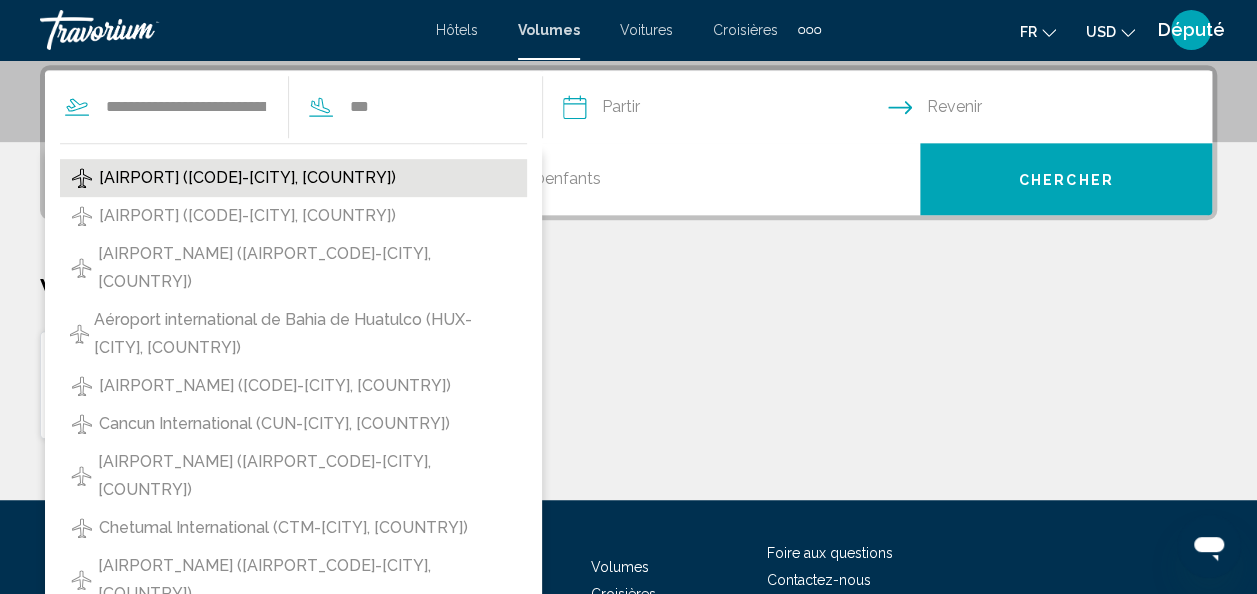 click on "[AIRPORT] ([CODE]-[CITY], [COUNTRY])" at bounding box center (247, 178) 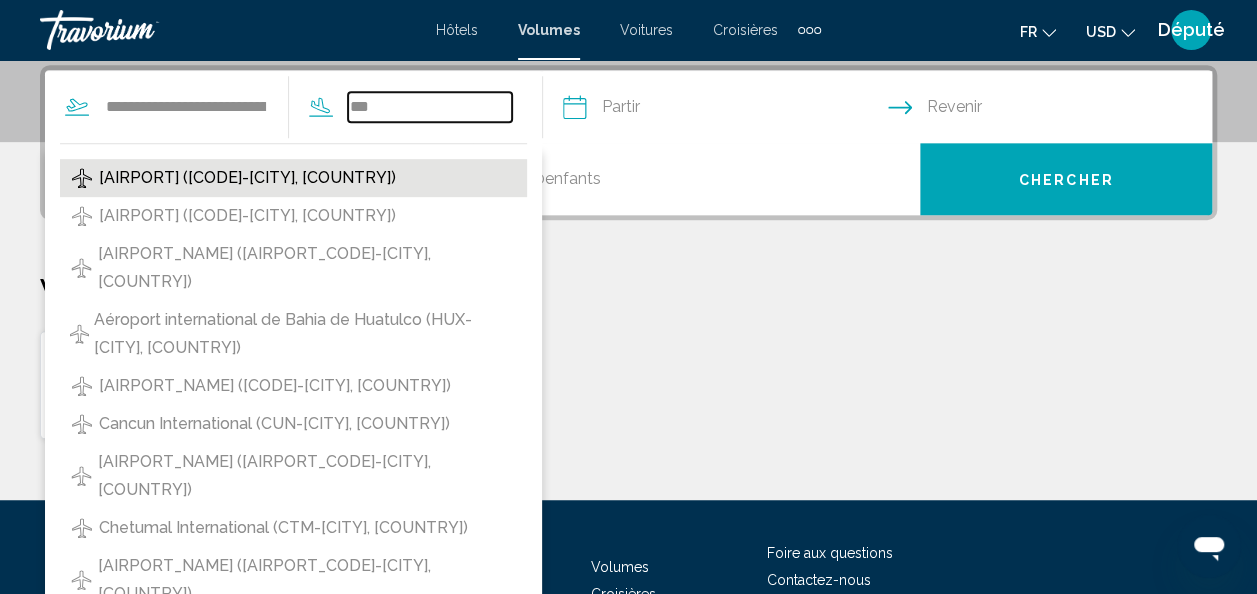 type on "**********" 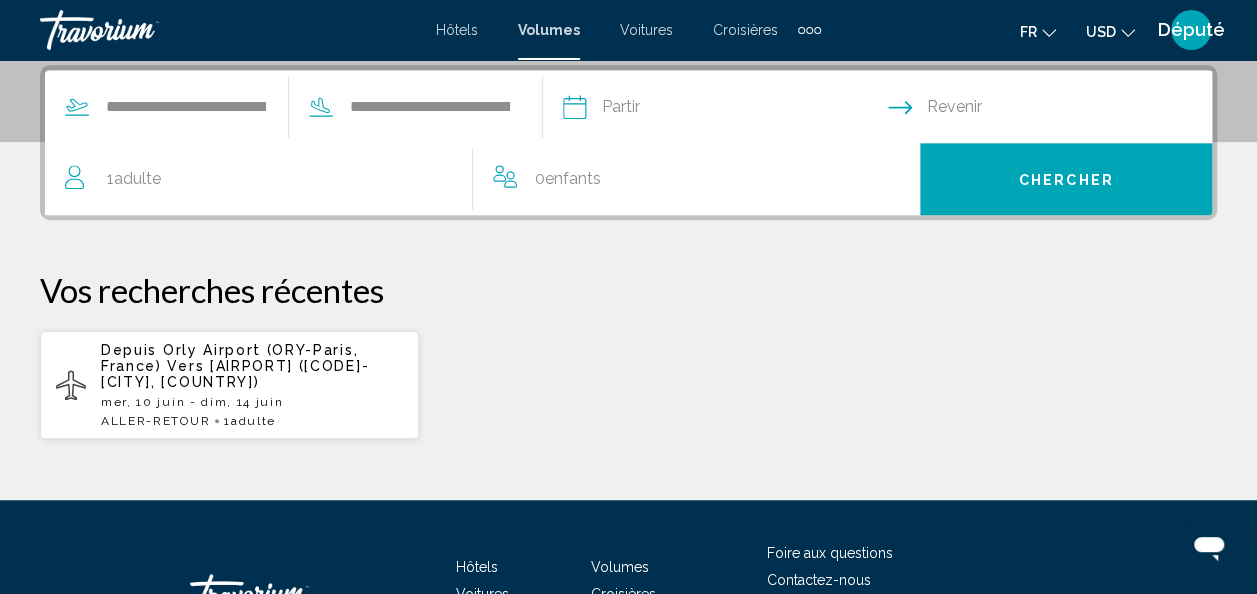 click at bounding box center (724, 110) 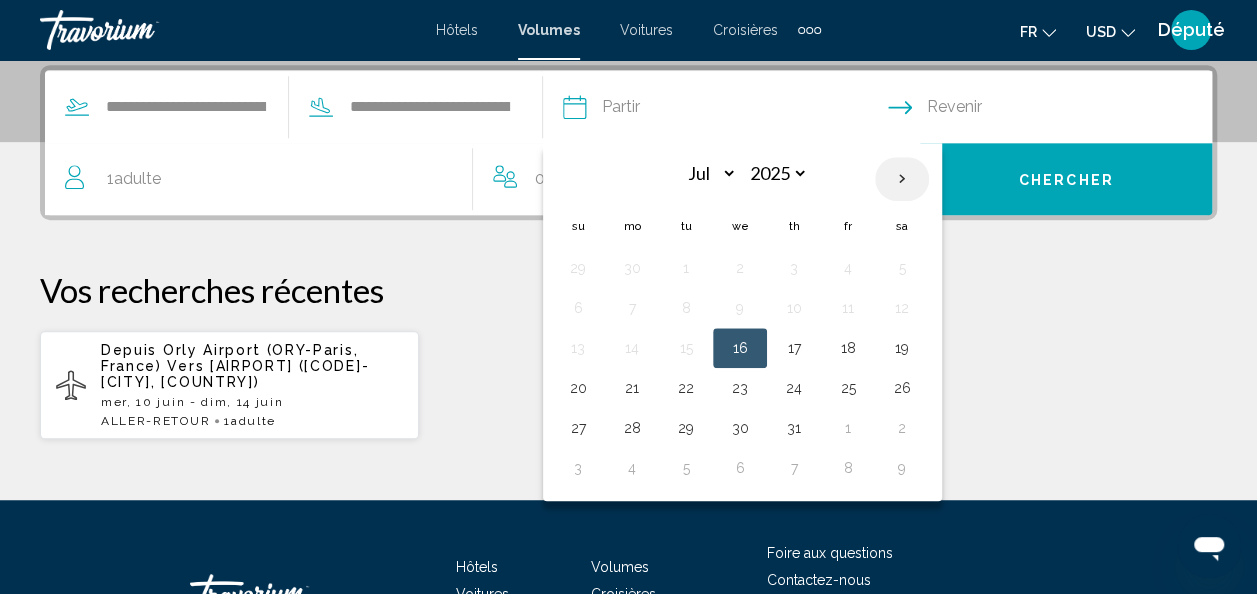 click at bounding box center (902, 179) 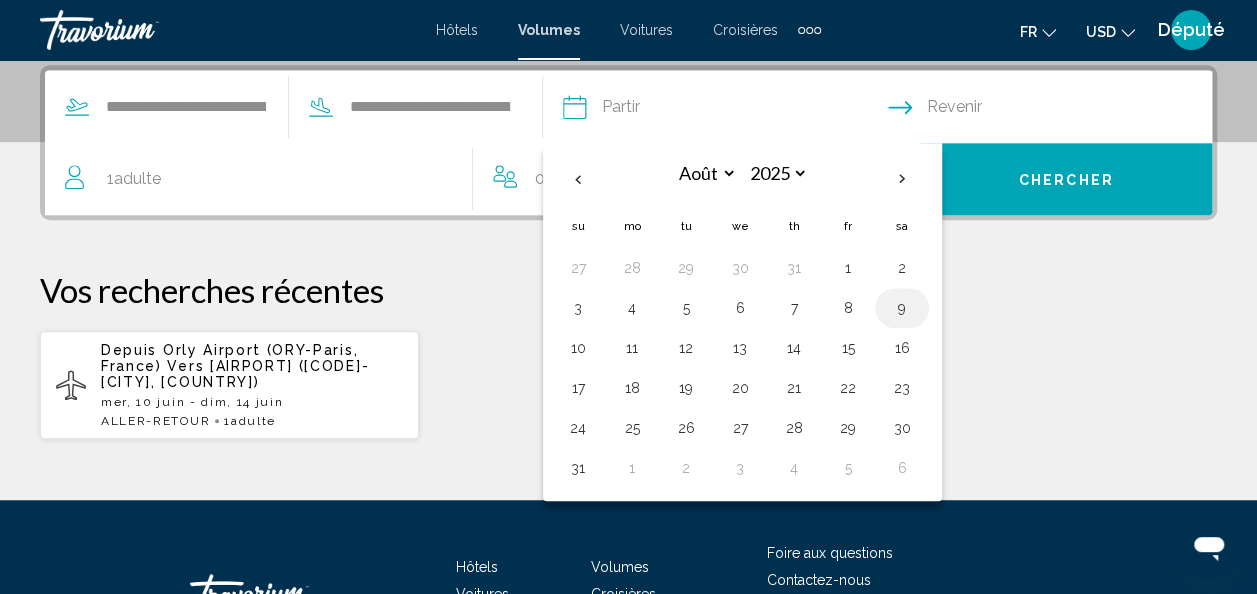 click on "9" at bounding box center [902, 308] 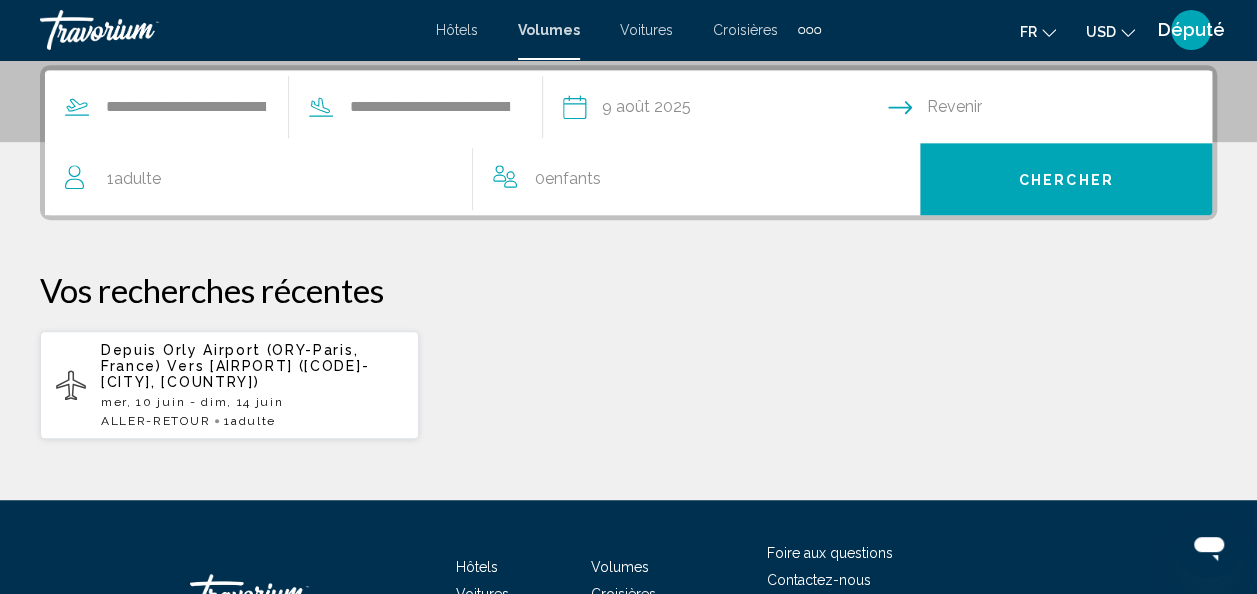 click at bounding box center (1054, 110) 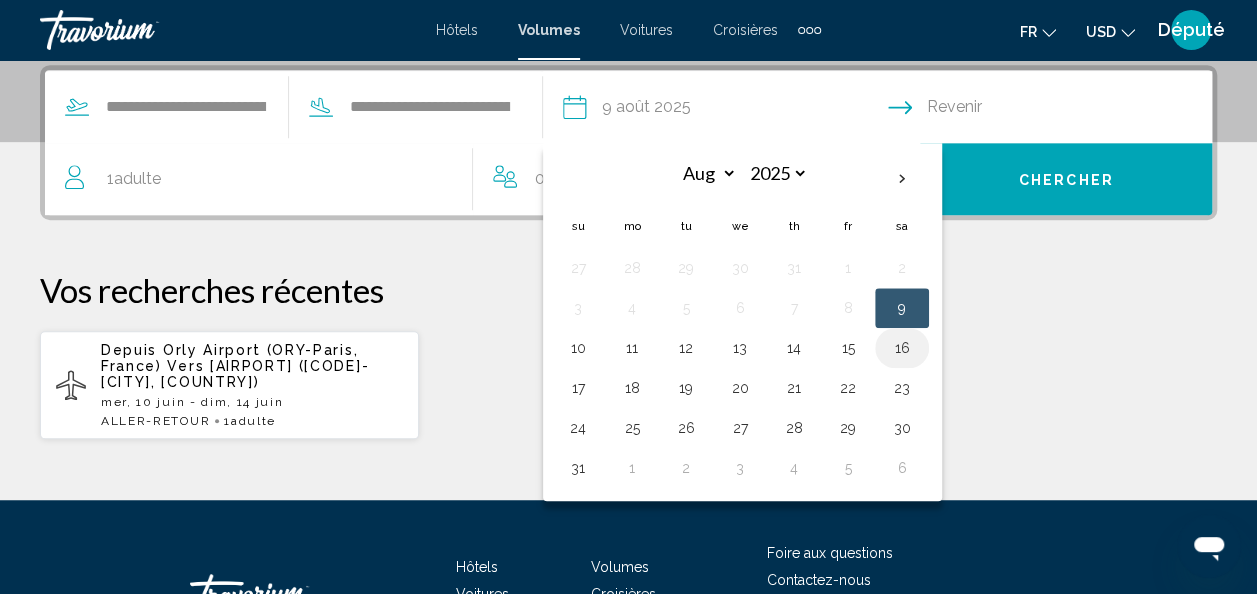 click on "16" at bounding box center (902, 348) 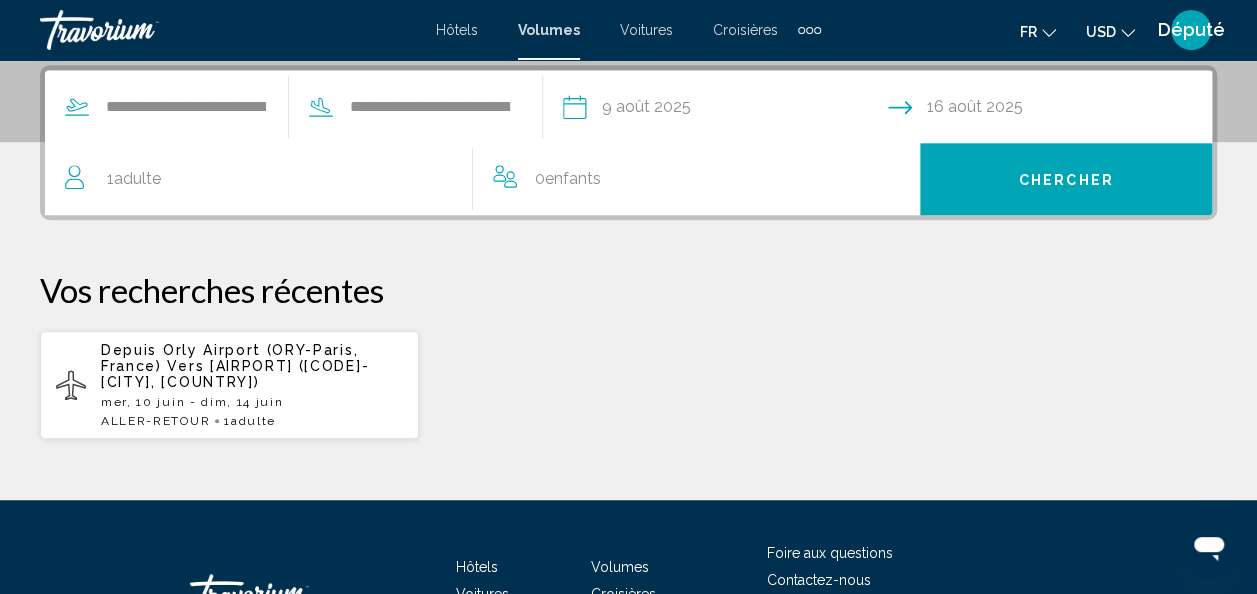 click on "1  Adulte Adultes" at bounding box center [268, 179] 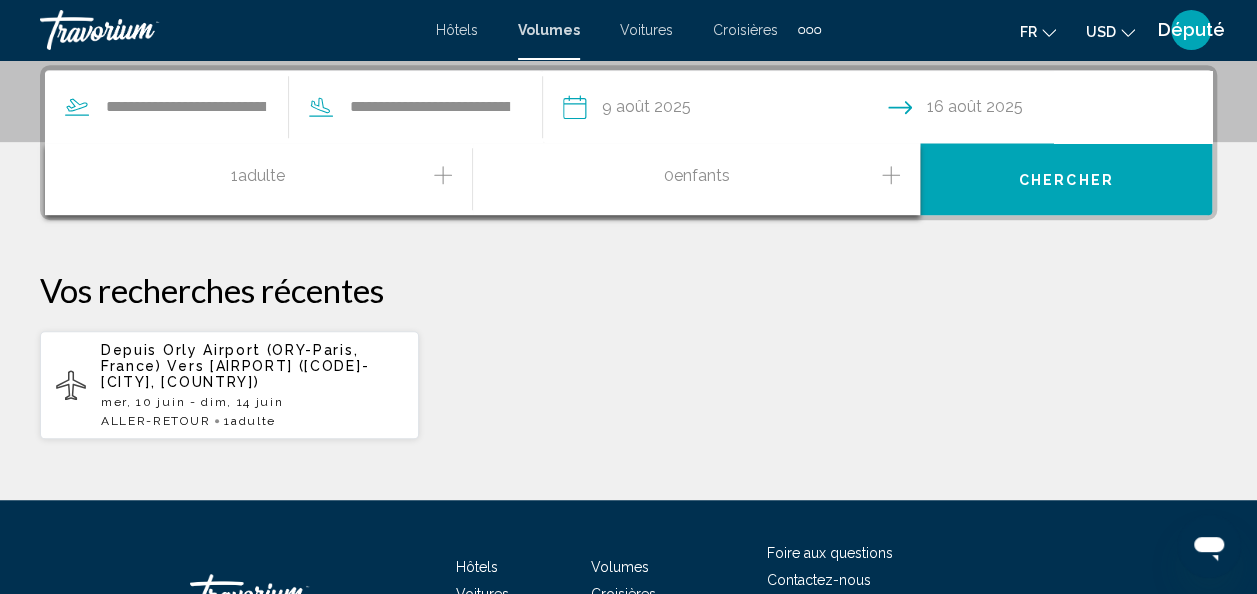 click 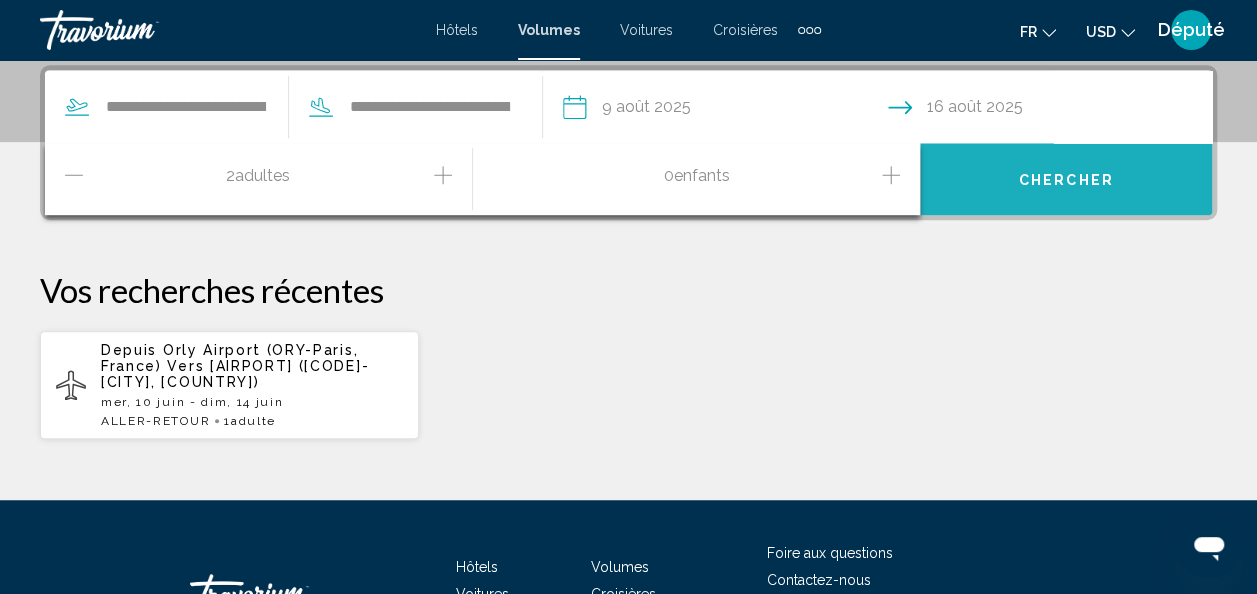 click on "Chercher" at bounding box center (1066, 180) 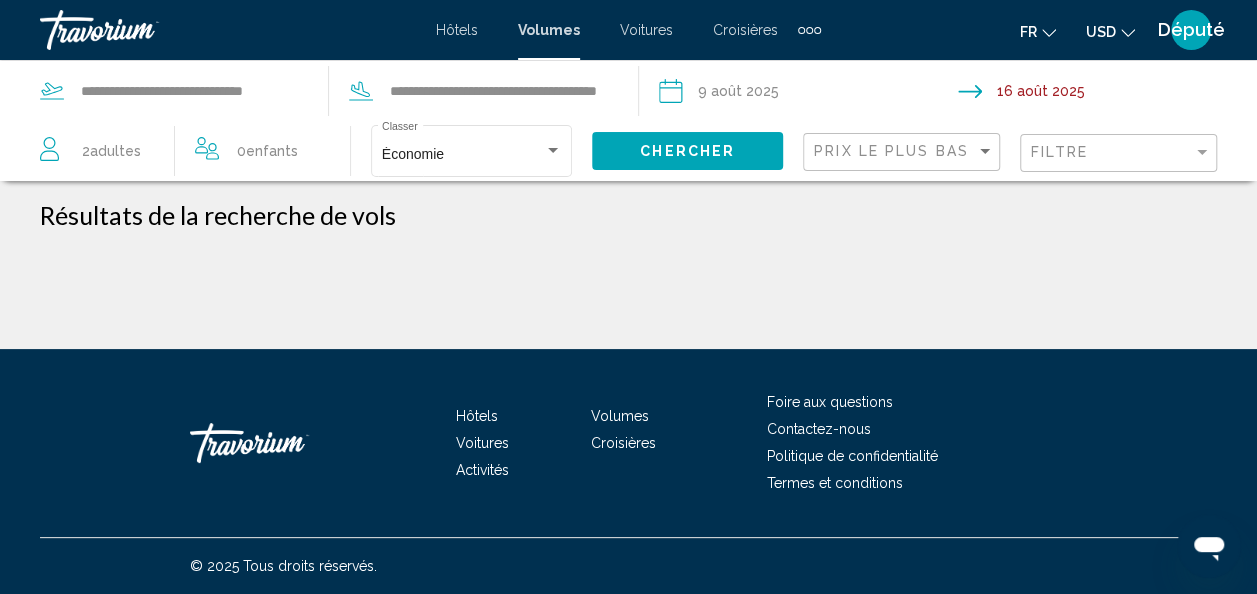 scroll, scrollTop: 0, scrollLeft: 0, axis: both 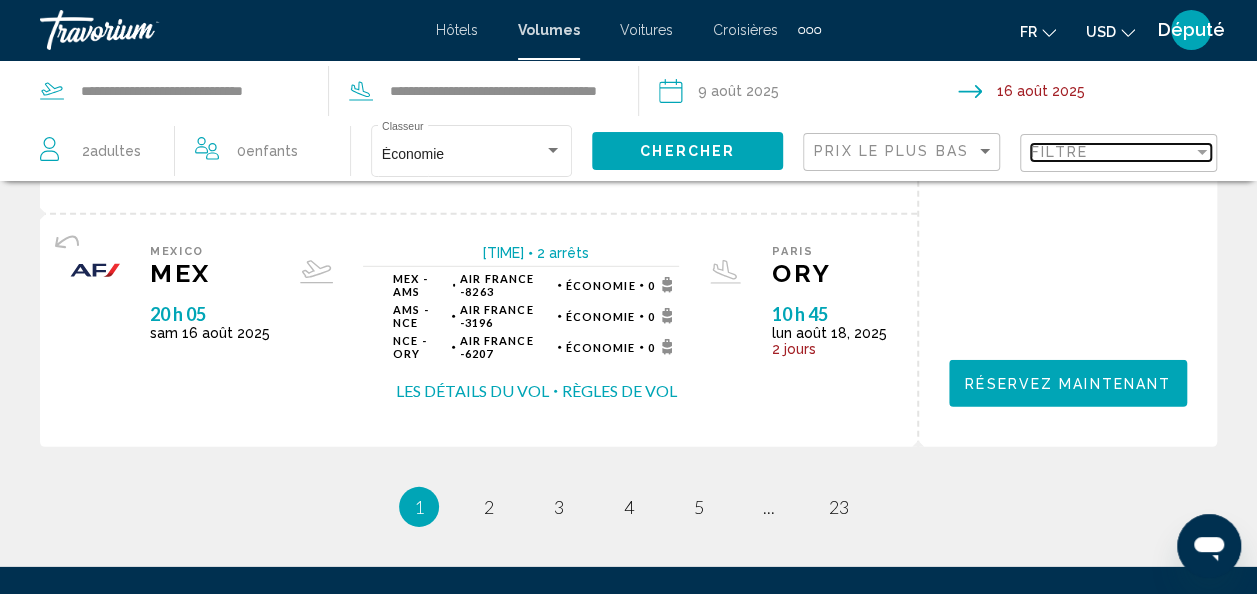 click on "Filtre" at bounding box center (1059, 152) 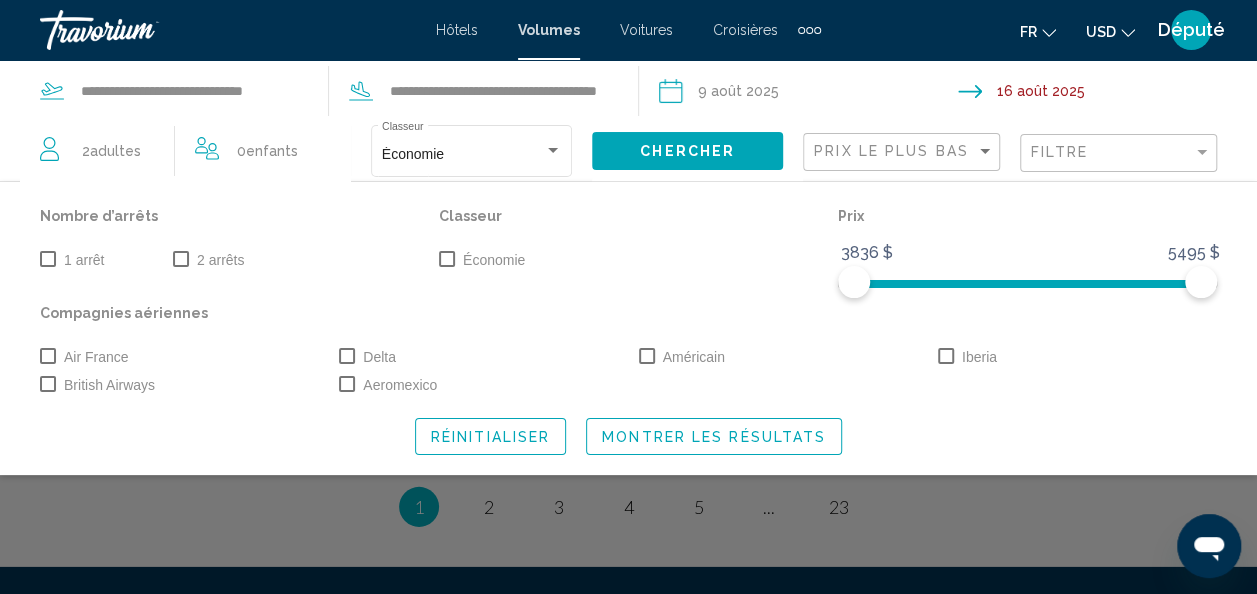 click at bounding box center [48, 259] 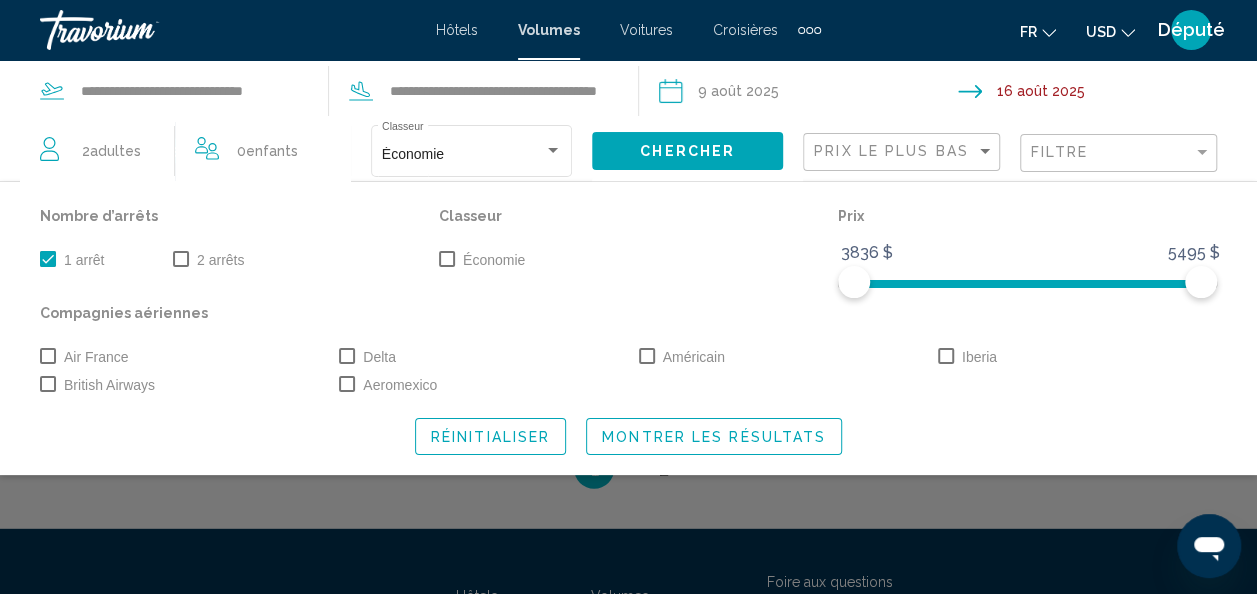 scroll, scrollTop: 2606, scrollLeft: 0, axis: vertical 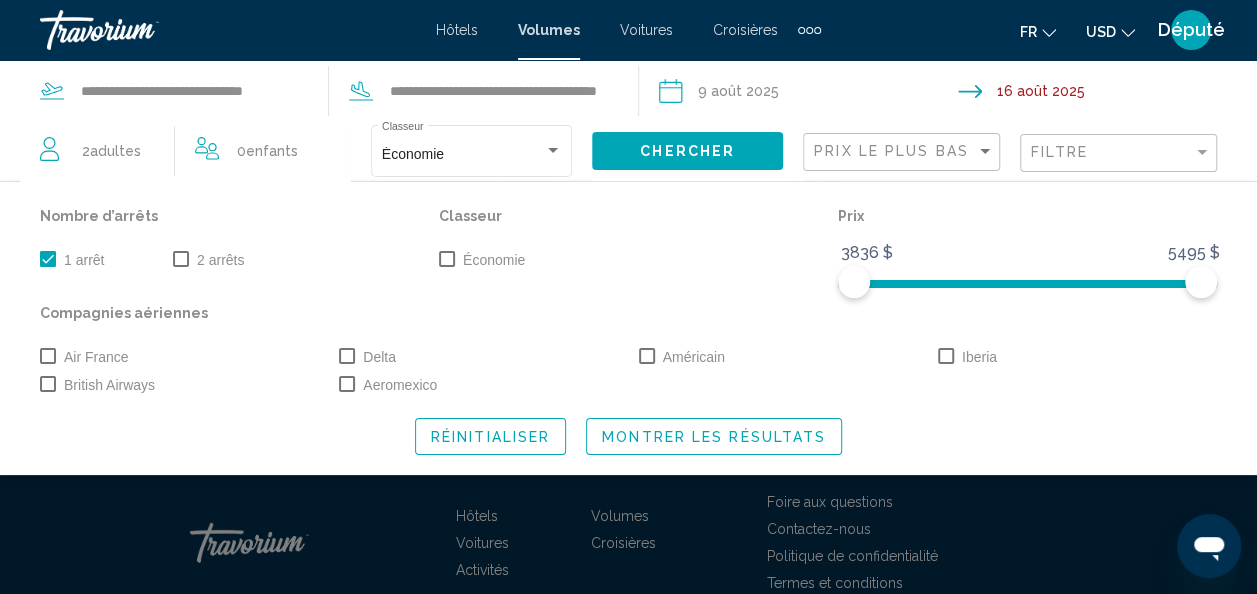 click on "Réinitialiser" 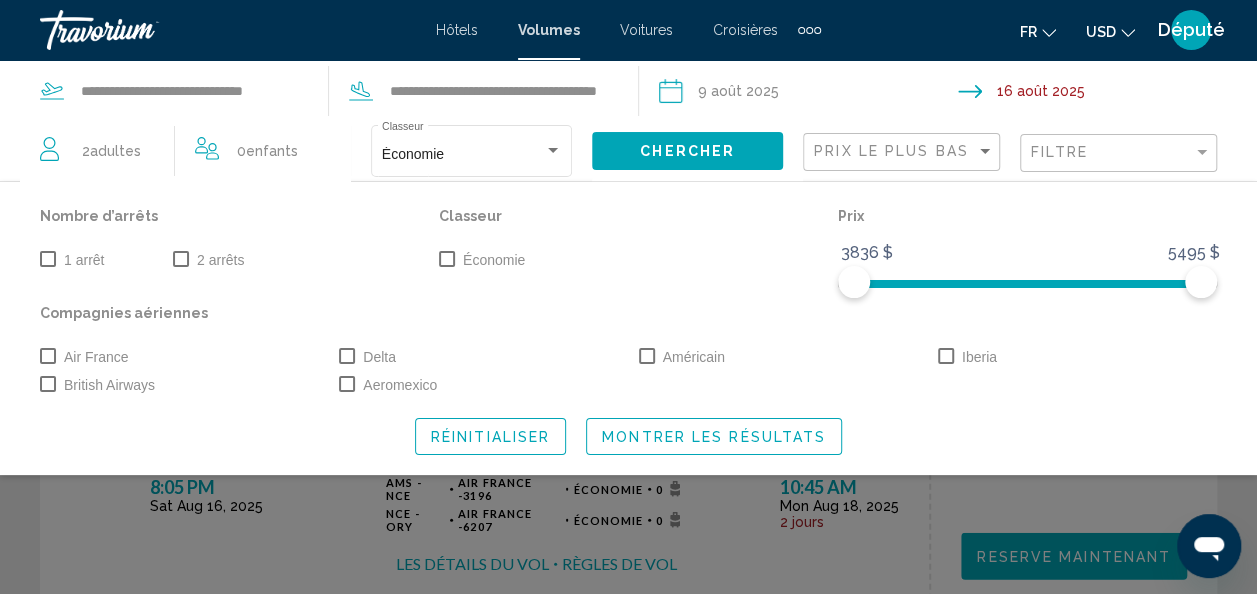 scroll, scrollTop: 0, scrollLeft: 0, axis: both 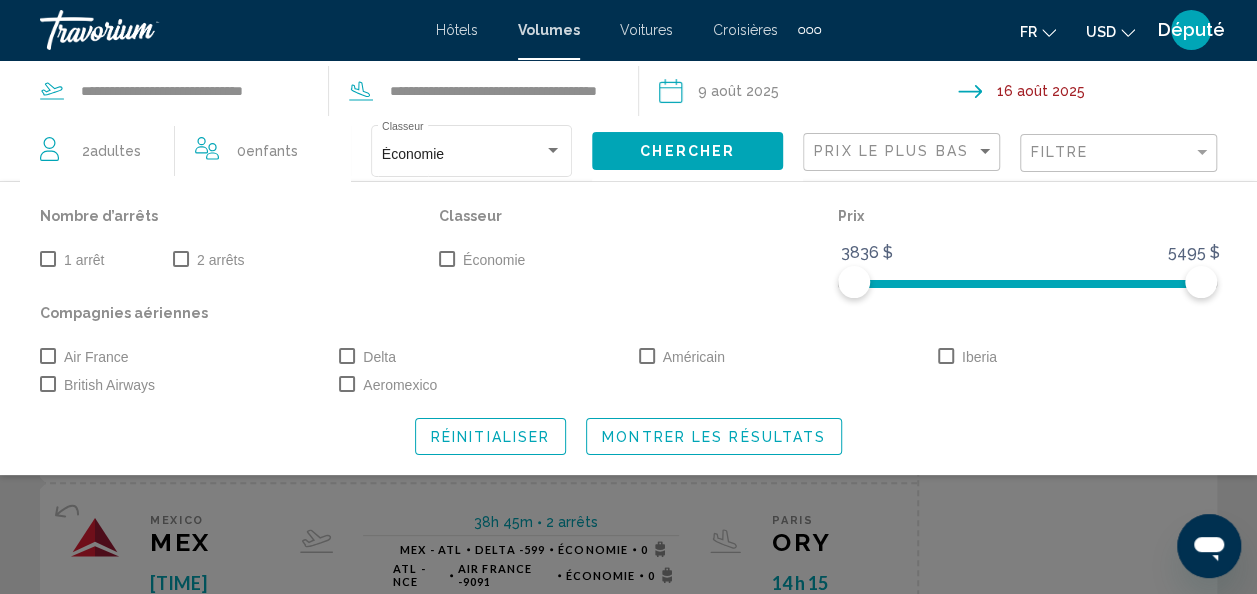 click on "1 arrêt" at bounding box center (84, 260) 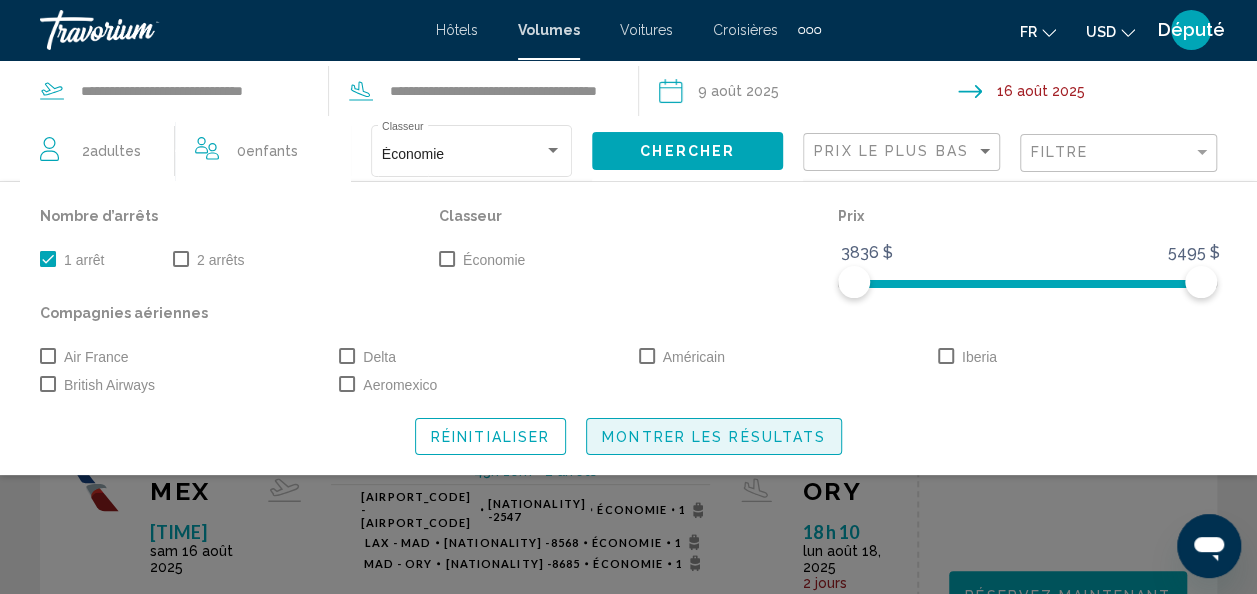 click on "Montrer les résultats" 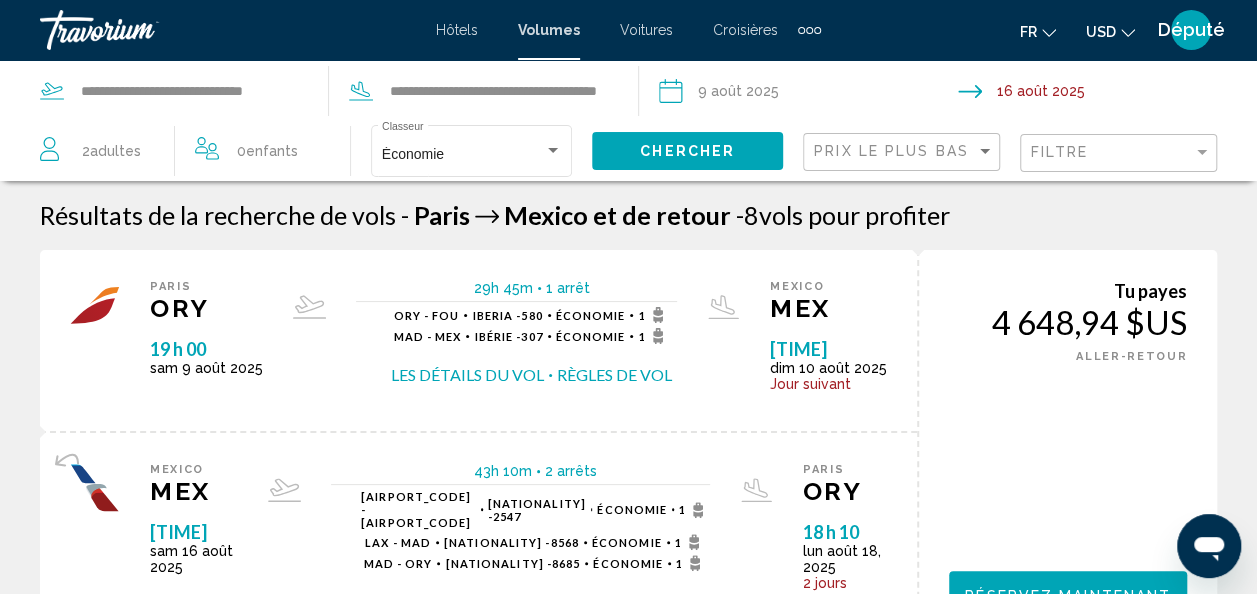 scroll, scrollTop: 192, scrollLeft: 0, axis: vertical 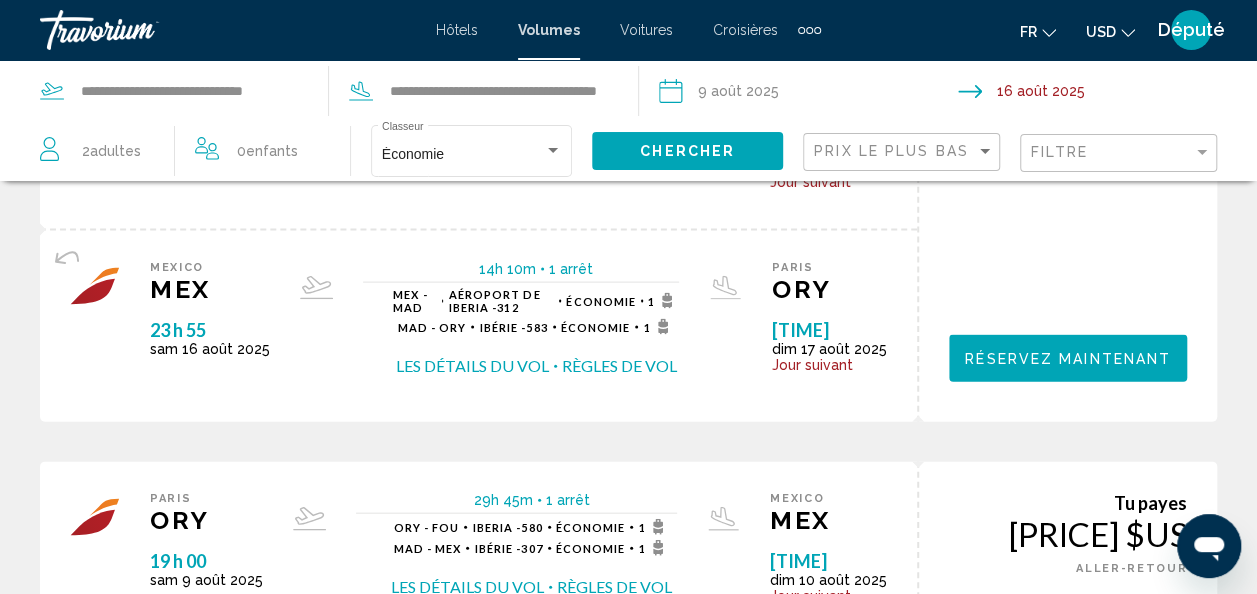click on "Prix le plus bas" at bounding box center [904, 152] 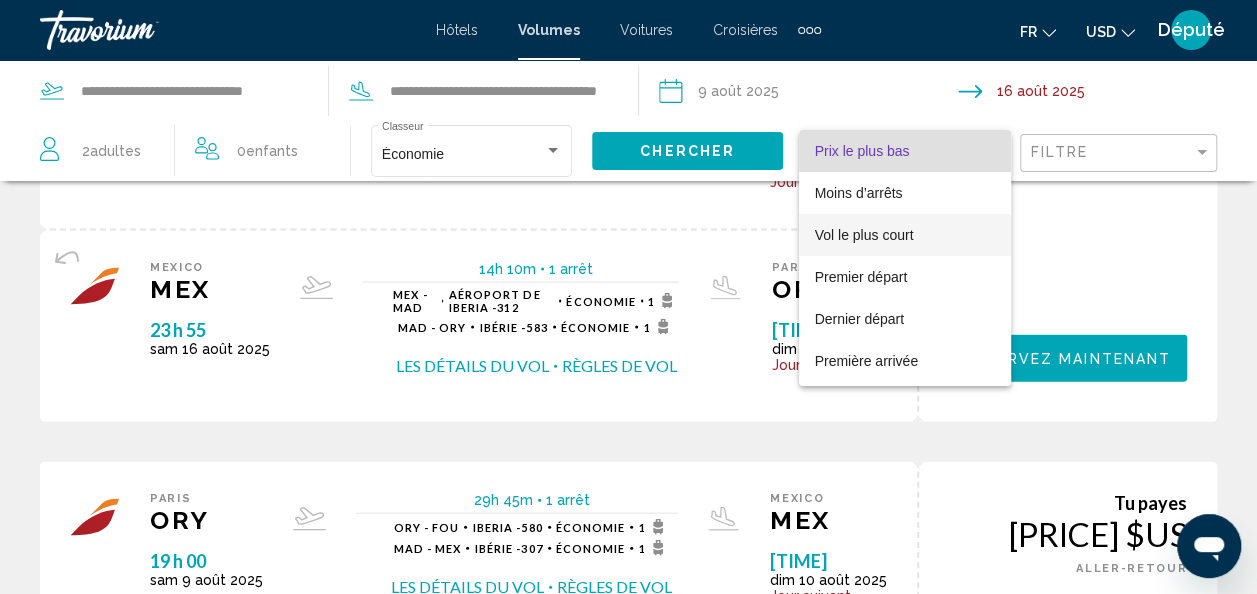 click on "Vol le plus court" at bounding box center (905, 193) 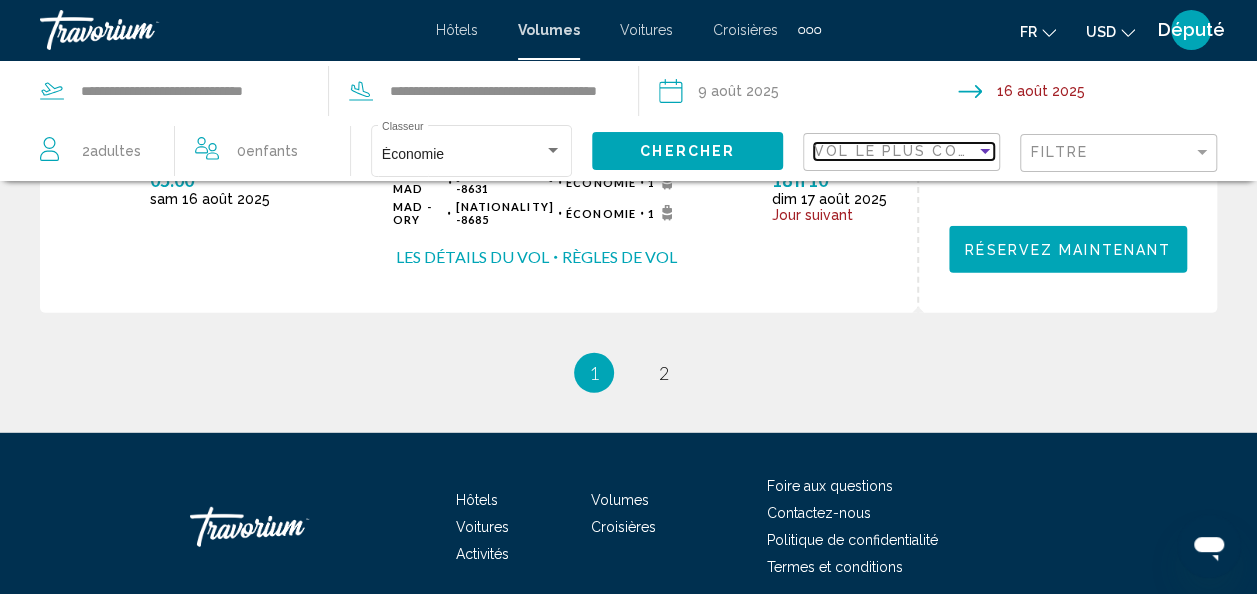 scroll, scrollTop: 2664, scrollLeft: 0, axis: vertical 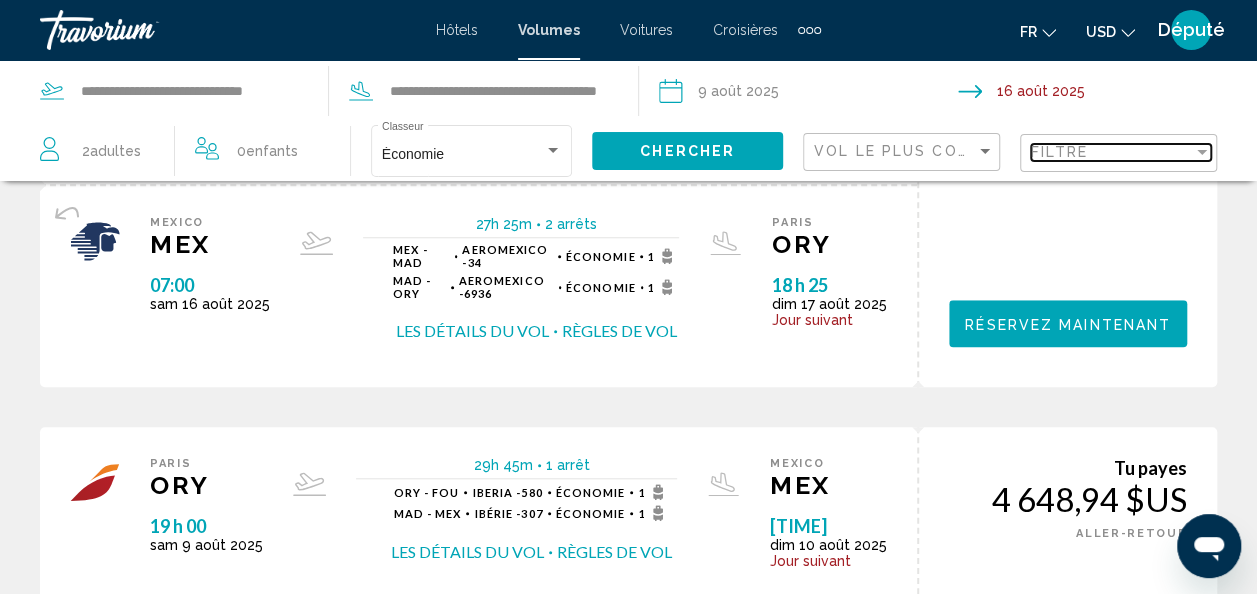 click on "Filtre" at bounding box center (1059, 152) 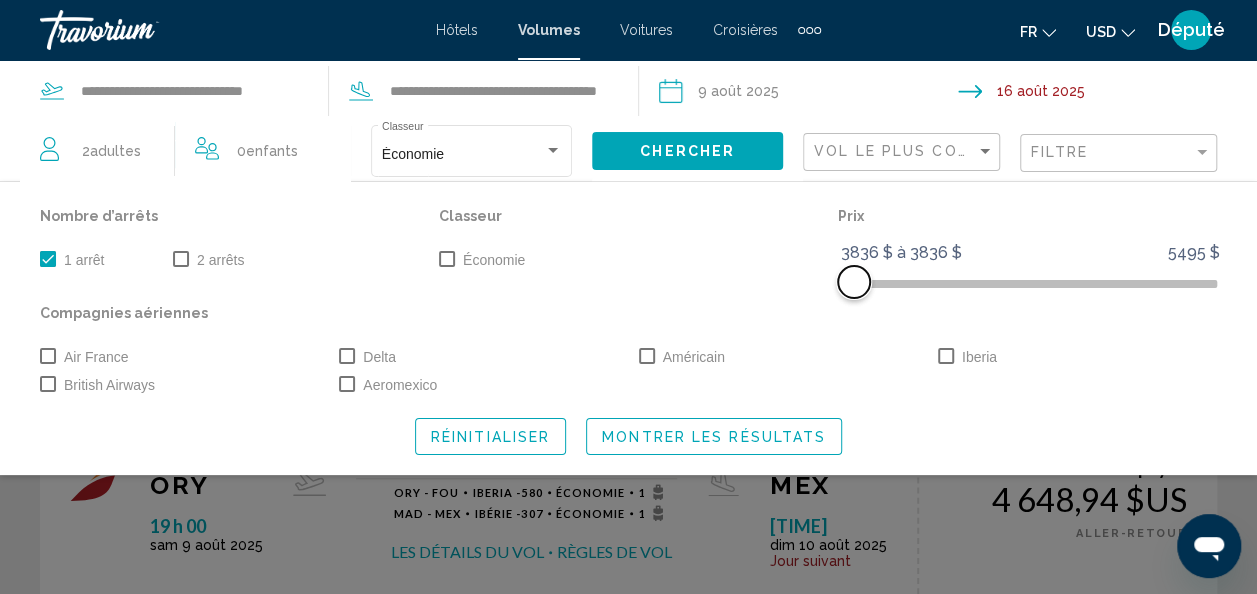 drag, startPoint x: 1193, startPoint y: 278, endPoint x: 609, endPoint y: 262, distance: 584.2191 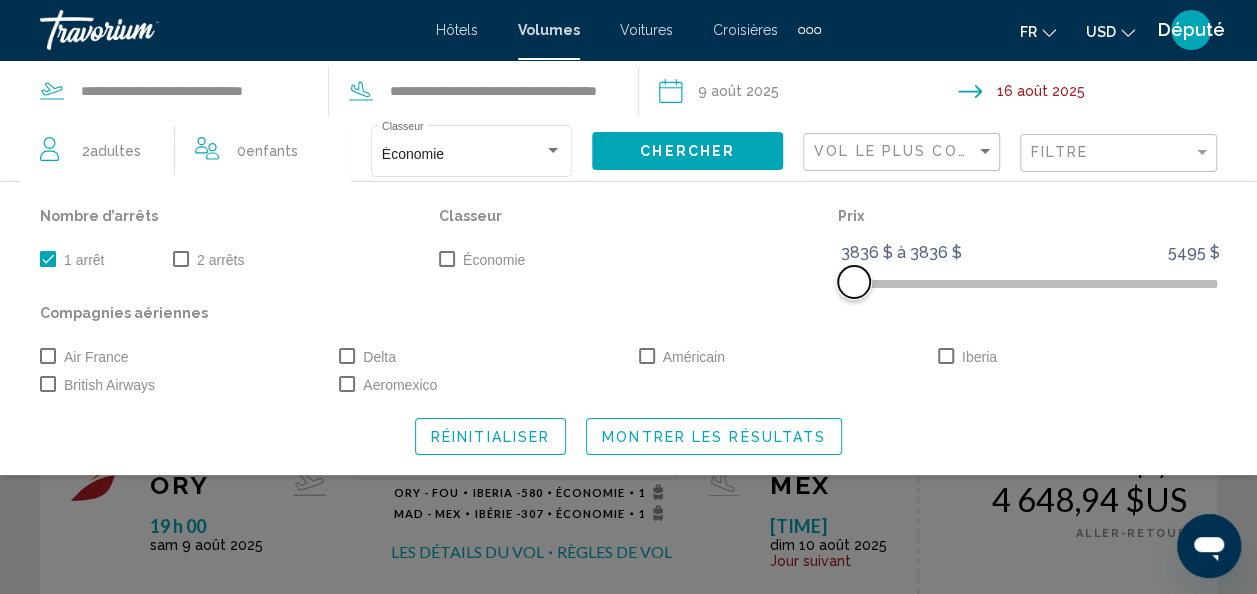 click on "Nombre d’arrêts   1 arrêt   2 arrêts Classeur   Économie Prix 3836 $ 5495 $ 3836 $ 3842 $ 3836 $ à 3836 $ Compagnies aériennes   Air France   Delta   Américain   Iberia   British Airways   Aeromexico" 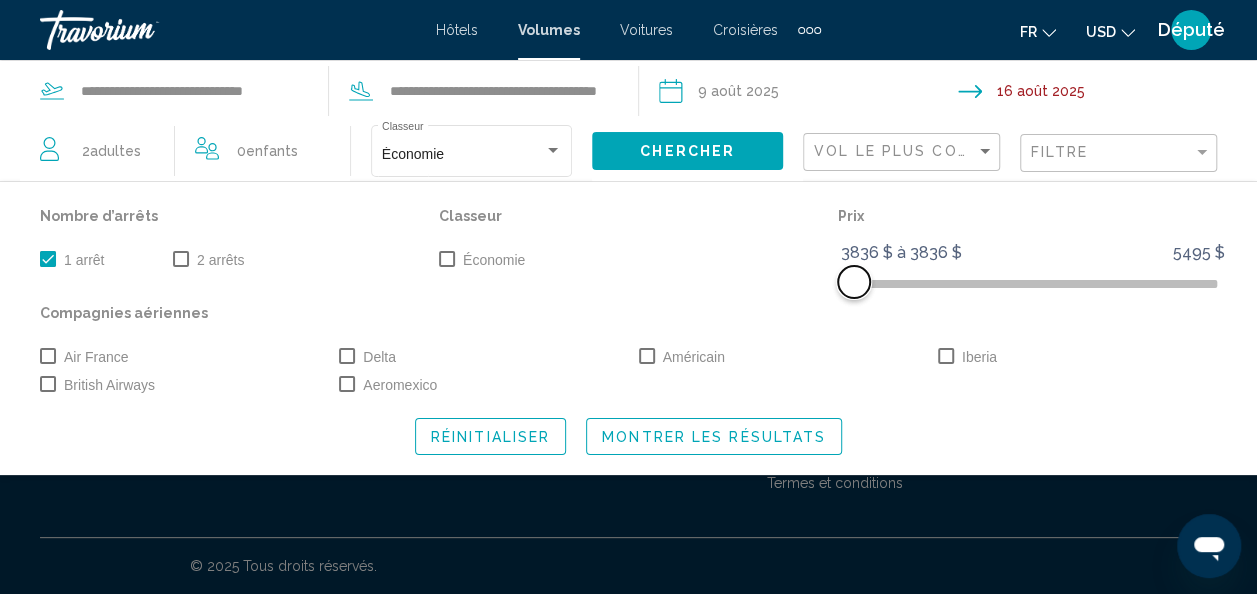 scroll, scrollTop: 0, scrollLeft: 0, axis: both 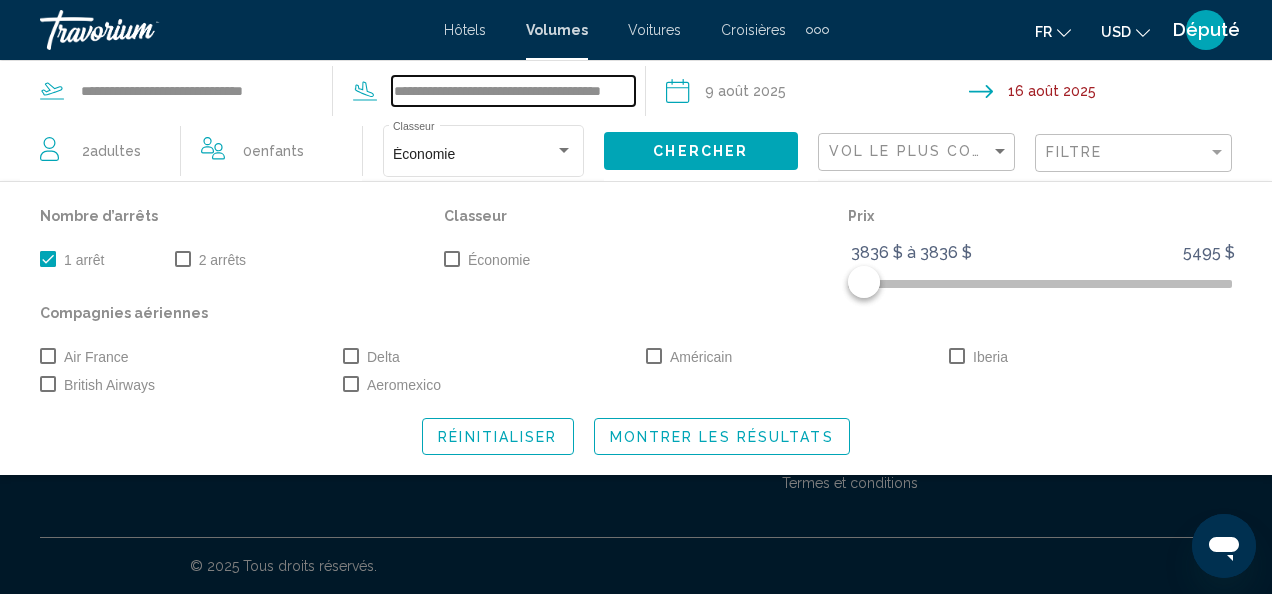 click on "**********" at bounding box center (513, 91) 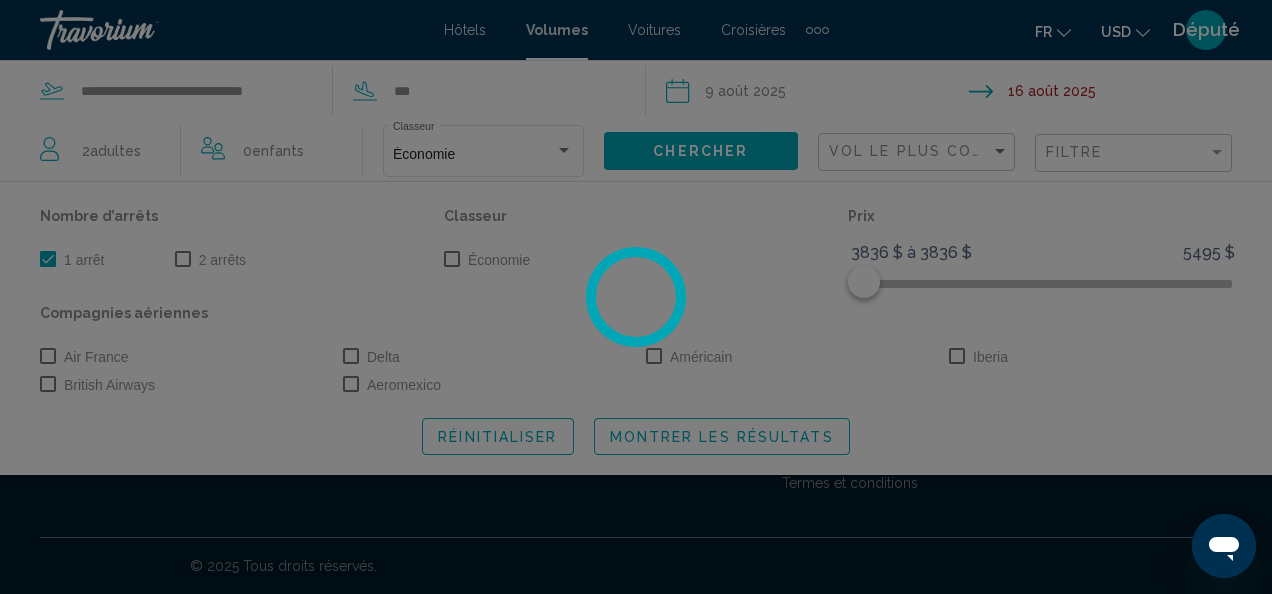 drag, startPoint x: 534, startPoint y: 85, endPoint x: 364, endPoint y: 95, distance: 170.29387 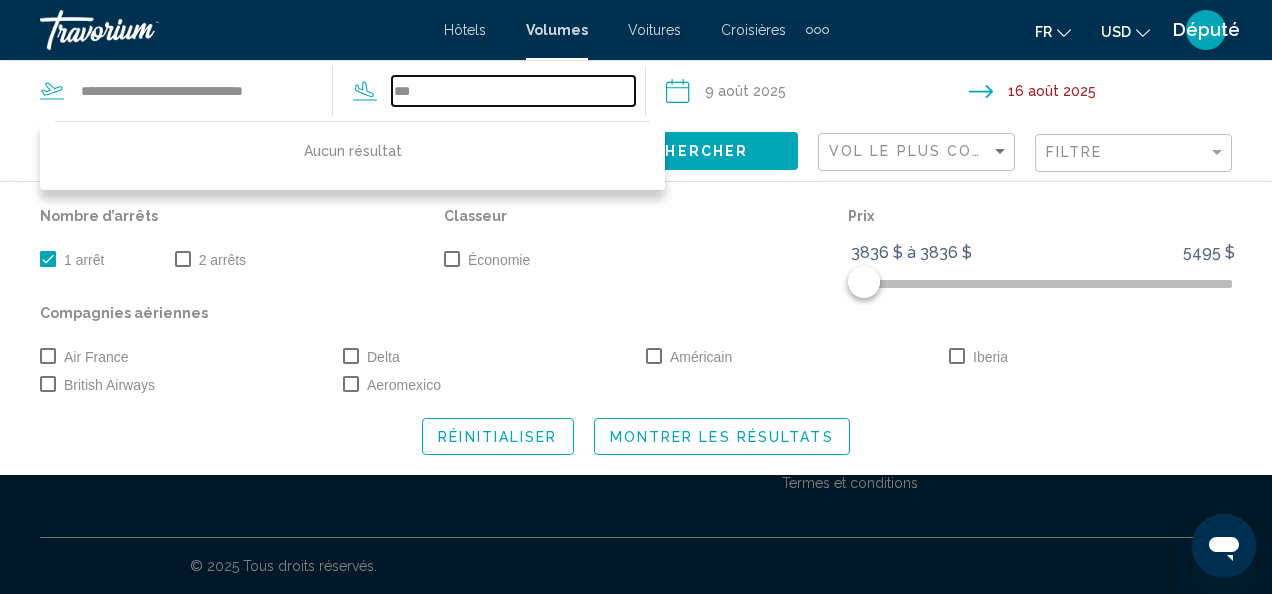 drag, startPoint x: 424, startPoint y: 93, endPoint x: 384, endPoint y: 93, distance: 40 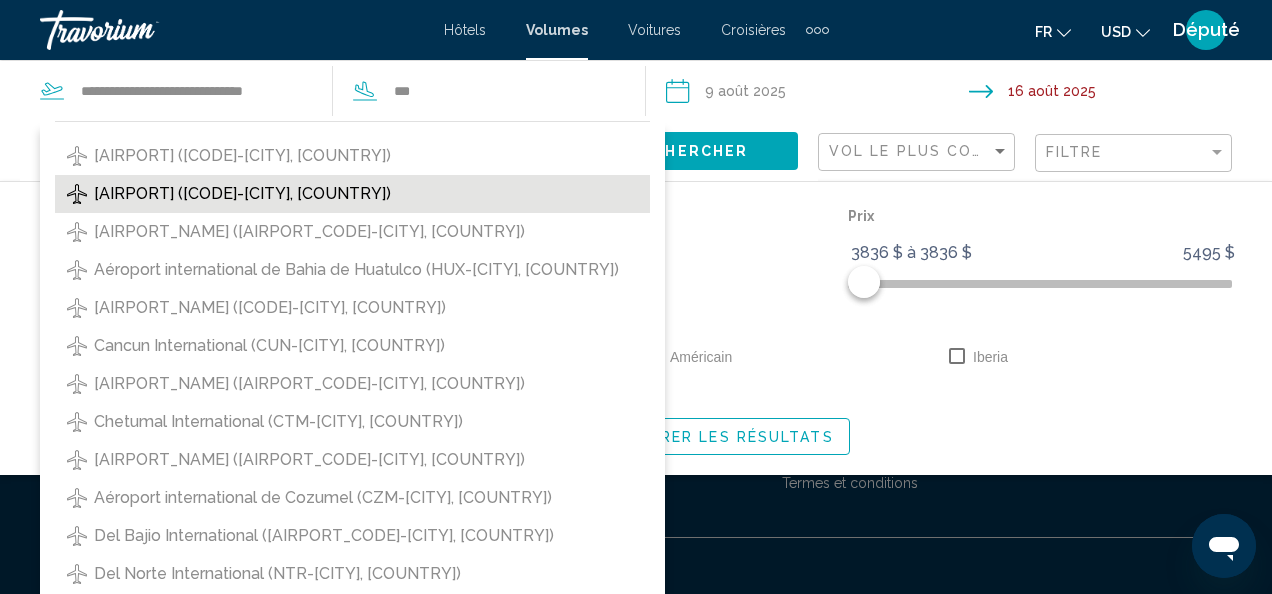 click on "[AIRPORT] ([CODE]-[CITY], [COUNTRY])" at bounding box center [242, 194] 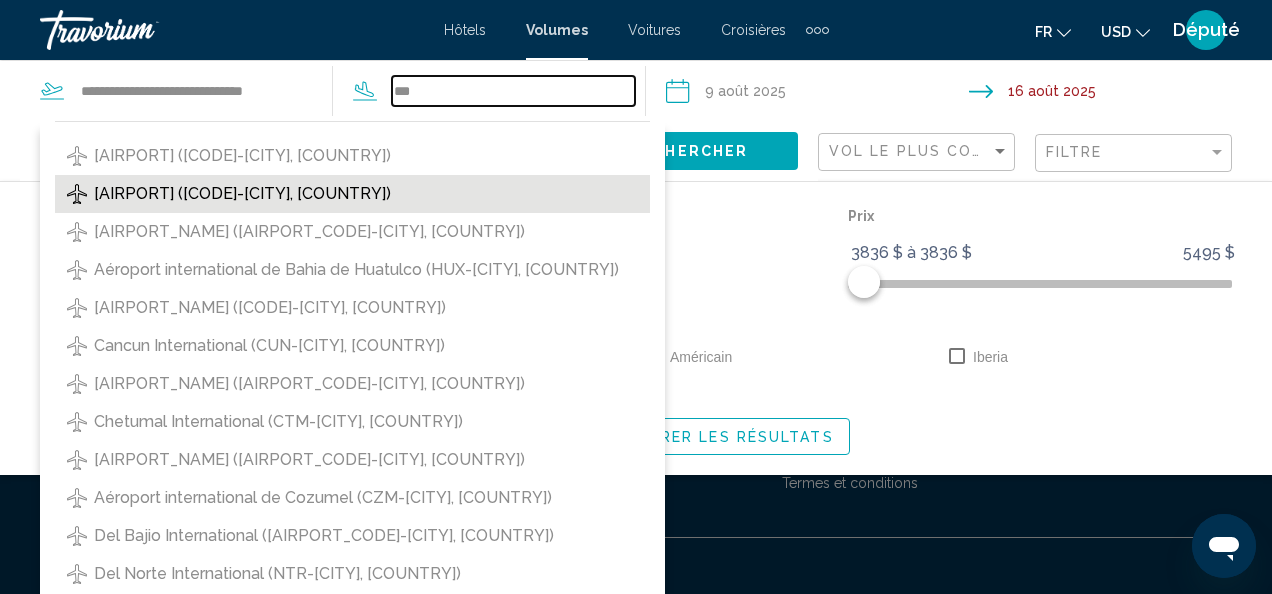 type on "**********" 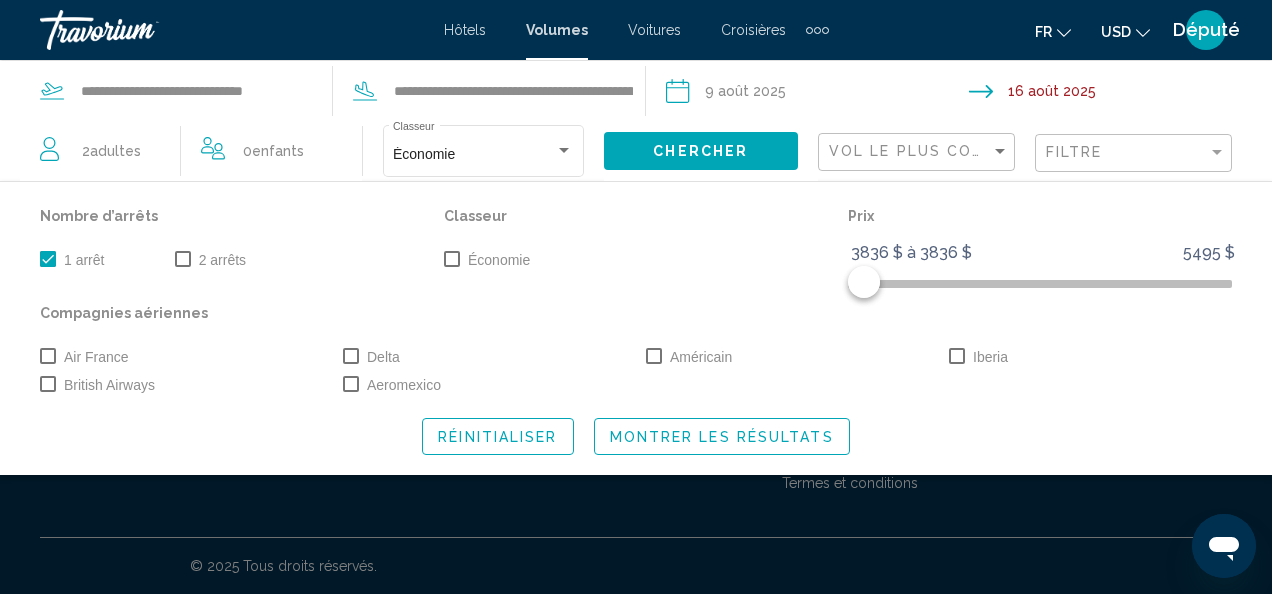 click on "Montrer les résultats" 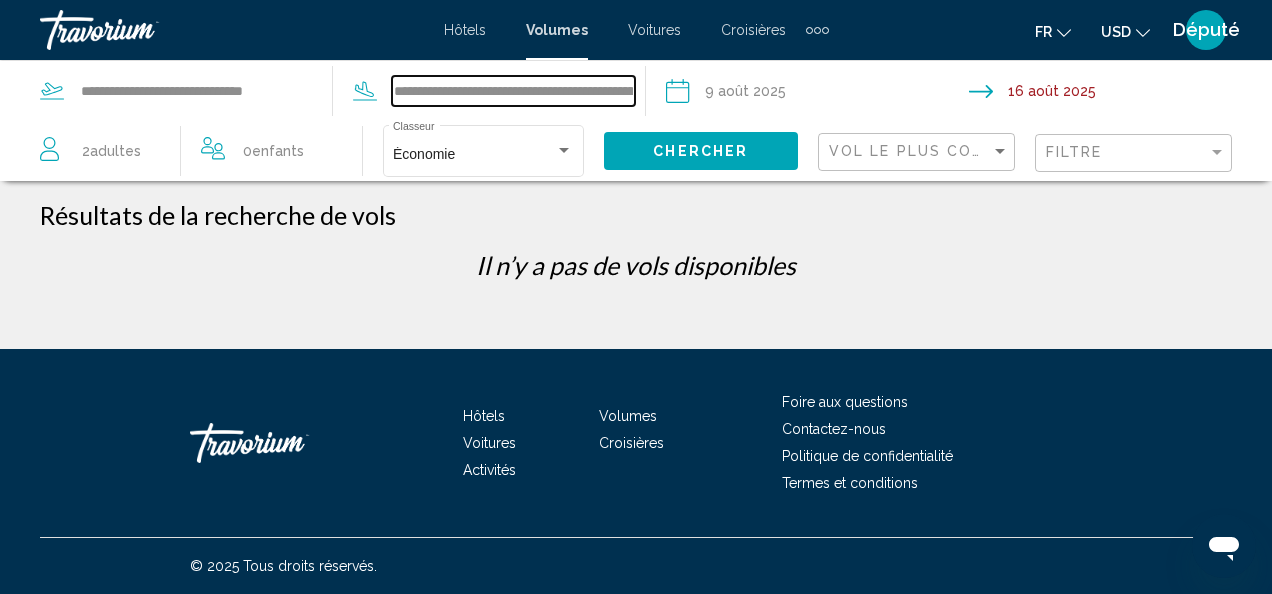 click on "**********" at bounding box center (513, 91) 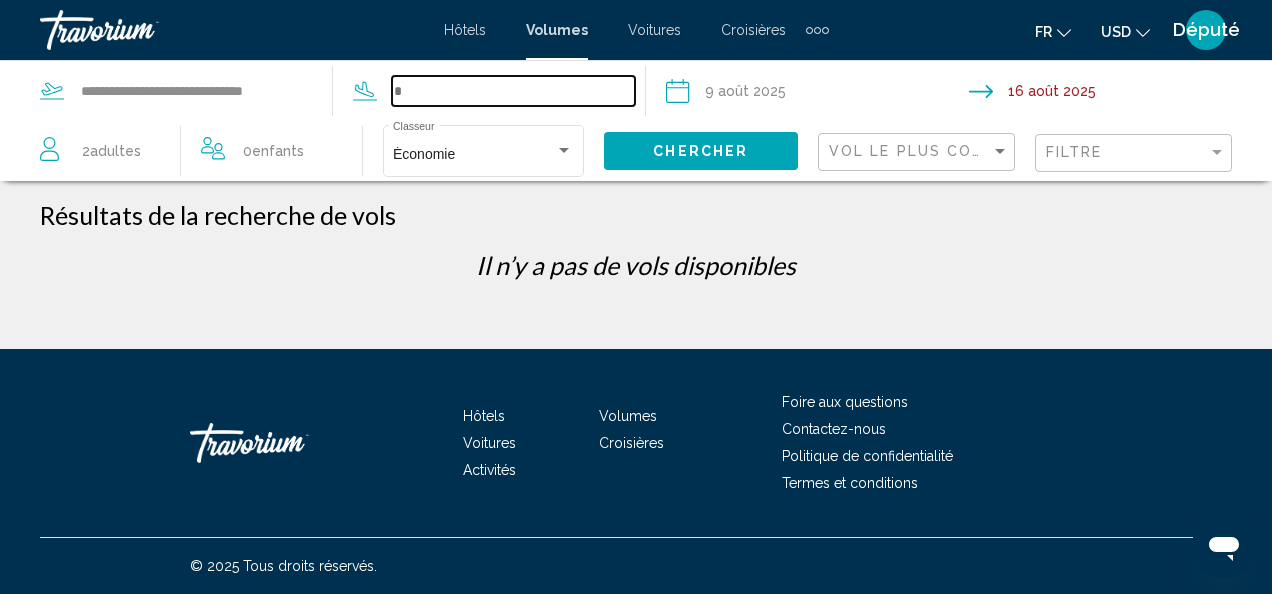 type 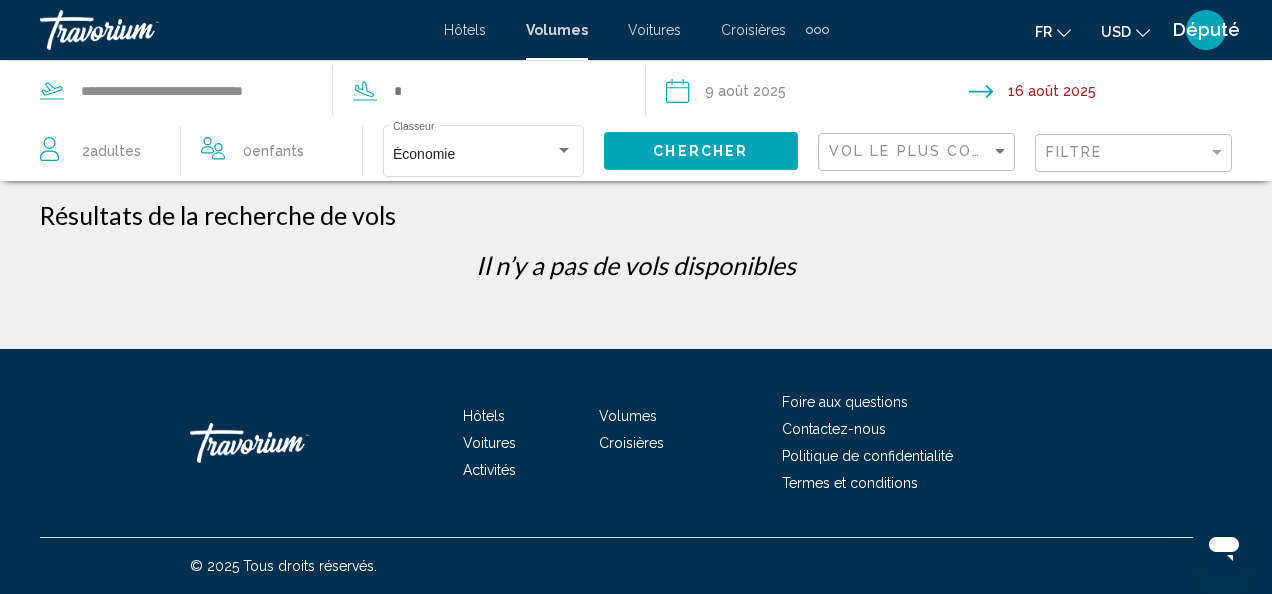 click on "Hôtels" at bounding box center (465, 30) 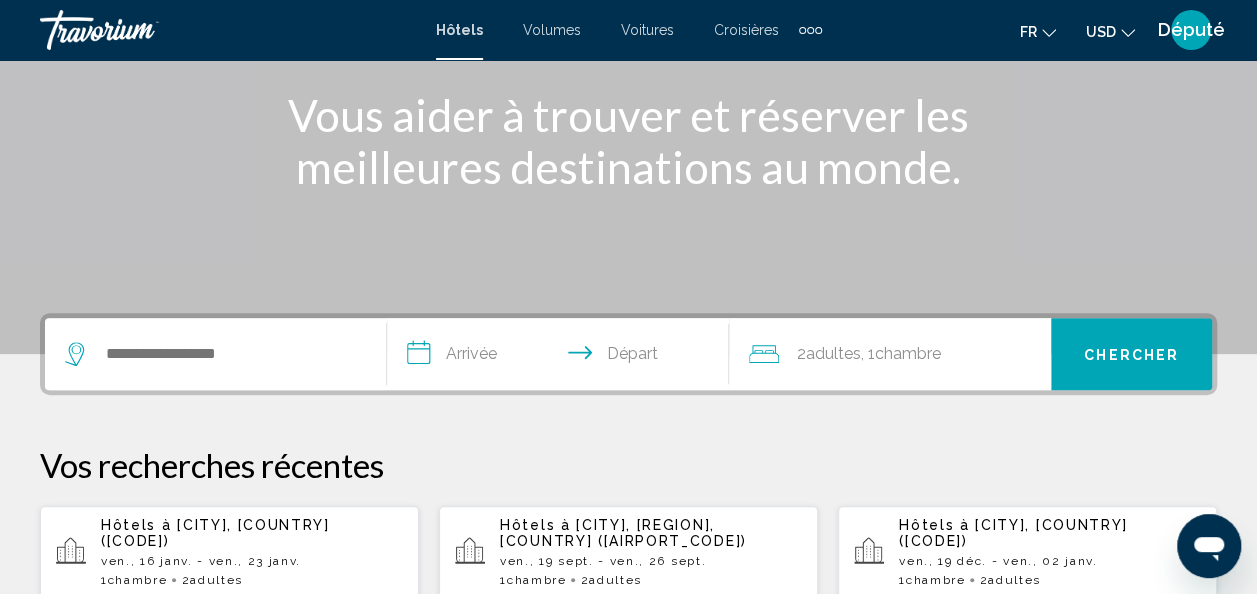 scroll, scrollTop: 276, scrollLeft: 0, axis: vertical 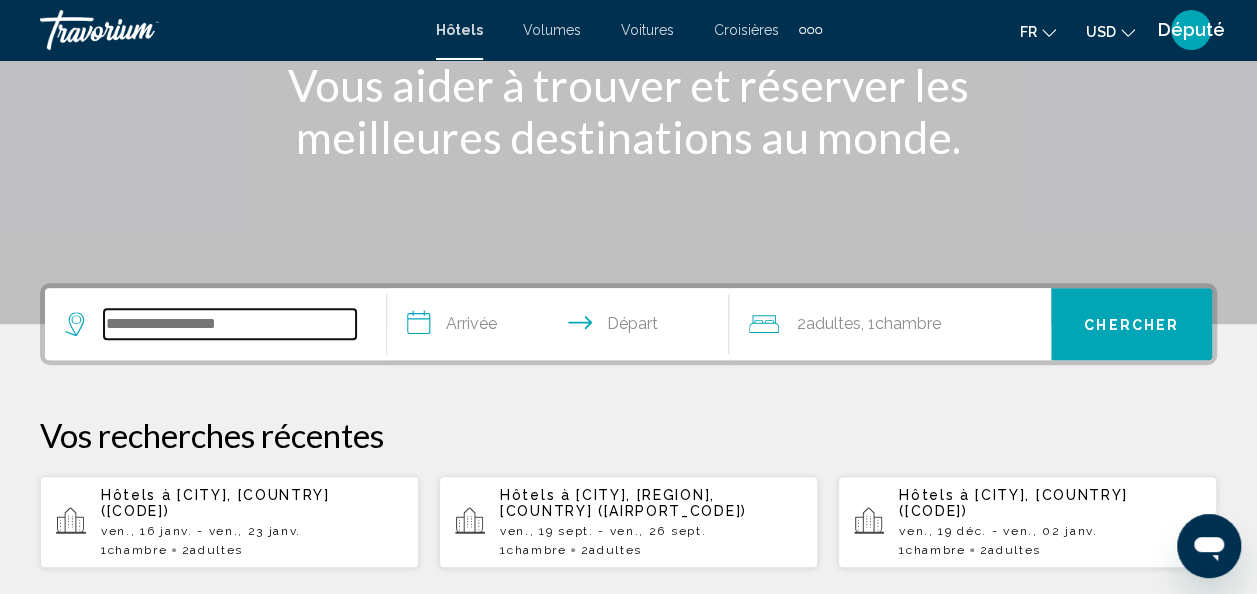 click at bounding box center (230, 324) 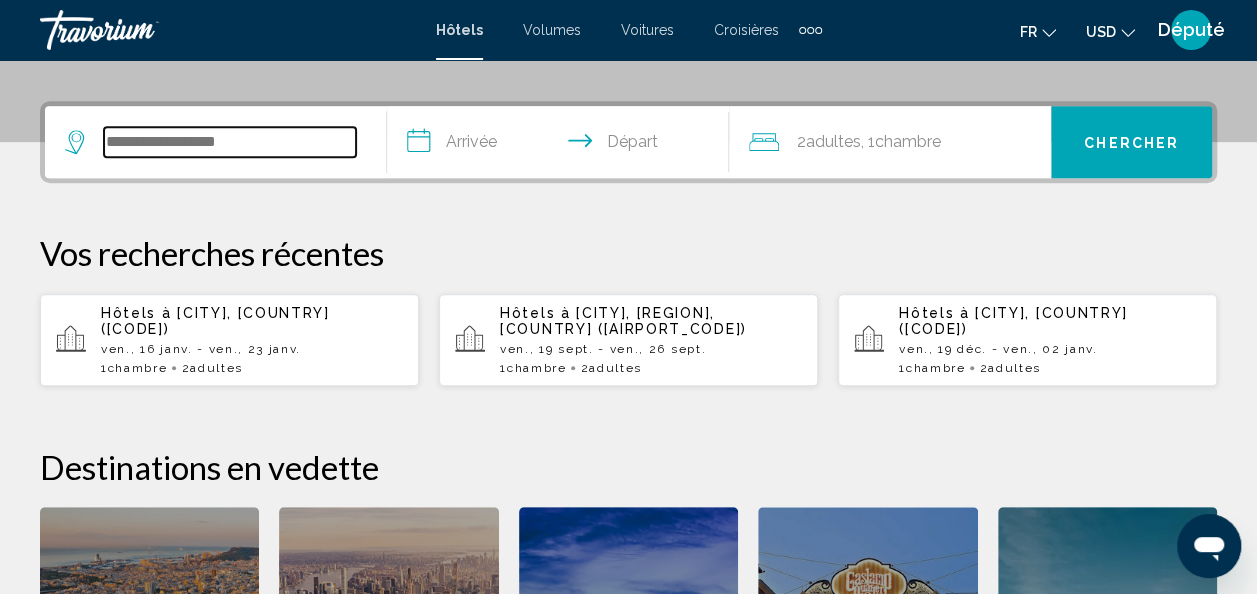 scroll, scrollTop: 494, scrollLeft: 0, axis: vertical 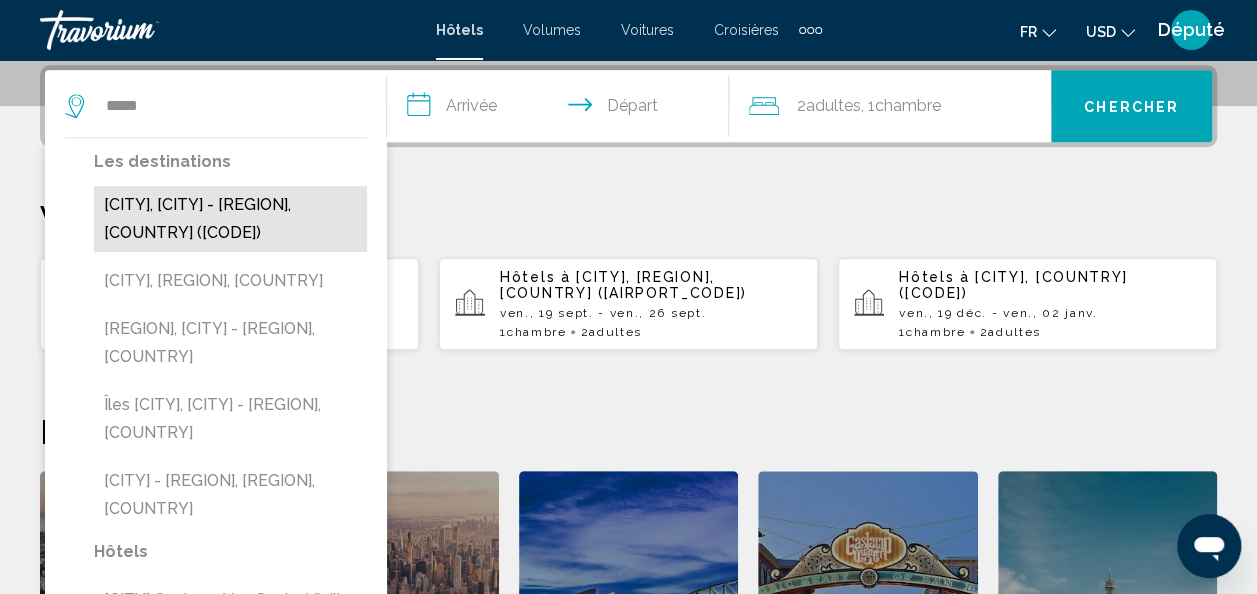 click on "[CITY], [CITY] - [REGION], [COUNTRY] ([CODE])" at bounding box center (230, 219) 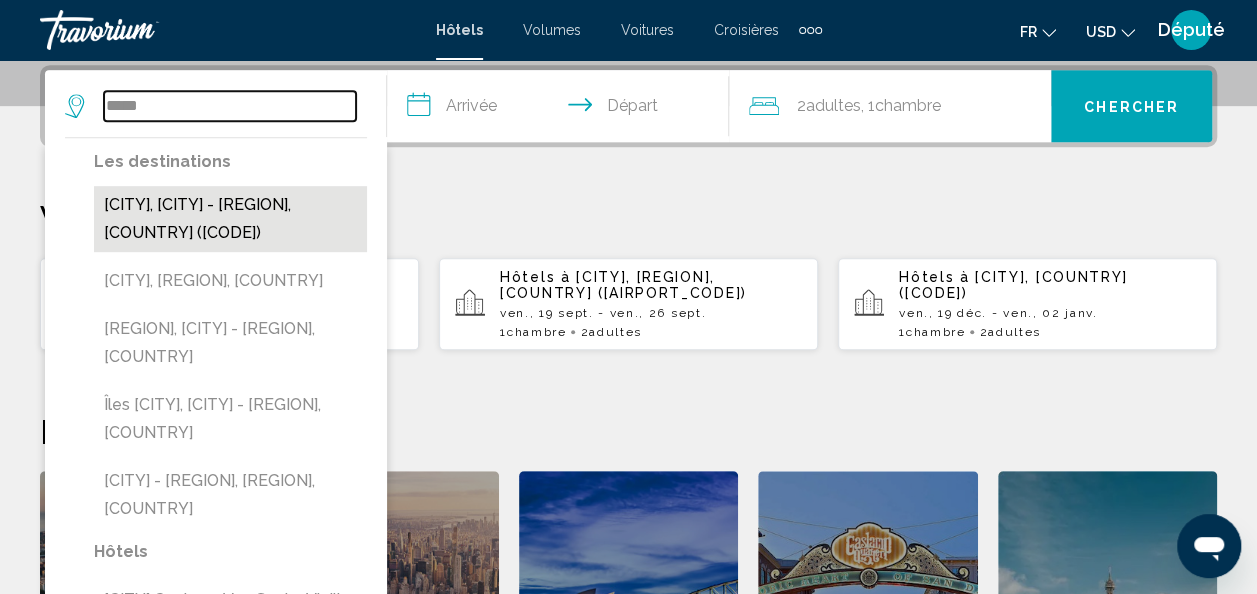 type on "**********" 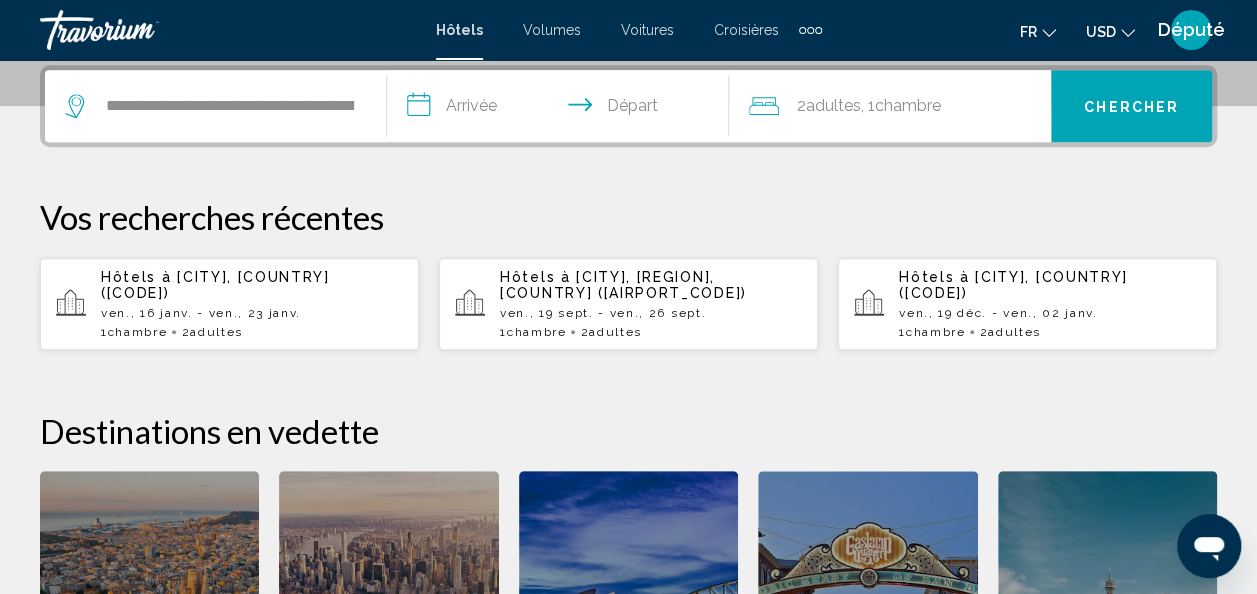 click on "**********" at bounding box center [562, 109] 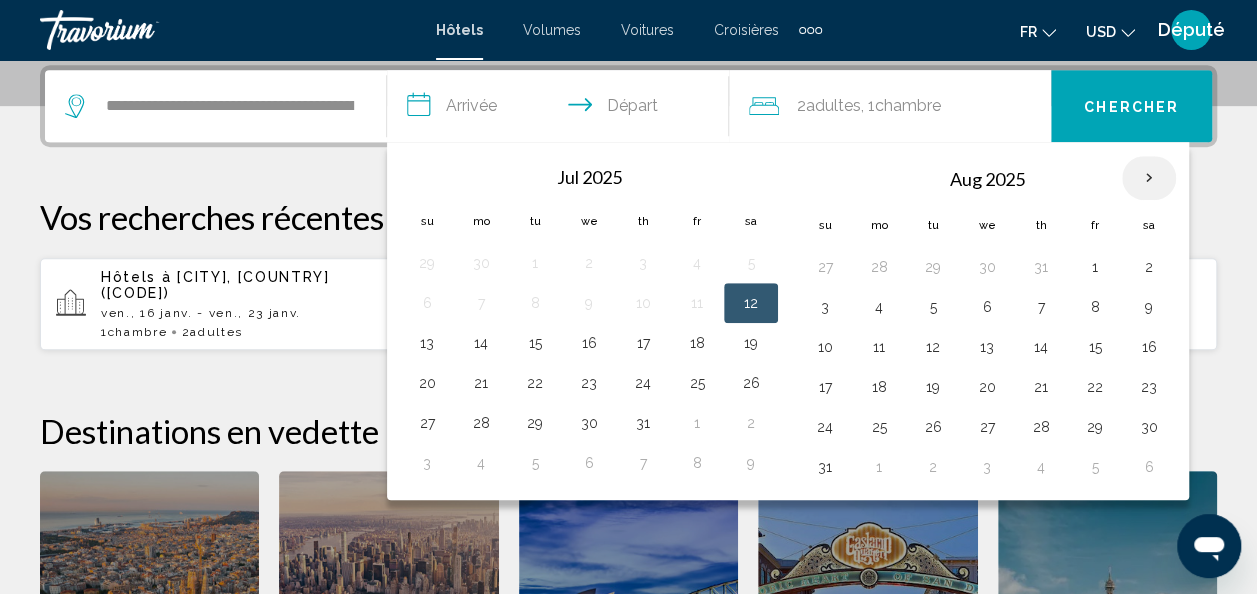 click at bounding box center (1149, 178) 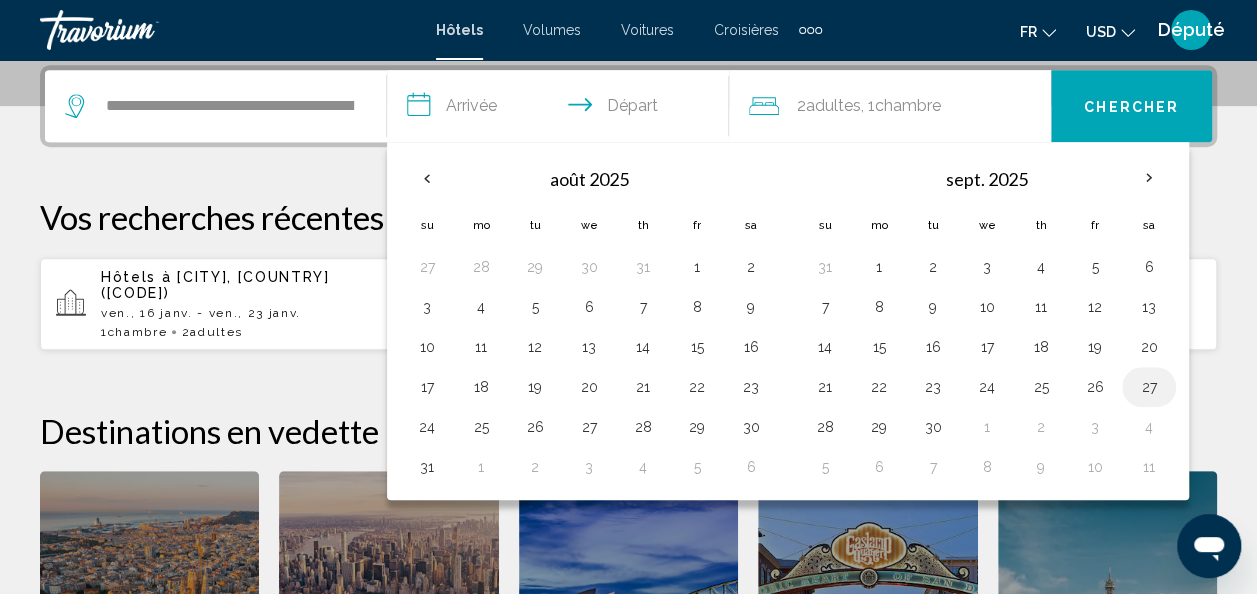 click on "27" at bounding box center [1149, 387] 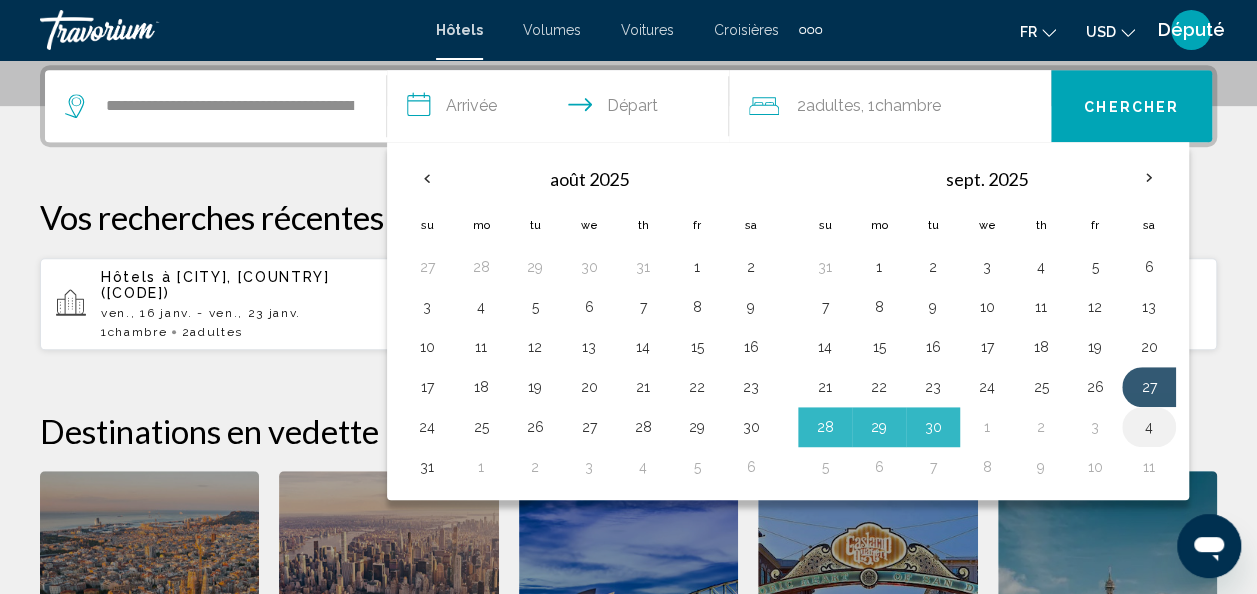 click on "4" at bounding box center (1149, 427) 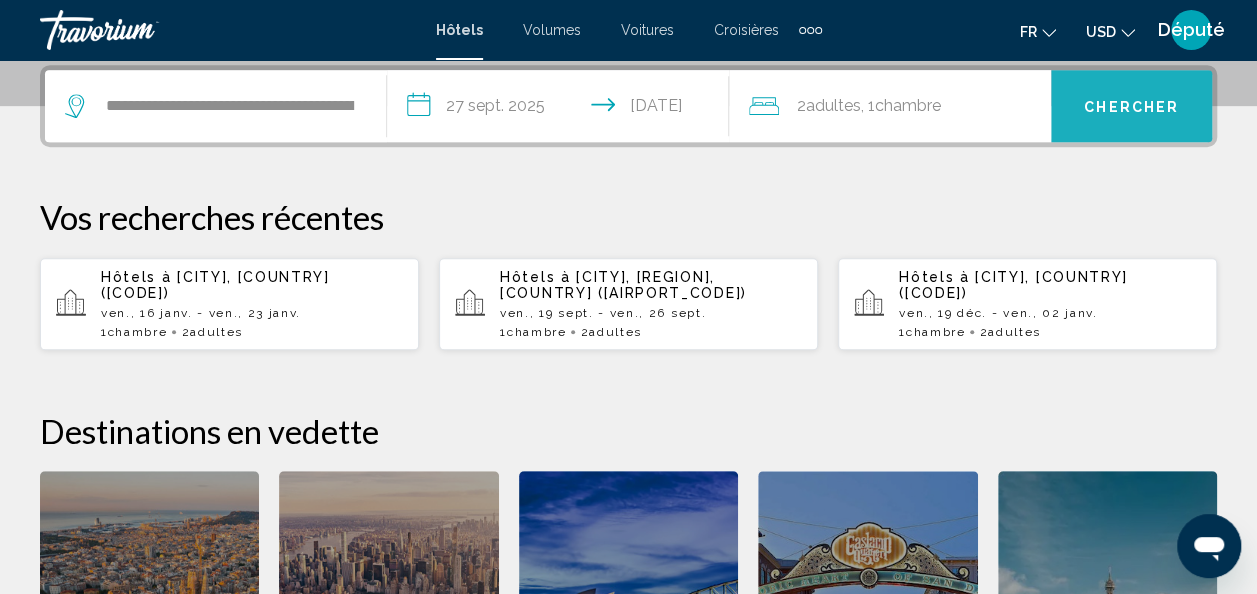 click on "Chercher" at bounding box center (1131, 106) 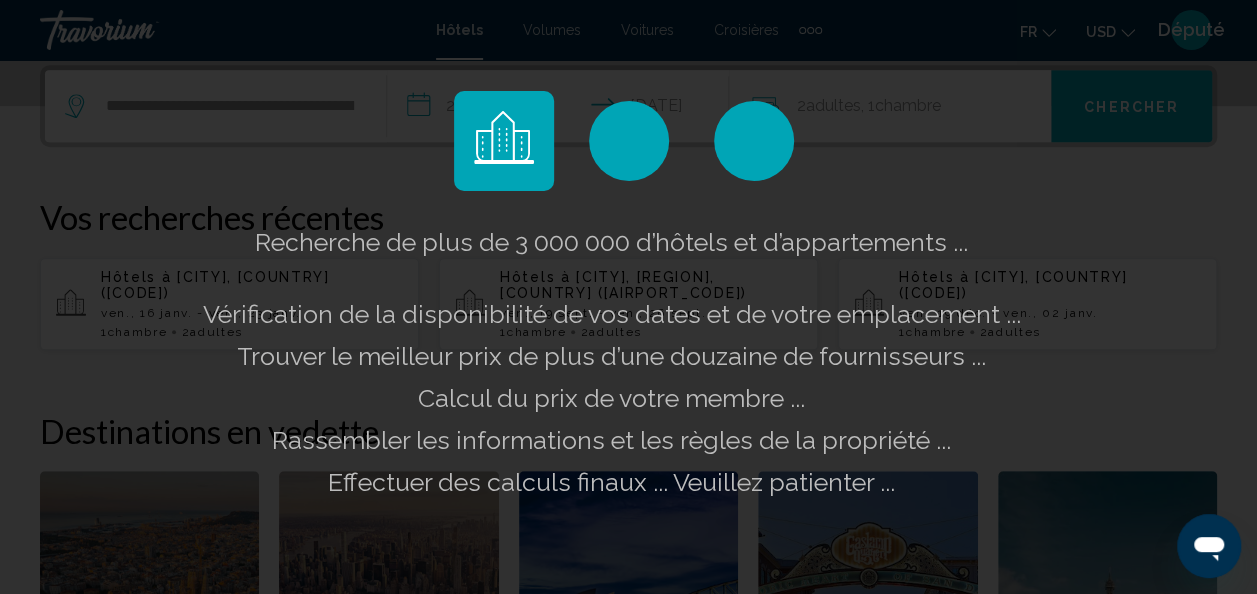 type 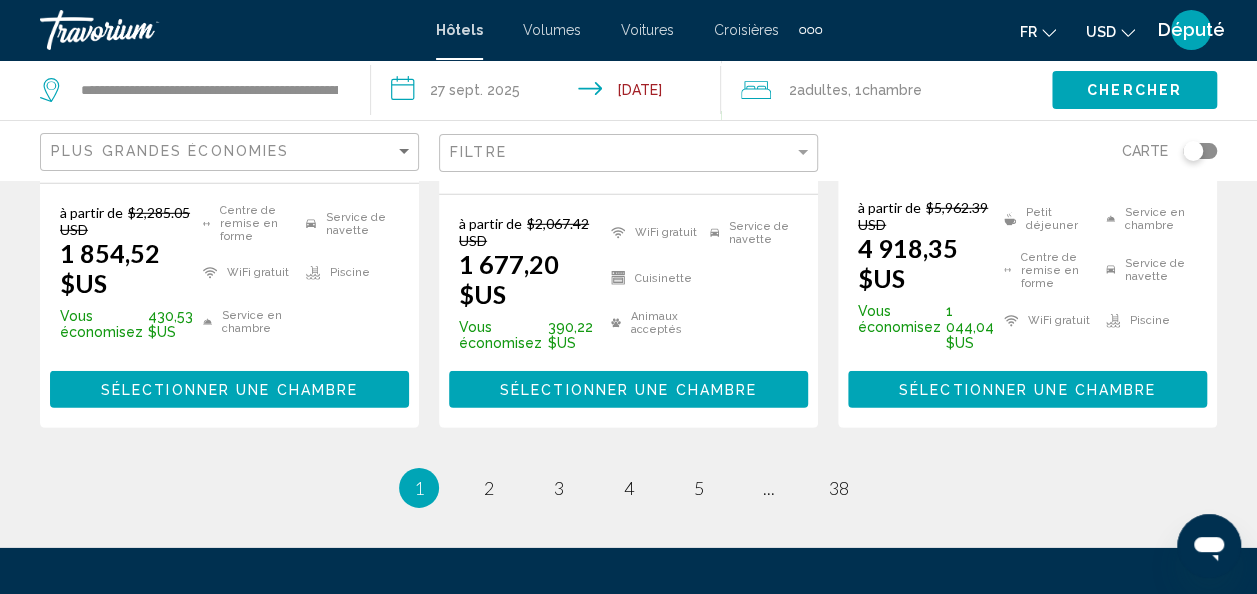 scroll, scrollTop: 3046, scrollLeft: 0, axis: vertical 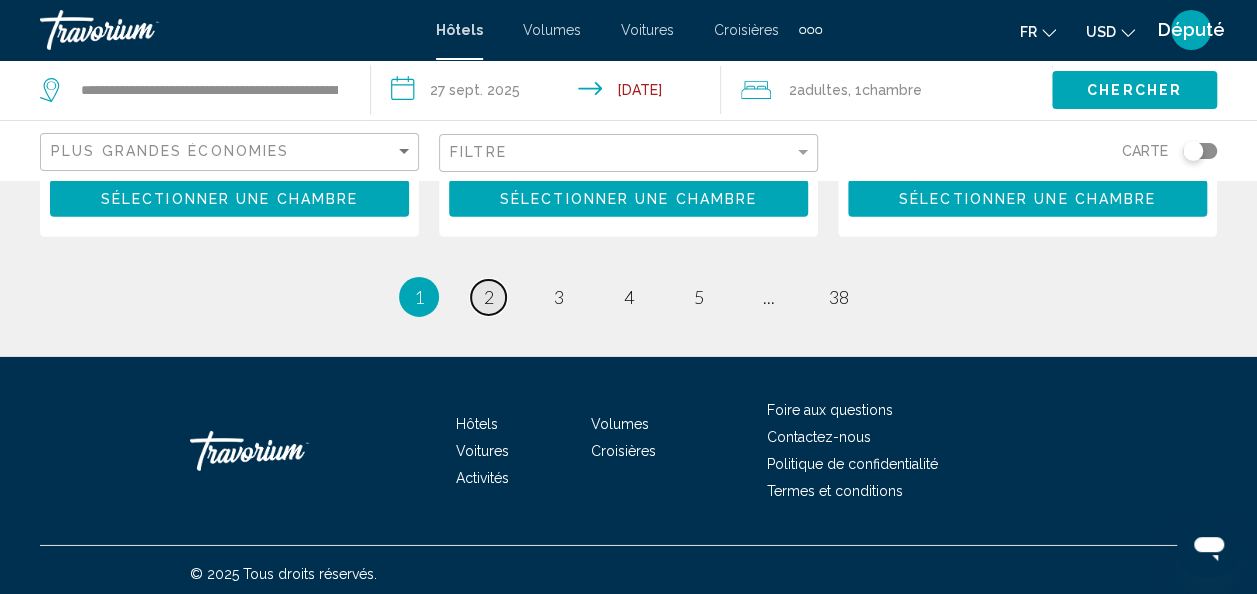 click on "2" at bounding box center (489, 297) 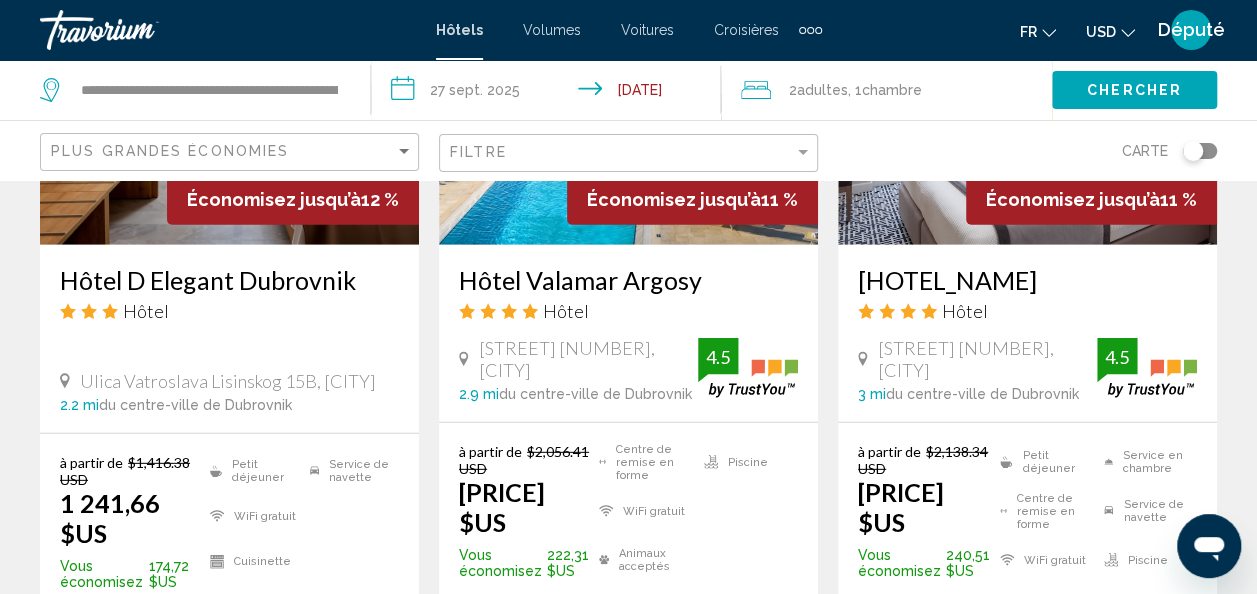 scroll, scrollTop: 2680, scrollLeft: 0, axis: vertical 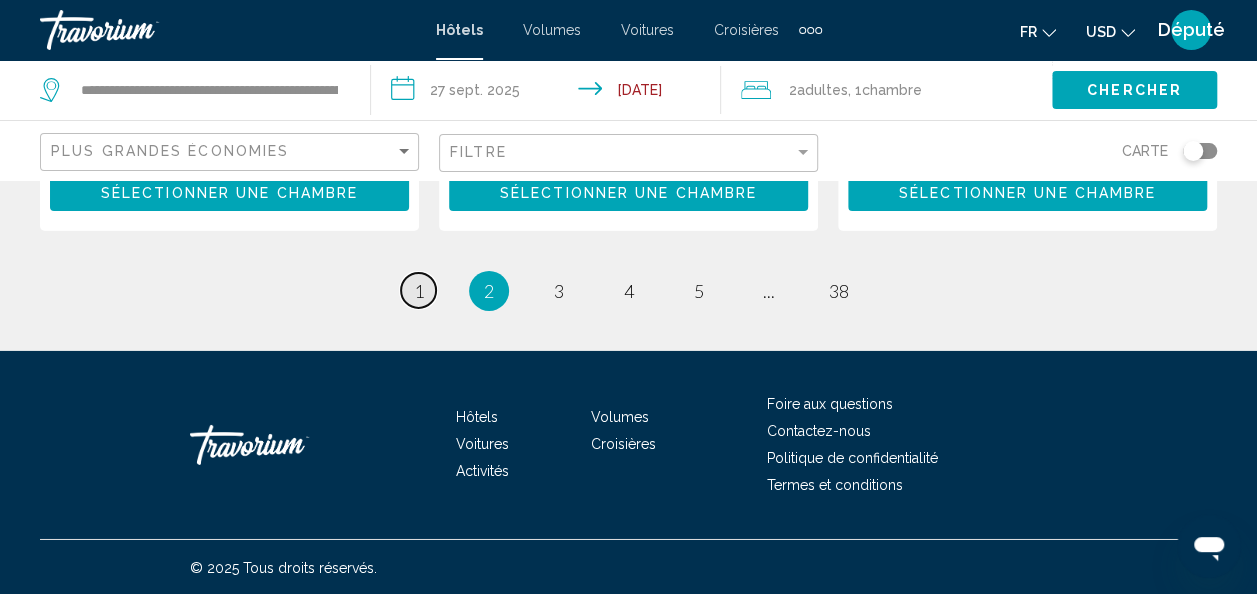 click on "1" at bounding box center [419, 291] 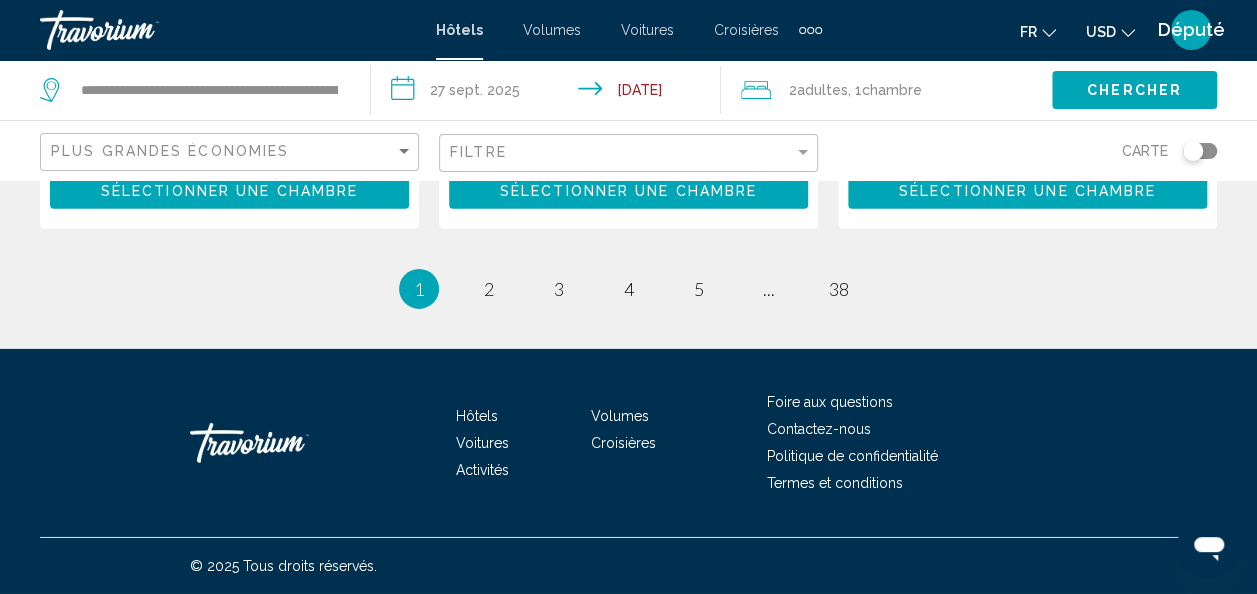 scroll, scrollTop: 0, scrollLeft: 0, axis: both 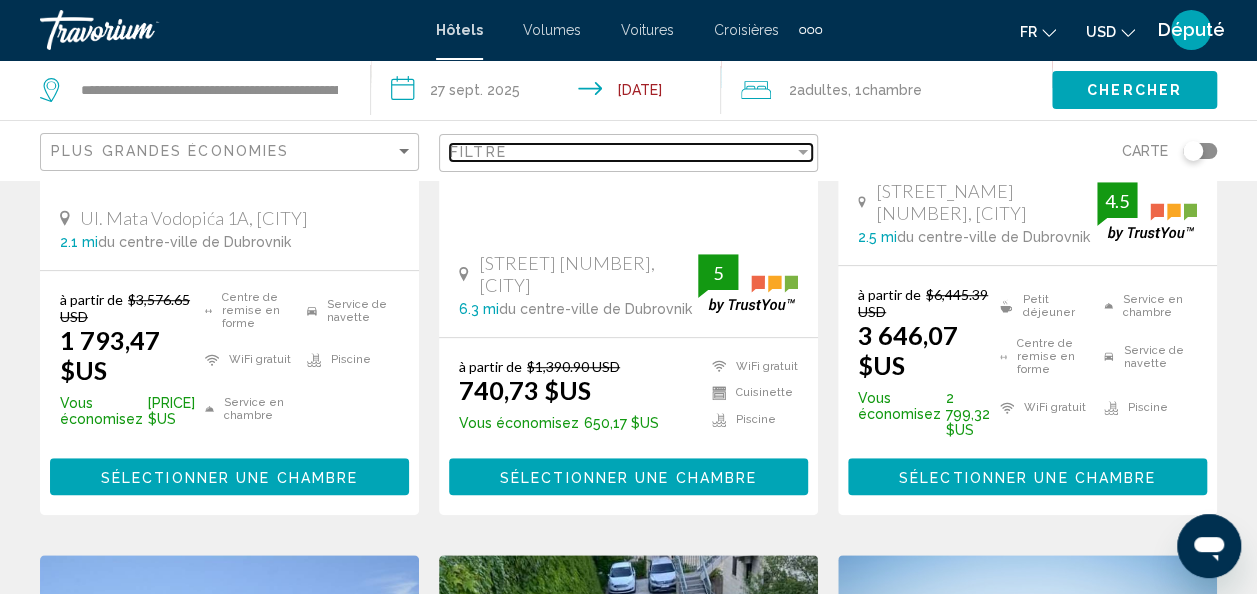 click on "Filtre" at bounding box center [622, 152] 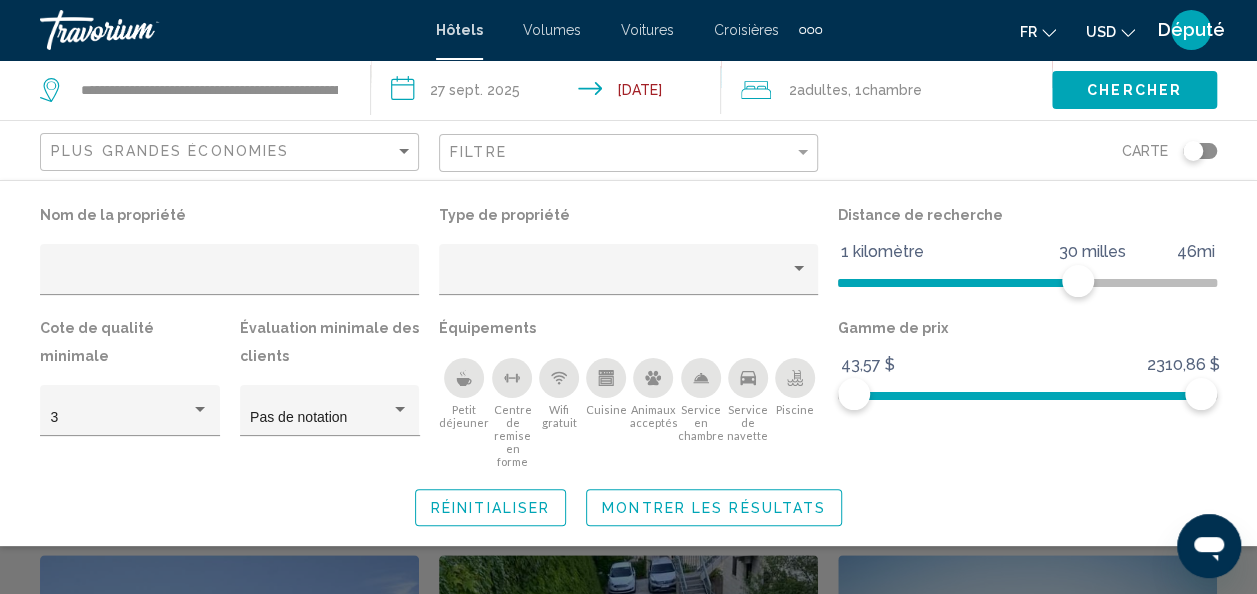 click 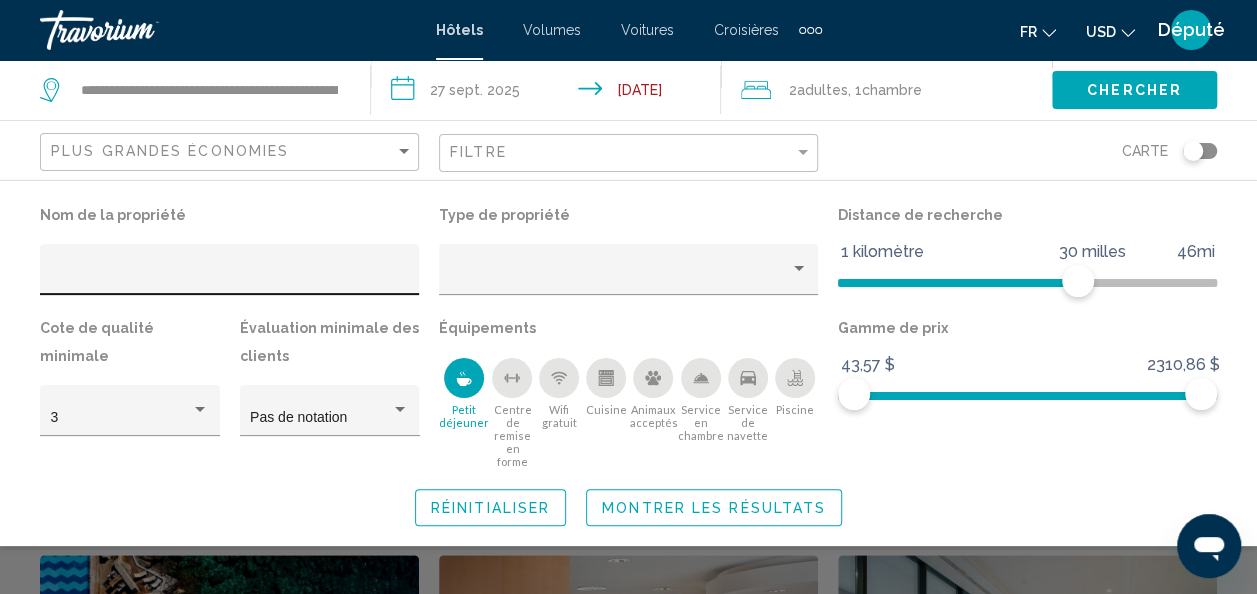 click 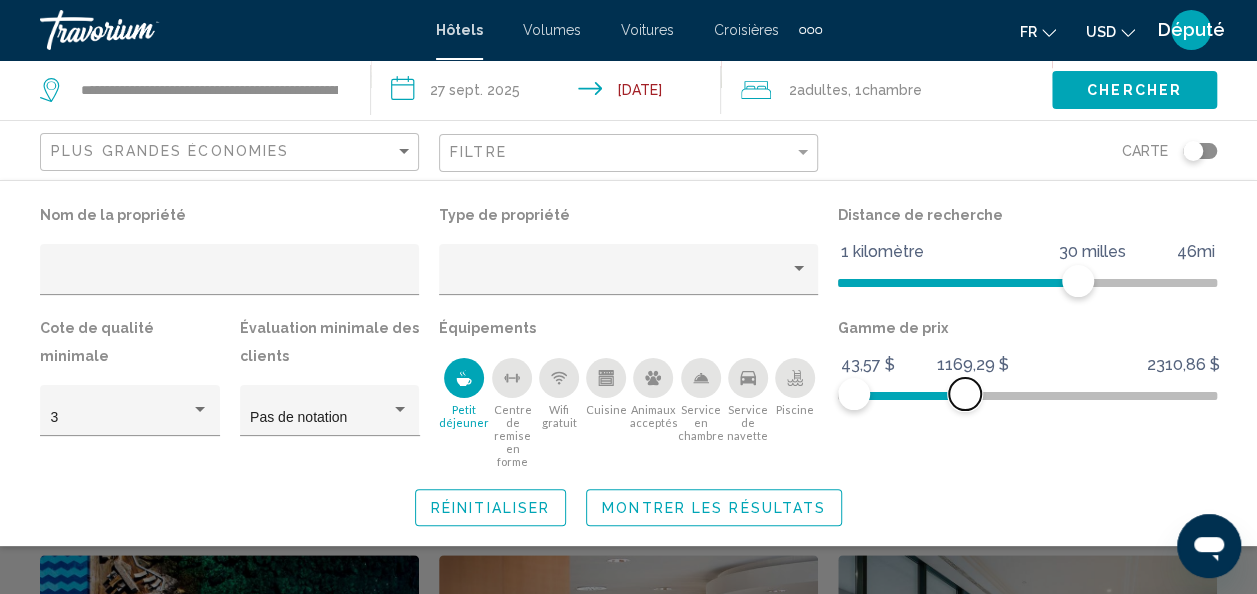 drag, startPoint x: 1205, startPoint y: 398, endPoint x: 965, endPoint y: 400, distance: 240.00833 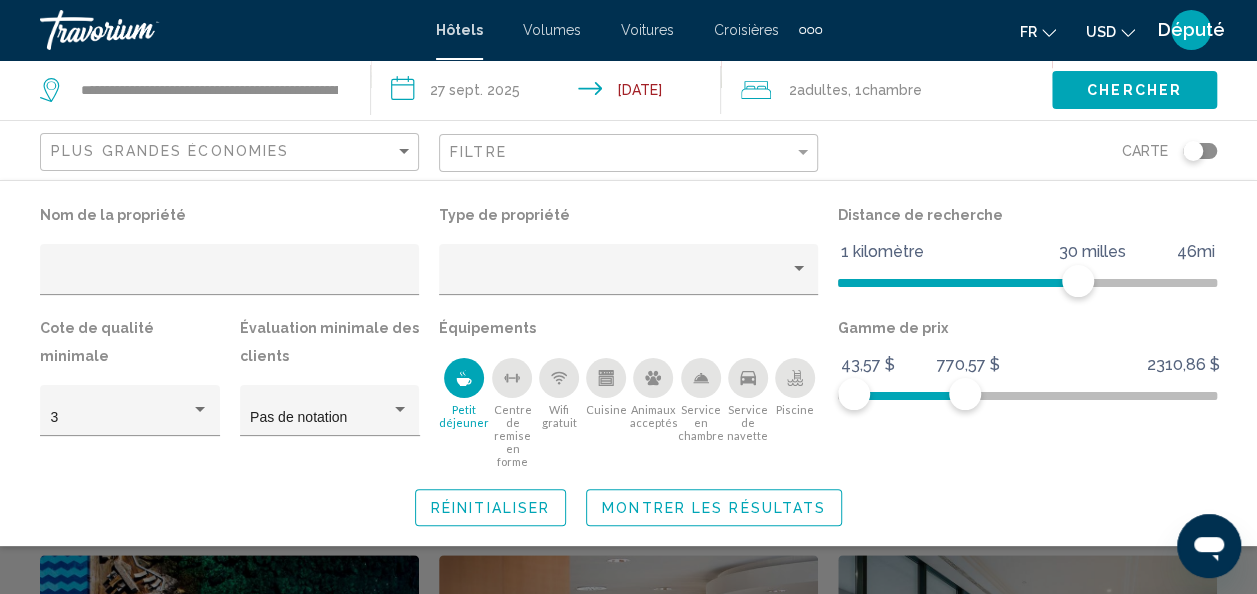 click on "Chercher" 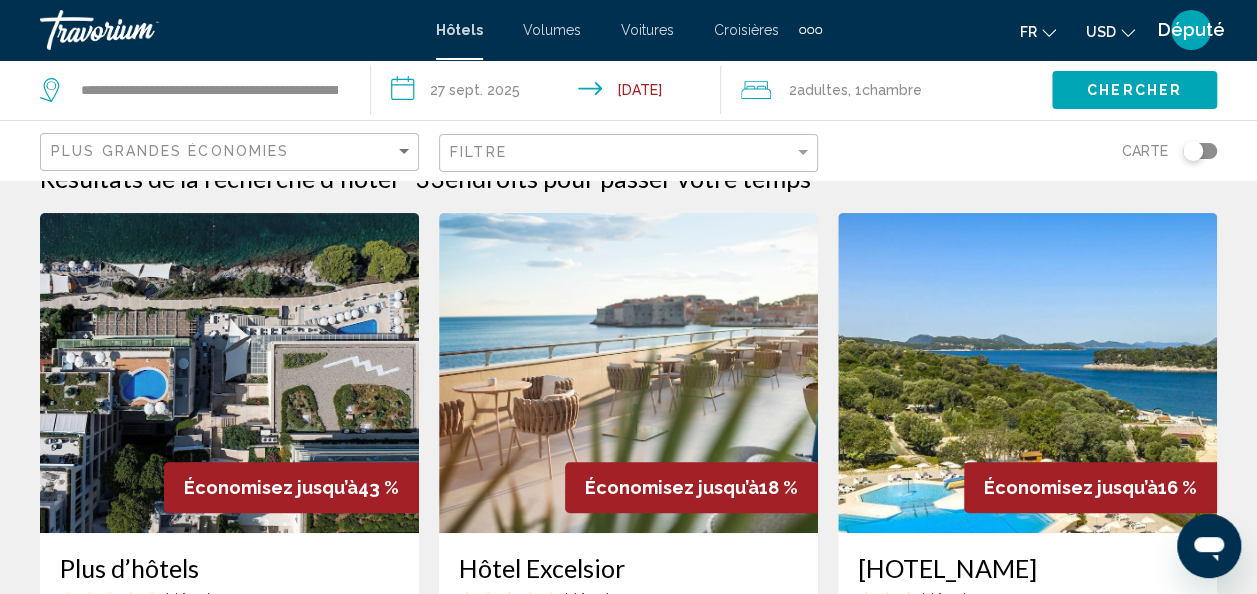 scroll, scrollTop: 42, scrollLeft: 0, axis: vertical 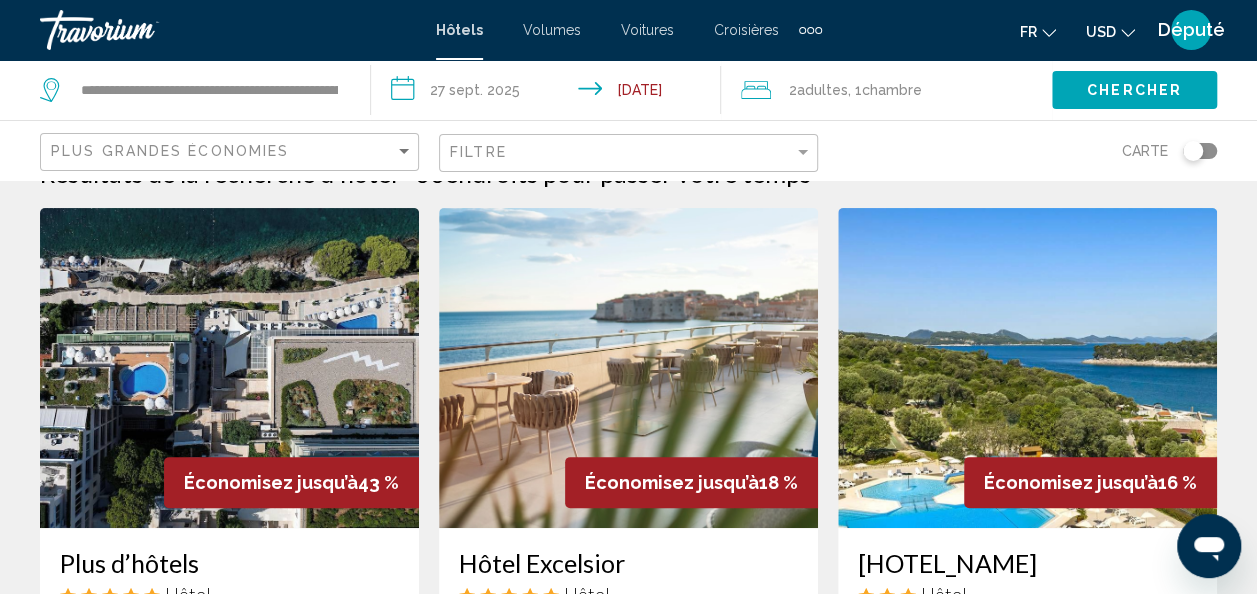 click on "Filtre" 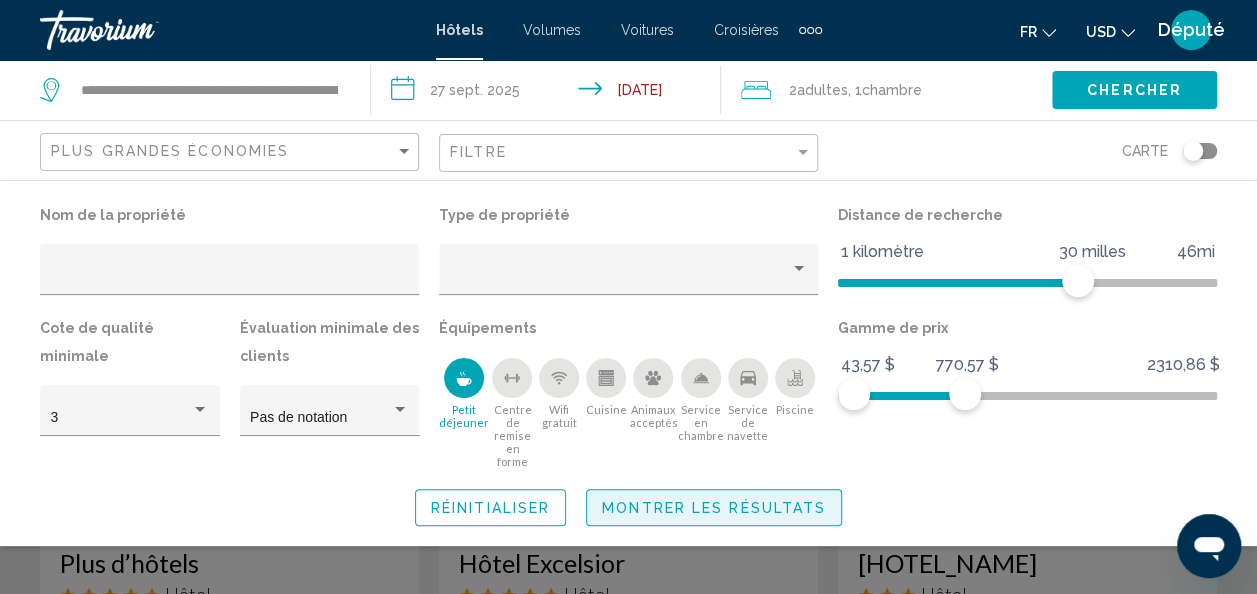 click on "Montrer les résultats" 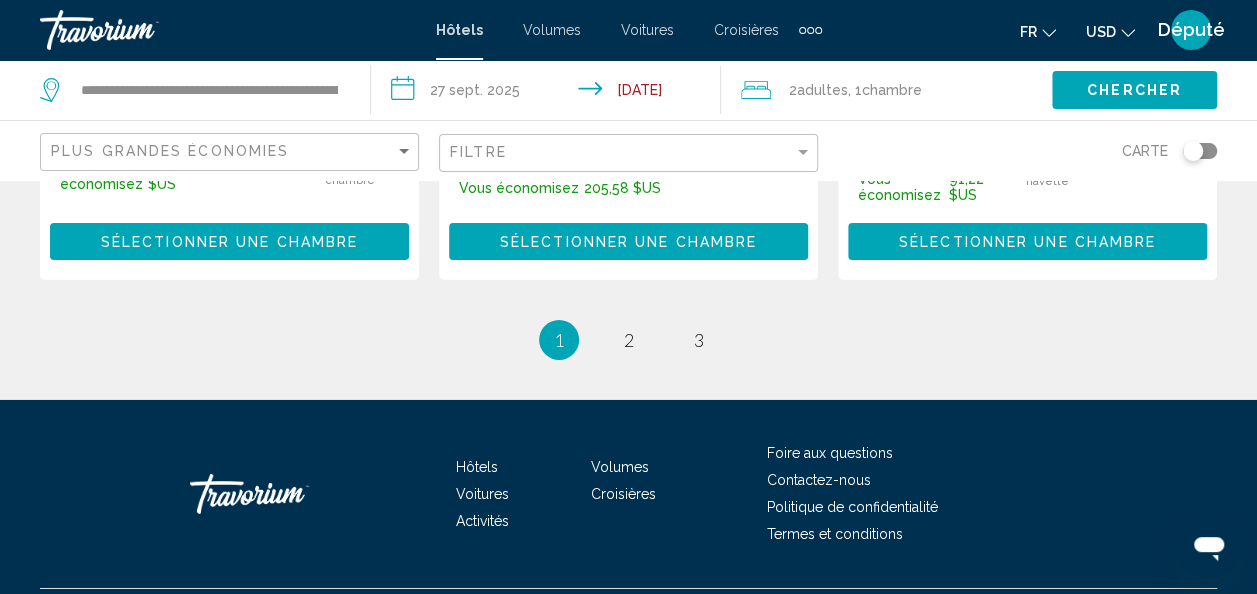 scroll, scrollTop: 3134, scrollLeft: 0, axis: vertical 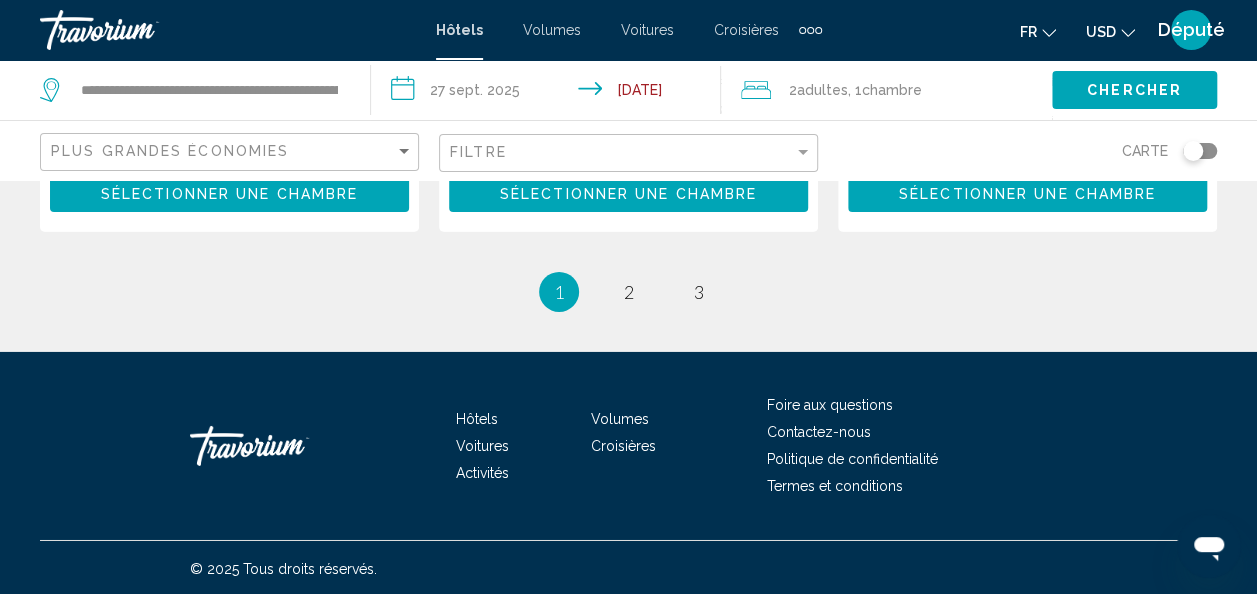 click on "1" at bounding box center (559, 292) 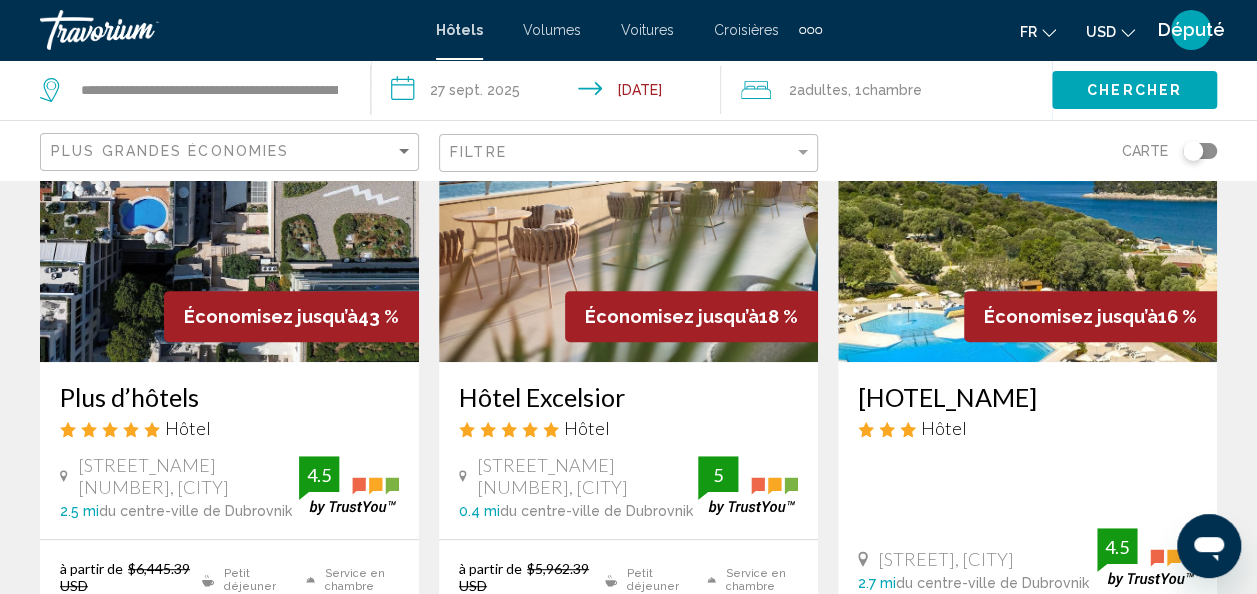 scroll, scrollTop: 0, scrollLeft: 0, axis: both 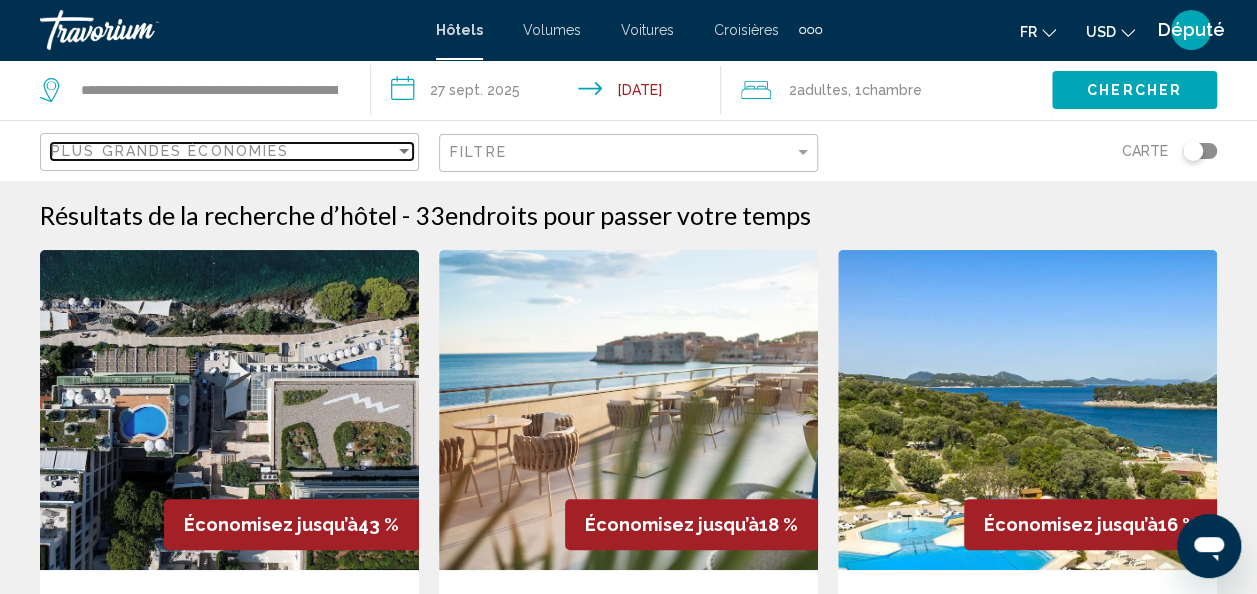 click on "Plus grandes économies" at bounding box center [223, 151] 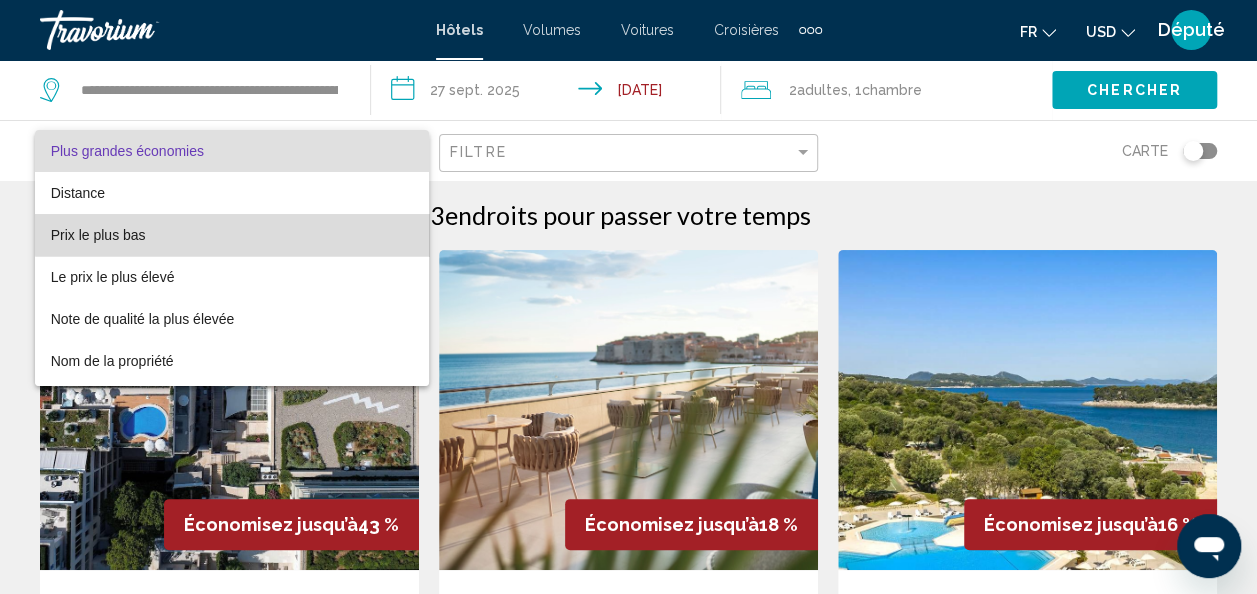 click on "Prix le plus bas" at bounding box center [232, 235] 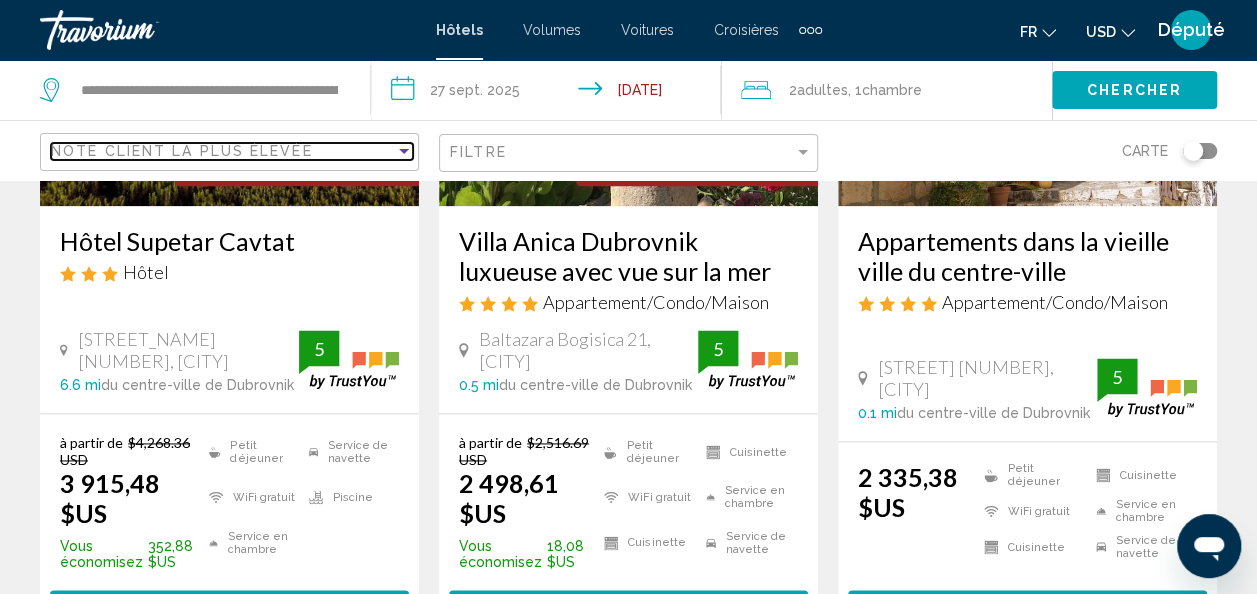 scroll, scrollTop: 1190, scrollLeft: 0, axis: vertical 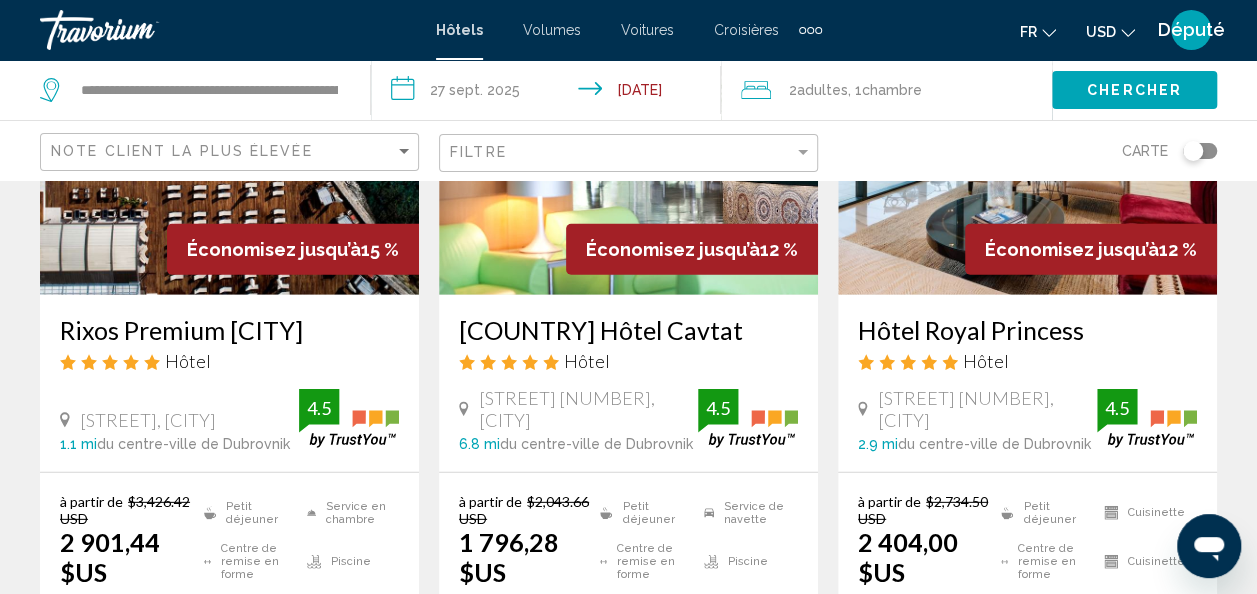 drag, startPoint x: 1252, startPoint y: 487, endPoint x: 1256, endPoint y: 578, distance: 91.08787 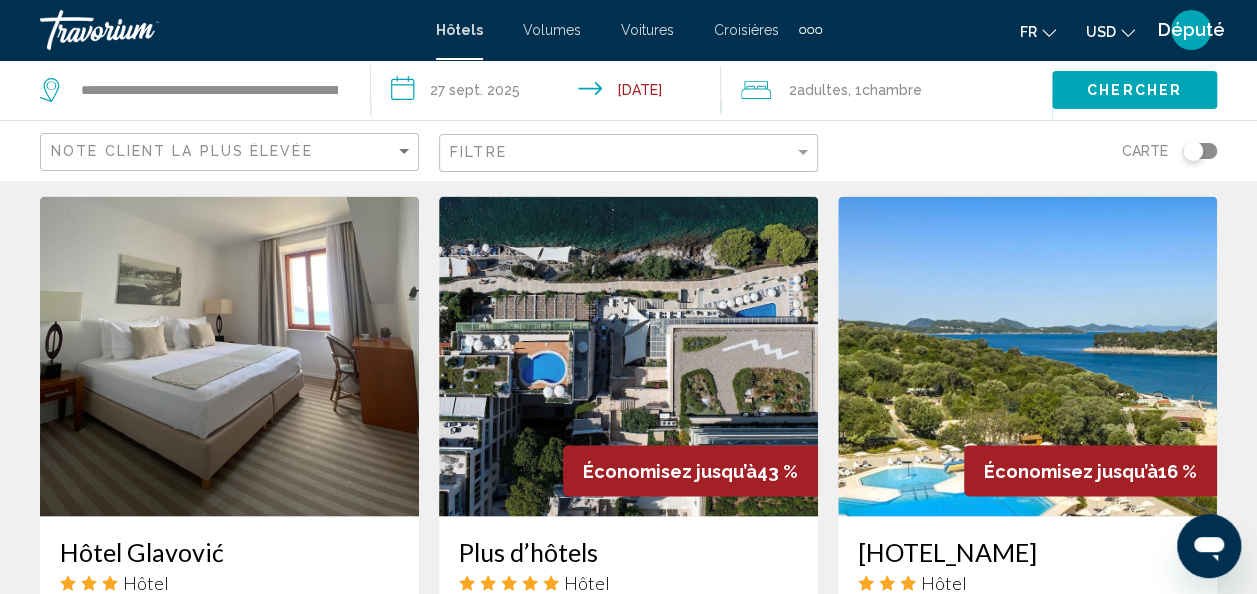 scroll, scrollTop: 1422, scrollLeft: 0, axis: vertical 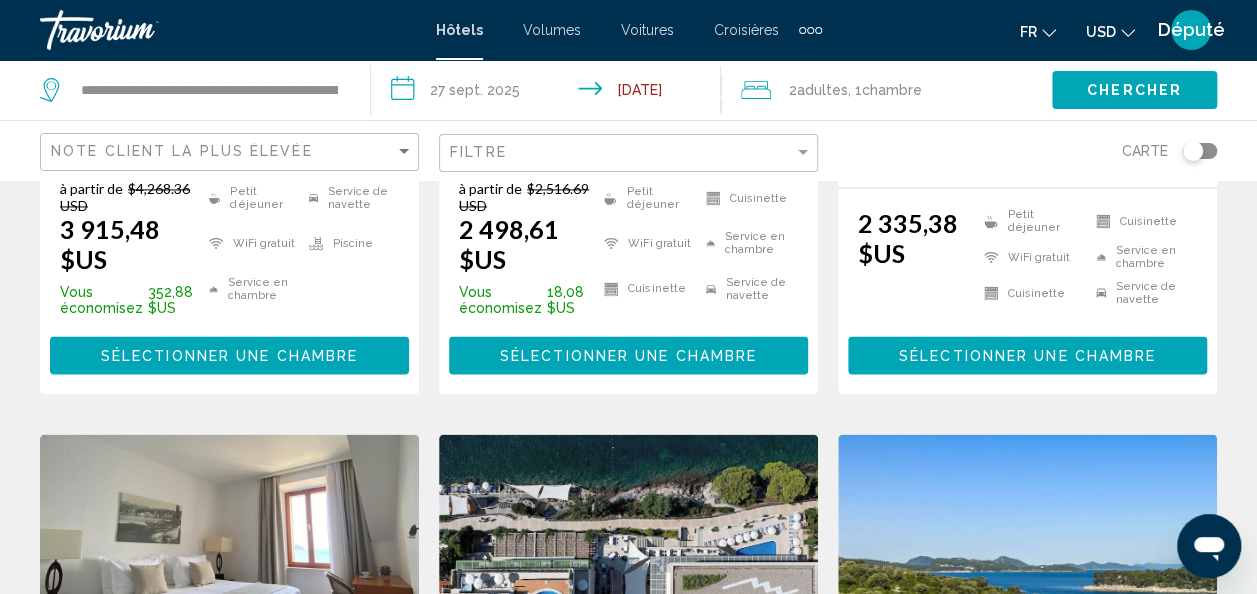 click on "Note client la plus élevée" 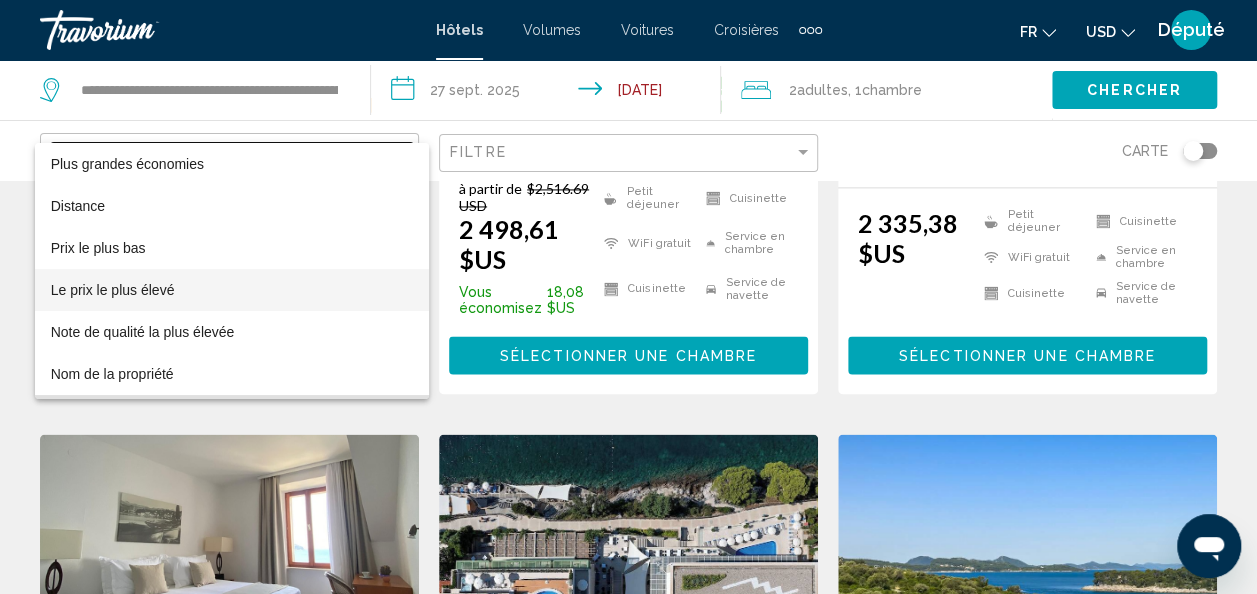scroll, scrollTop: 38, scrollLeft: 0, axis: vertical 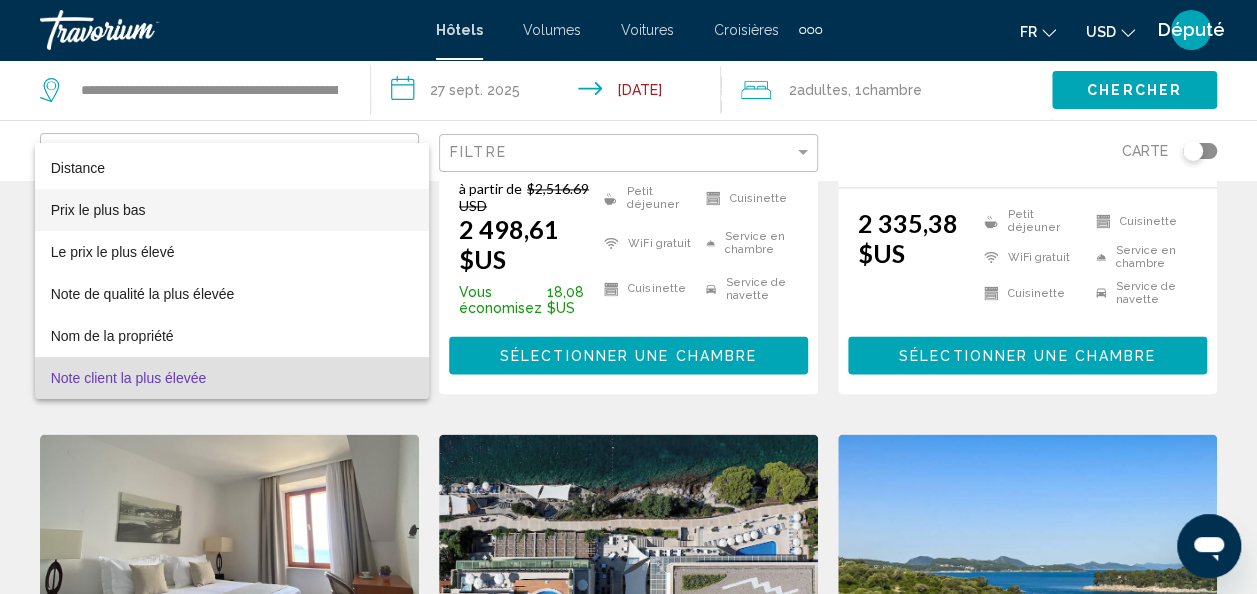 click on "Prix le plus bas" at bounding box center (232, 210) 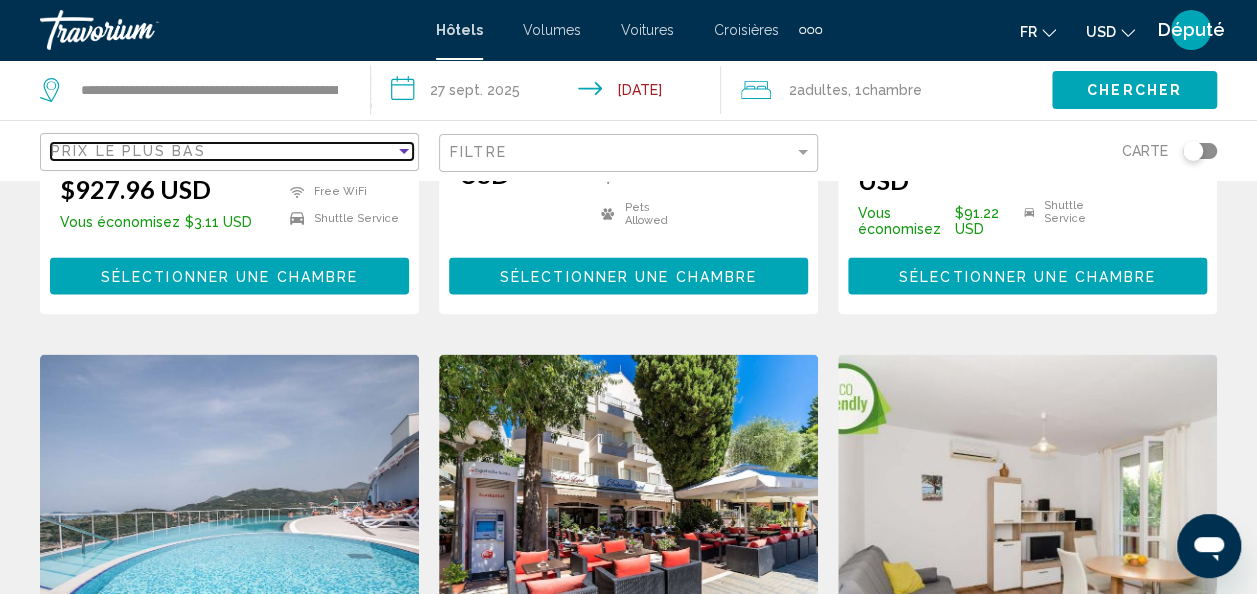 scroll, scrollTop: 2134, scrollLeft: 0, axis: vertical 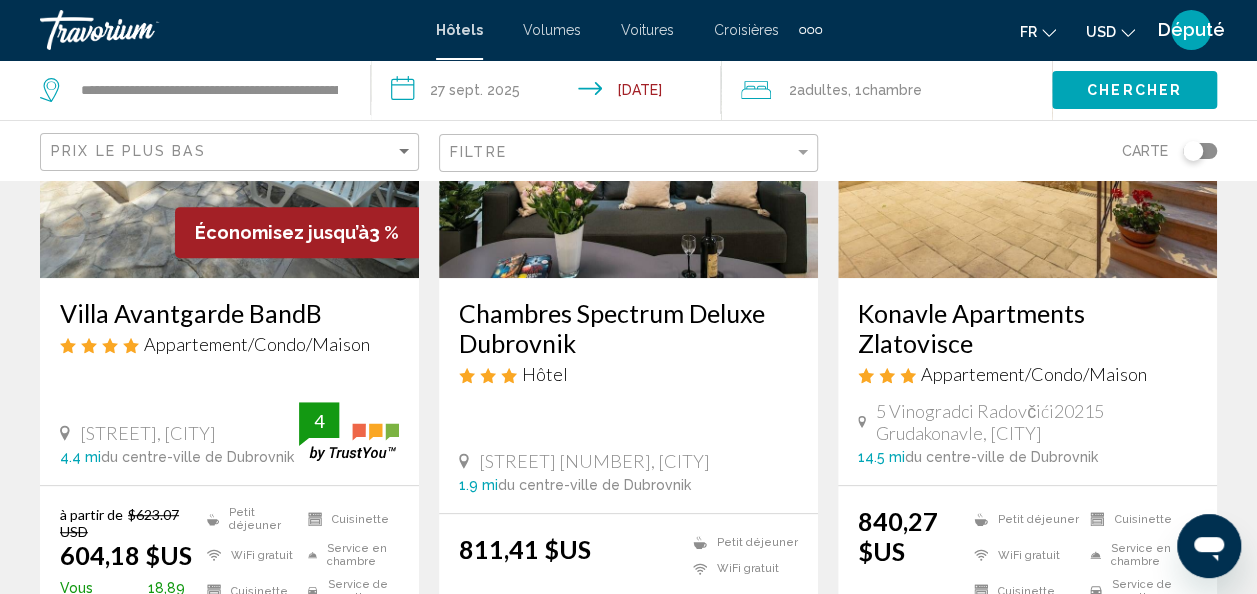 click on "Villa Avantgarde BandB" at bounding box center (229, 313) 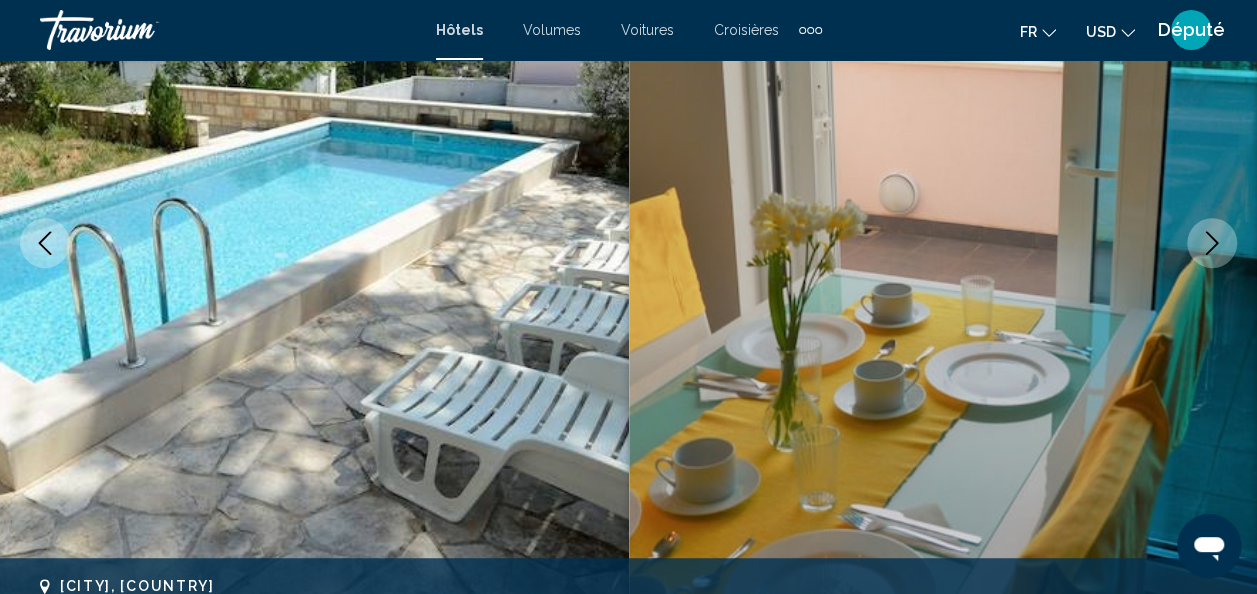 scroll, scrollTop: 238, scrollLeft: 0, axis: vertical 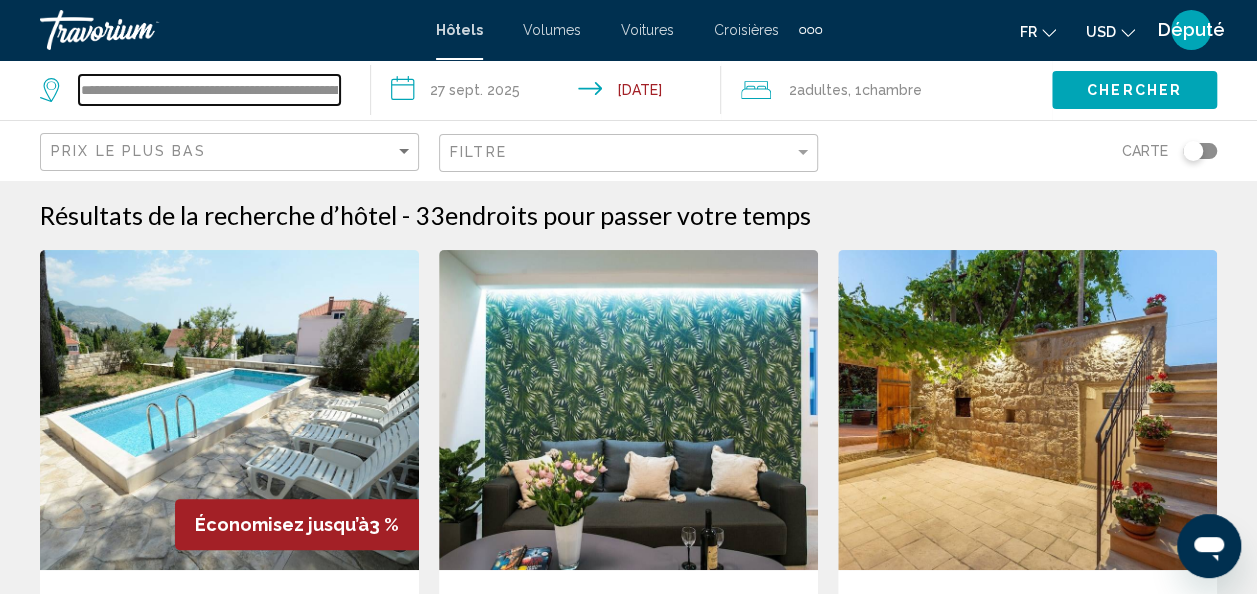 click on "**********" at bounding box center [209, 90] 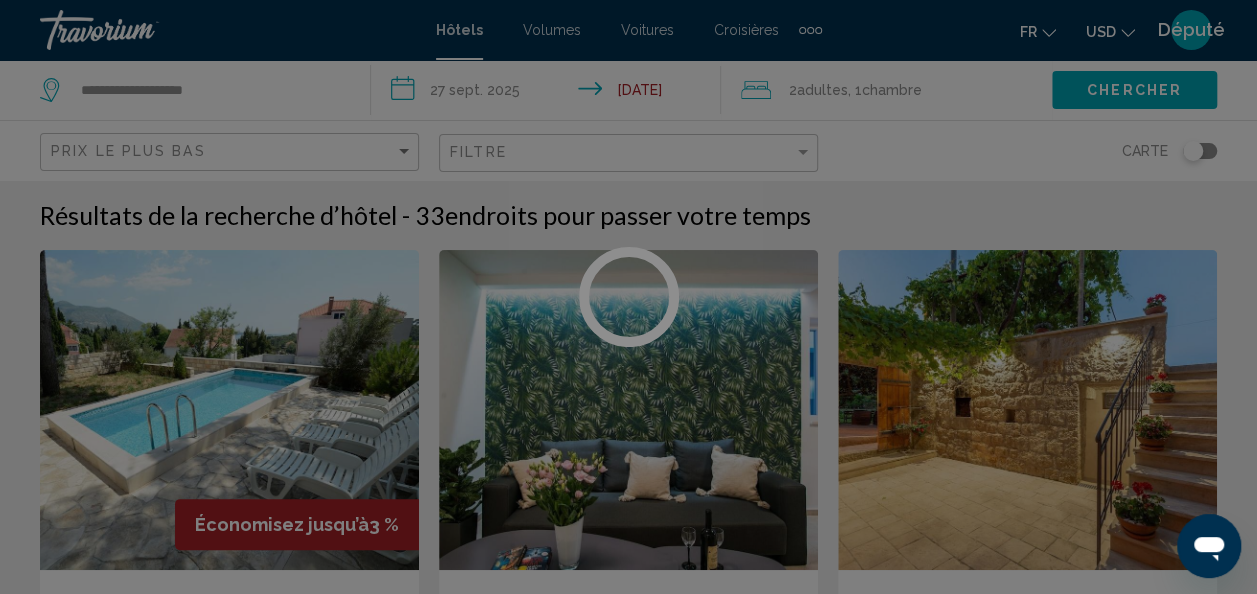 click at bounding box center (628, 297) 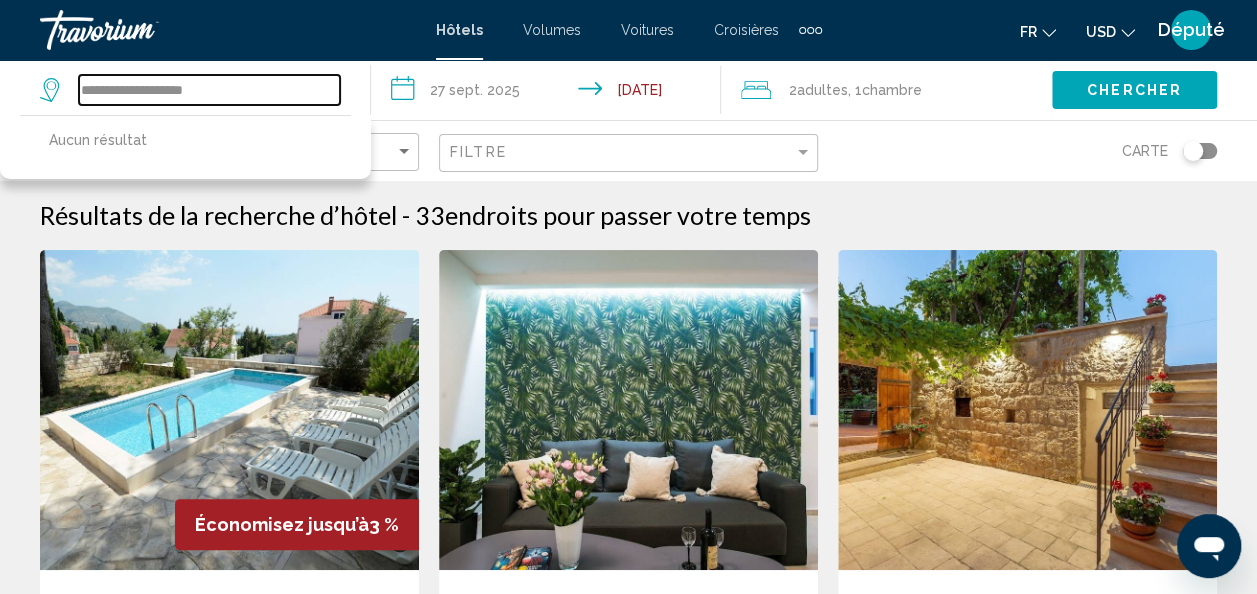 drag, startPoint x: 218, startPoint y: 88, endPoint x: 25, endPoint y: 103, distance: 193.58203 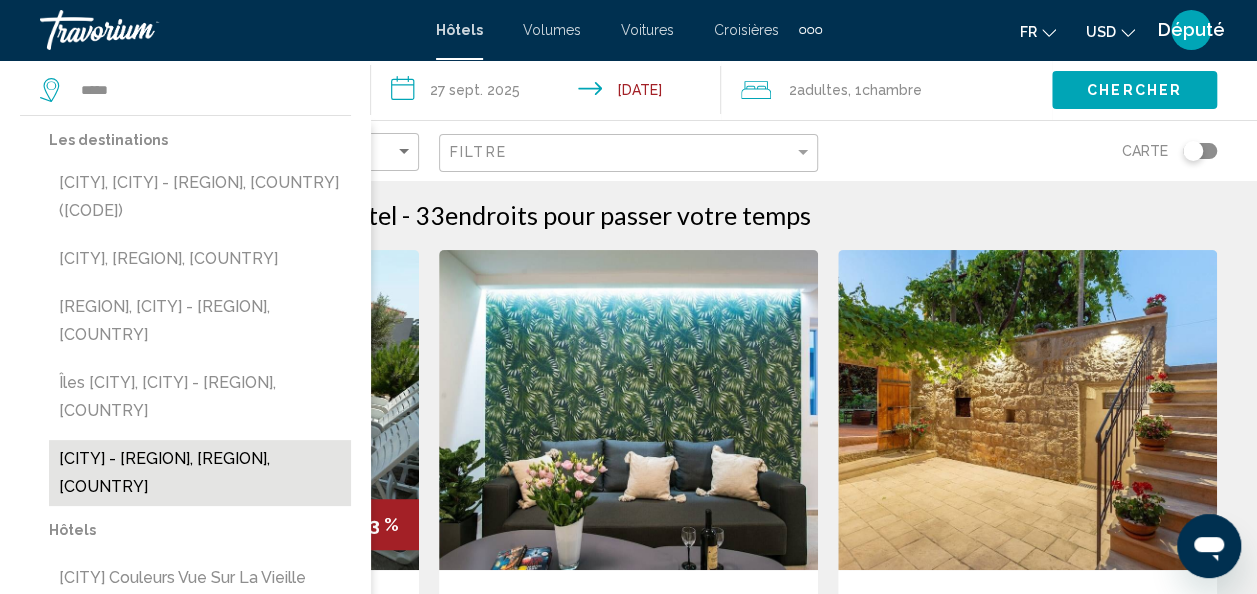 click on "[CITY] - [REGION], [REGION], [COUNTRY]" at bounding box center [200, 473] 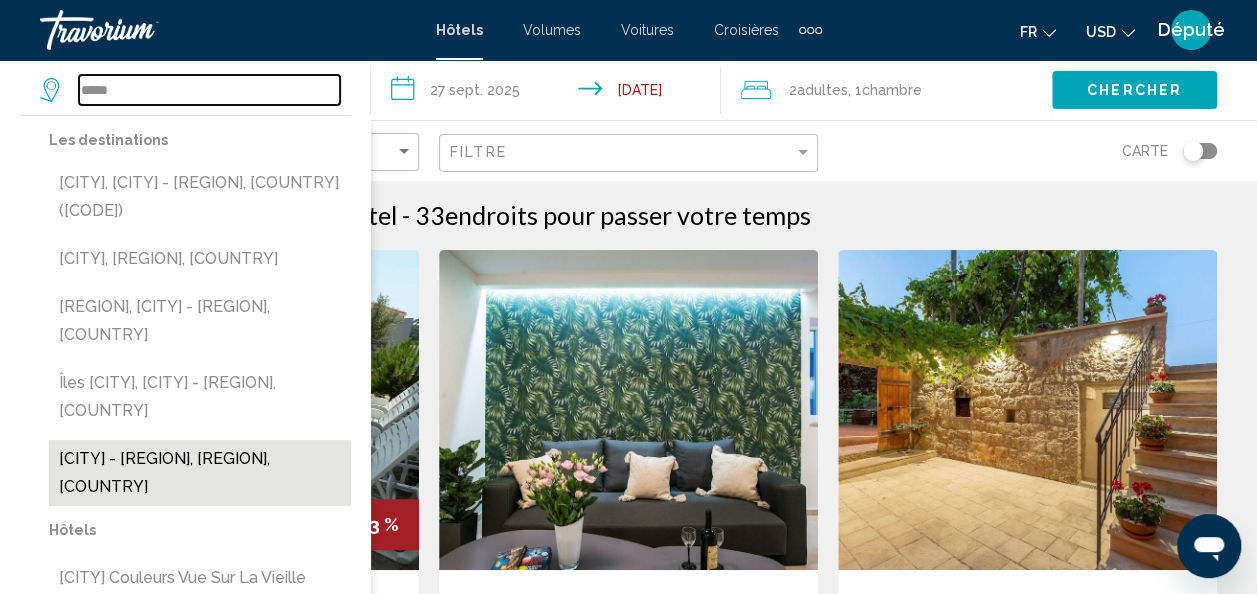 type on "**********" 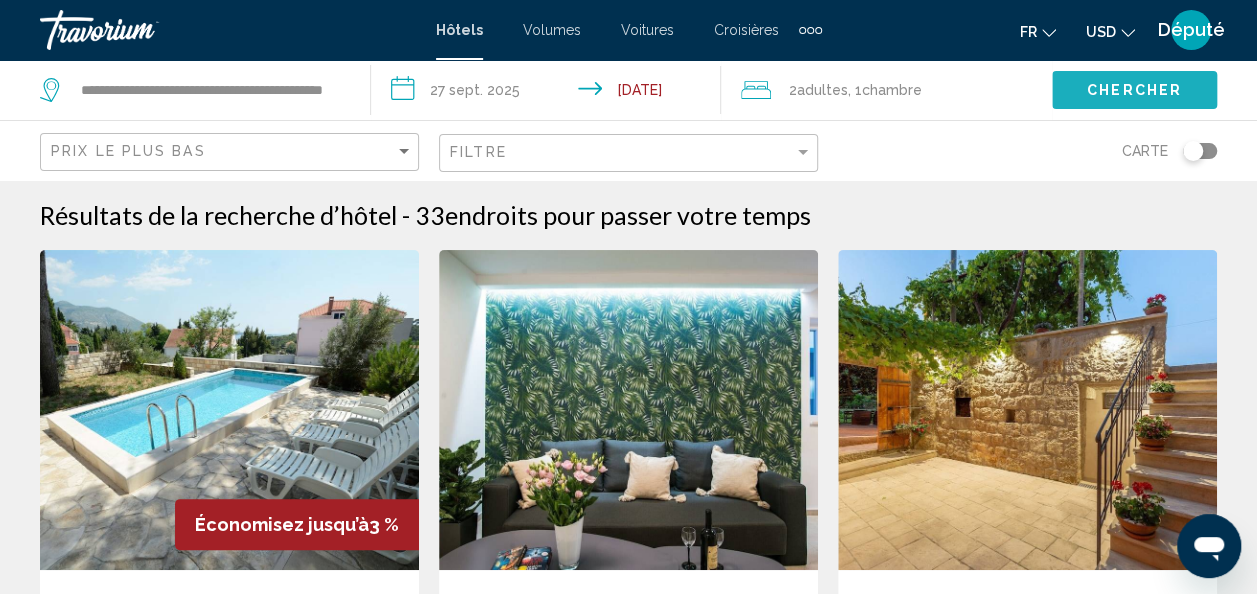 click on "Chercher" 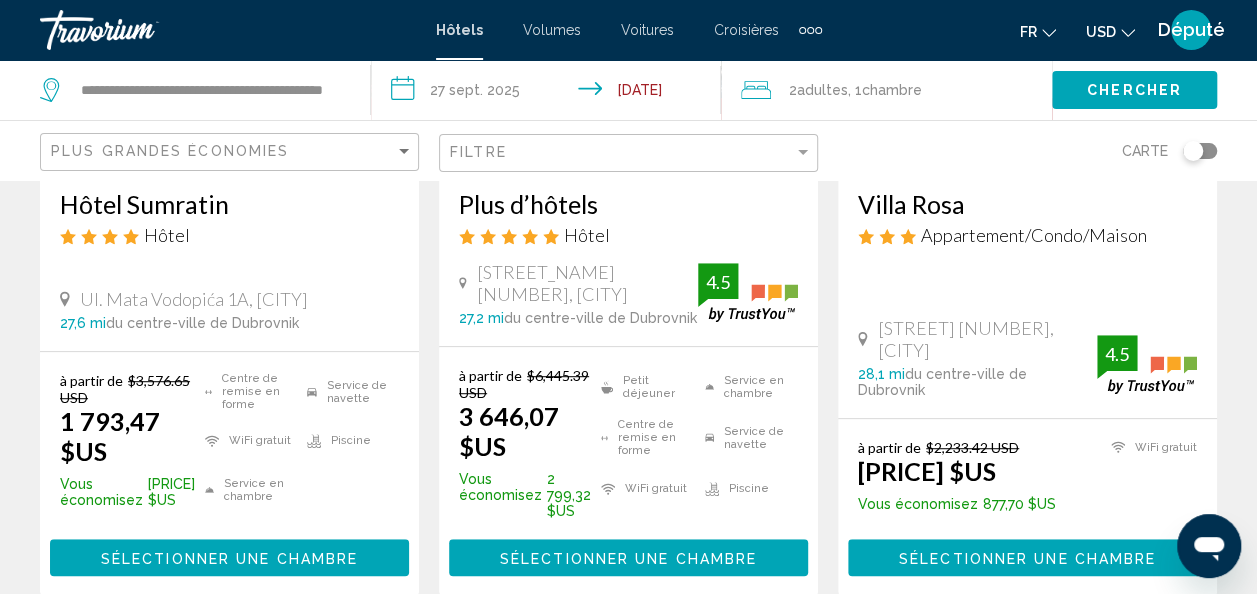 scroll, scrollTop: 418, scrollLeft: 0, axis: vertical 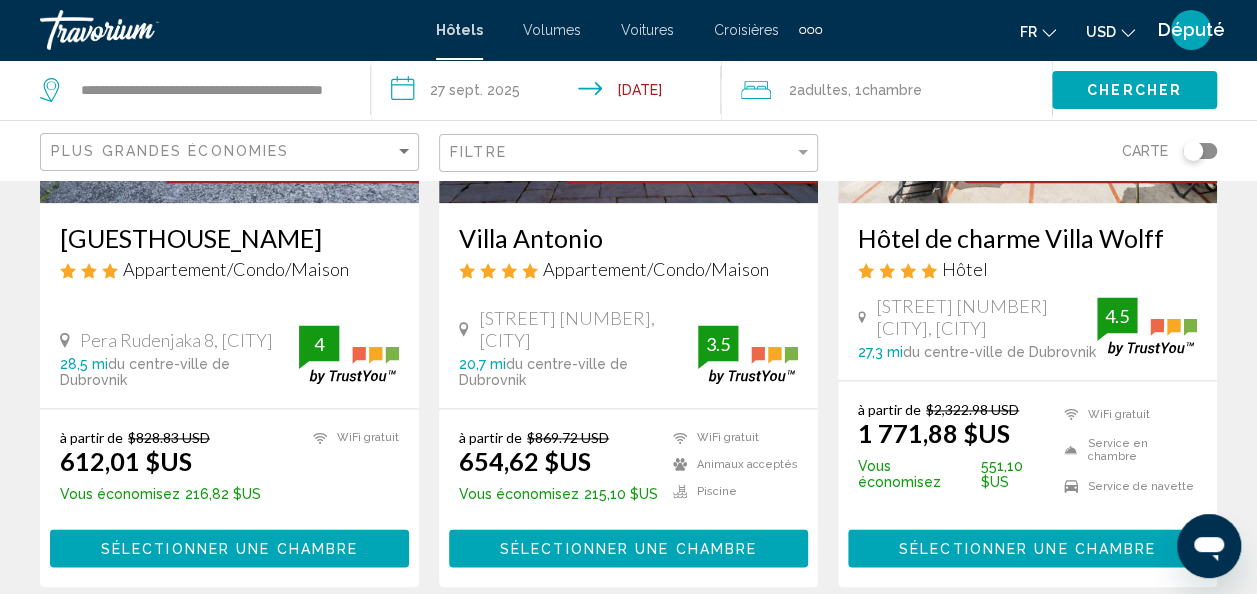 click on "Villa Antonio" at bounding box center [628, 238] 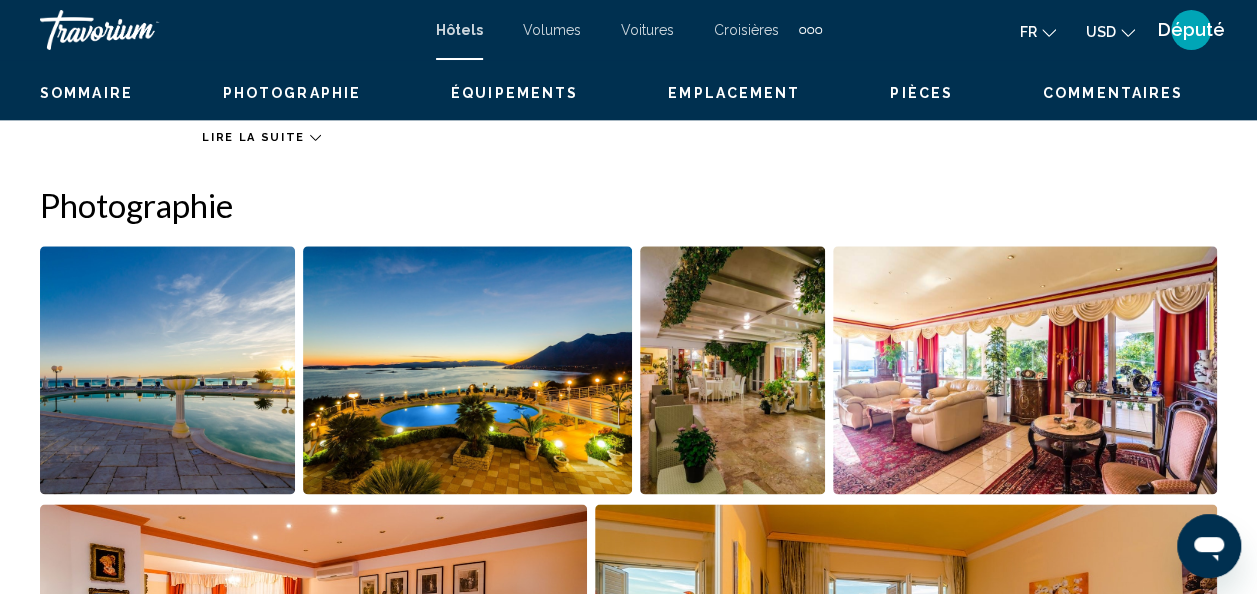 scroll, scrollTop: 238, scrollLeft: 0, axis: vertical 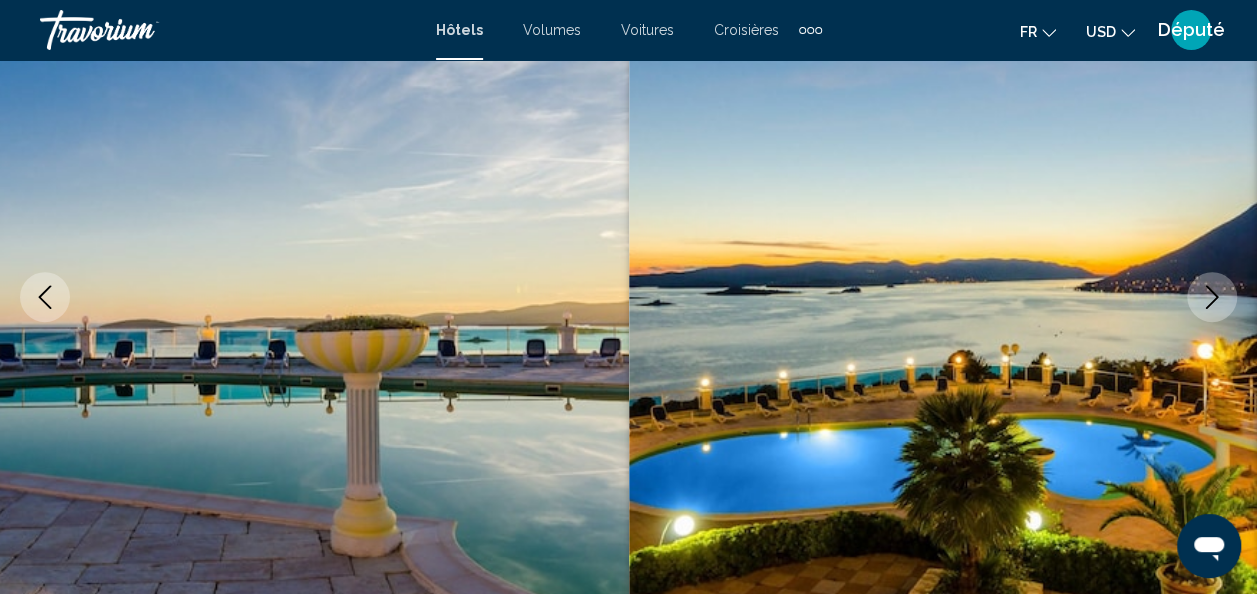 type 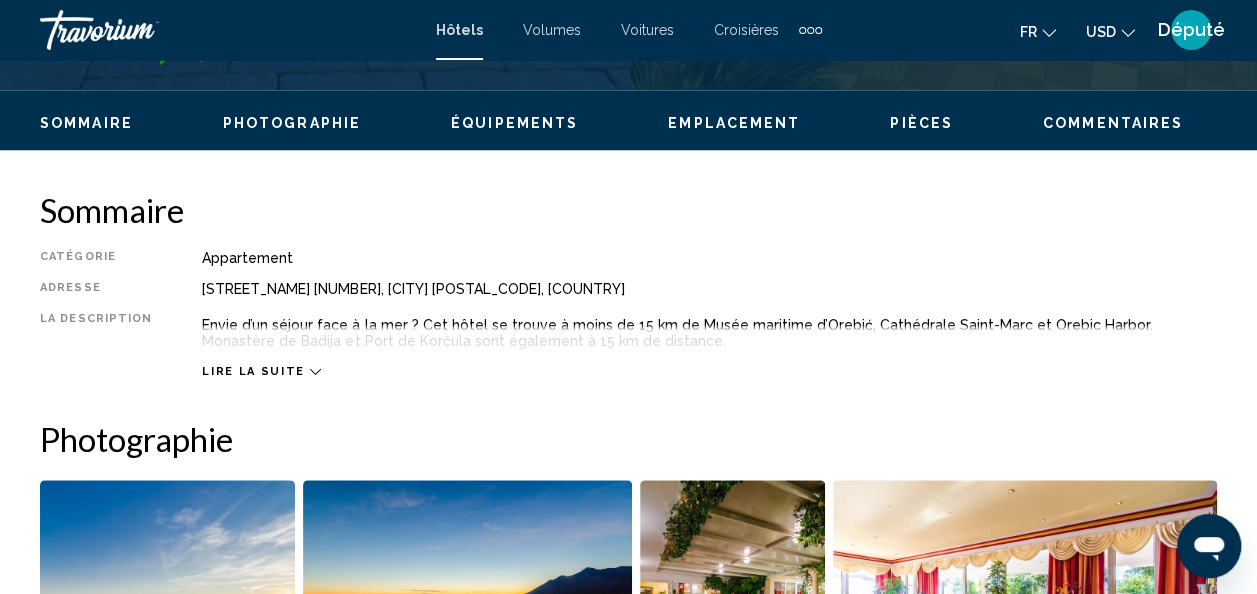 scroll, scrollTop: 918, scrollLeft: 0, axis: vertical 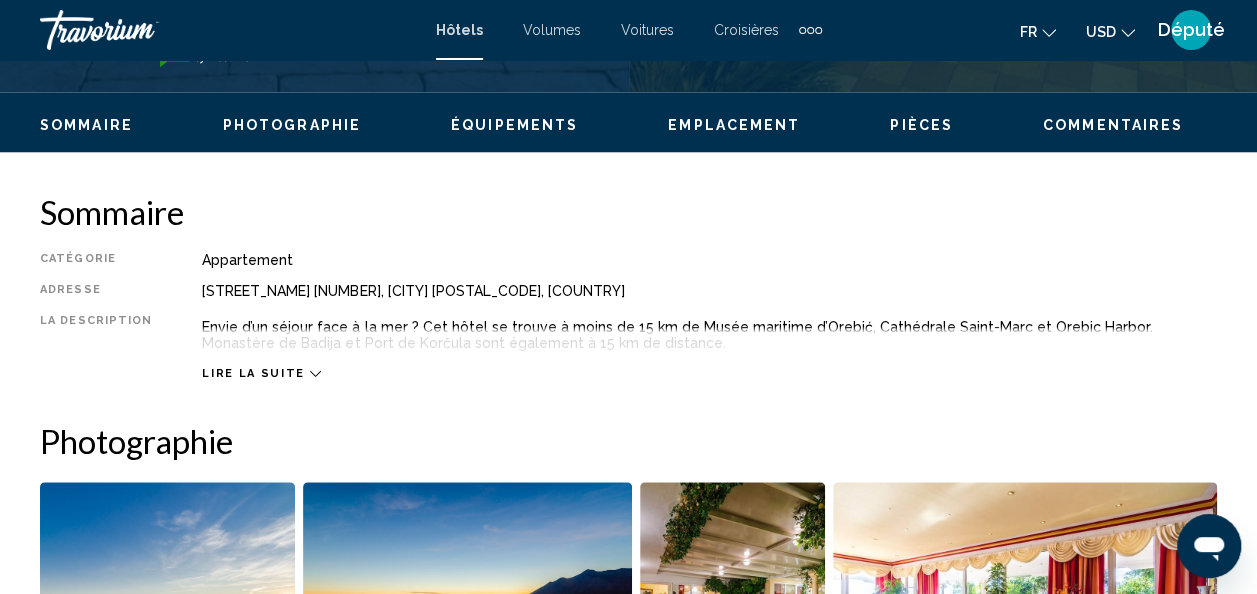 click on "Lire la suite" at bounding box center [709, 353] 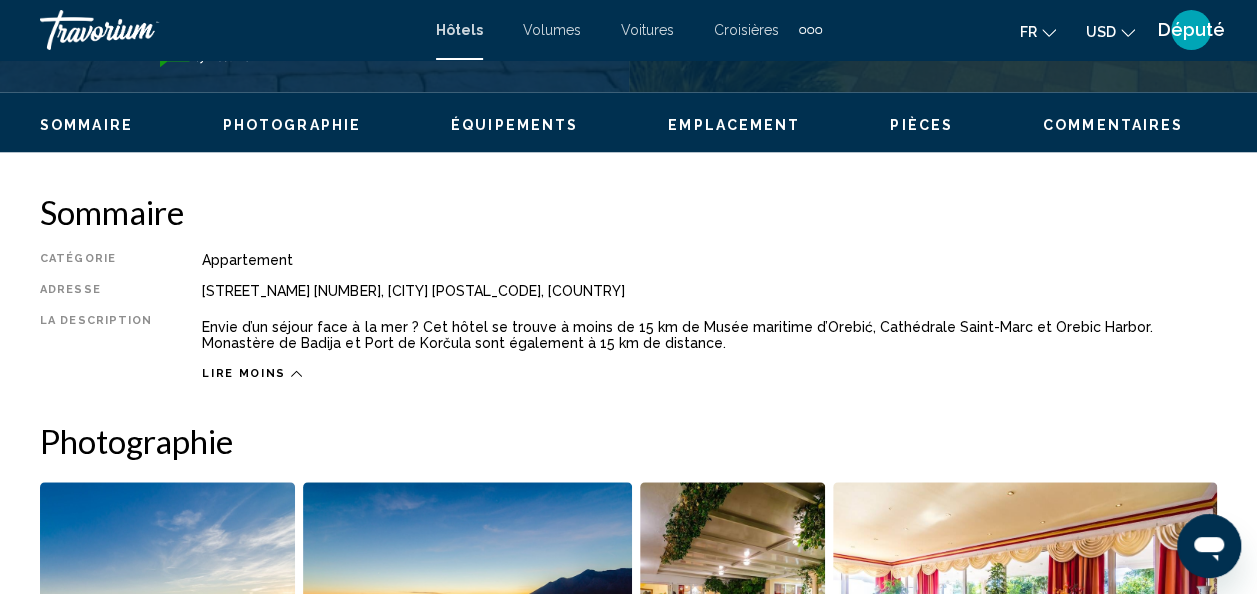 click on "Lire moins" at bounding box center (252, 373) 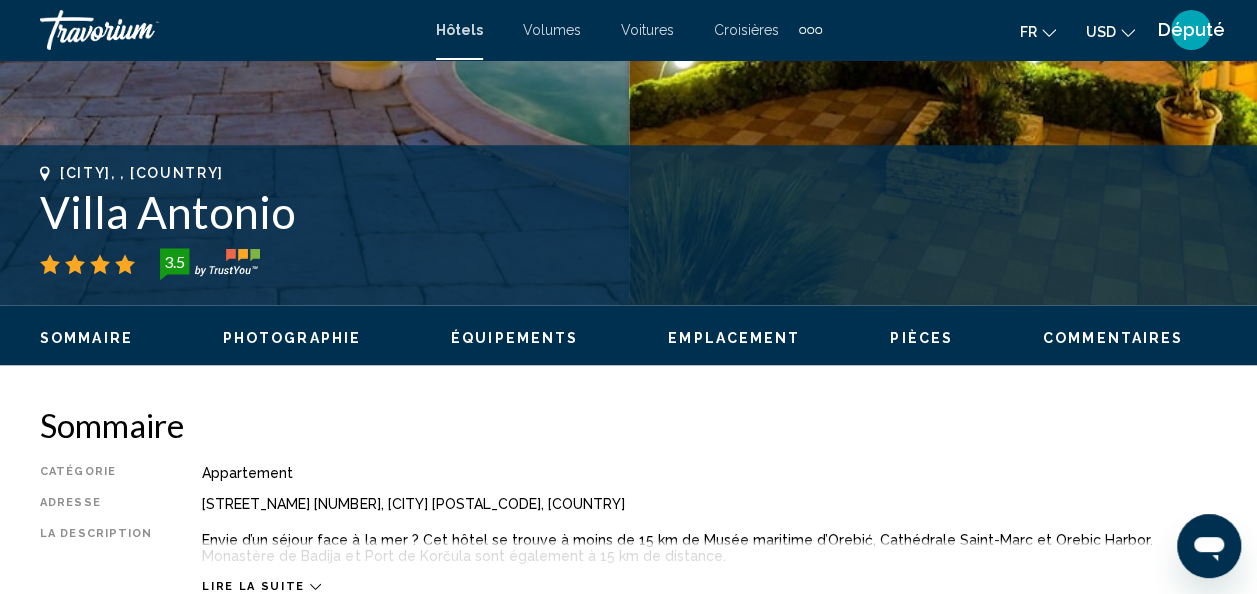 type 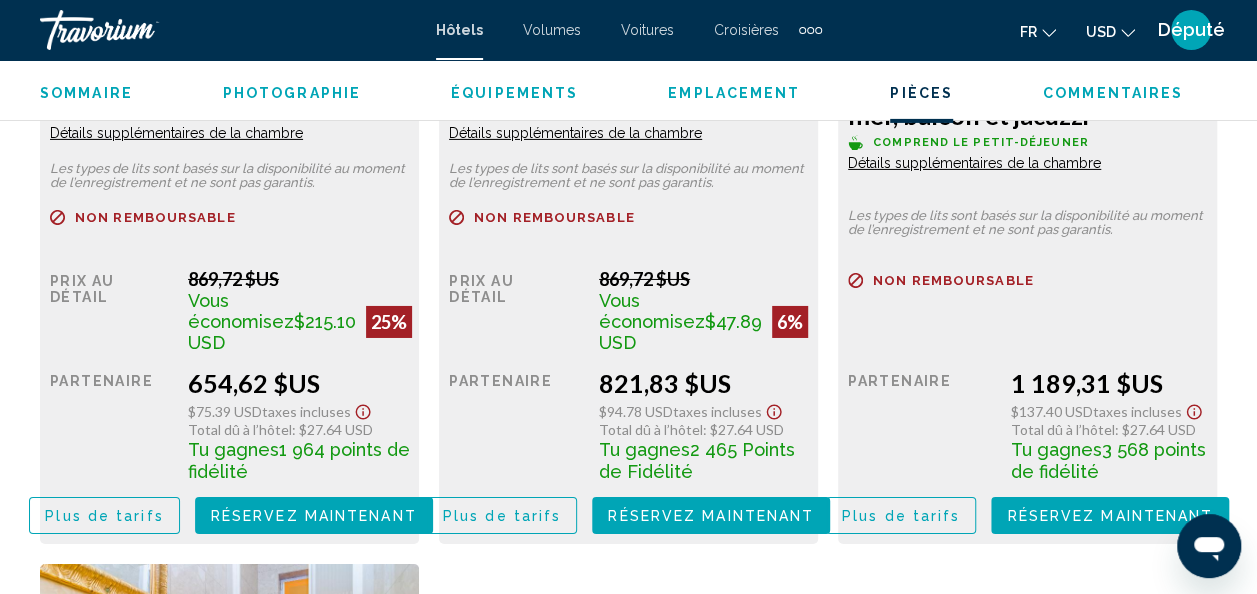 scroll, scrollTop: 3265, scrollLeft: 0, axis: vertical 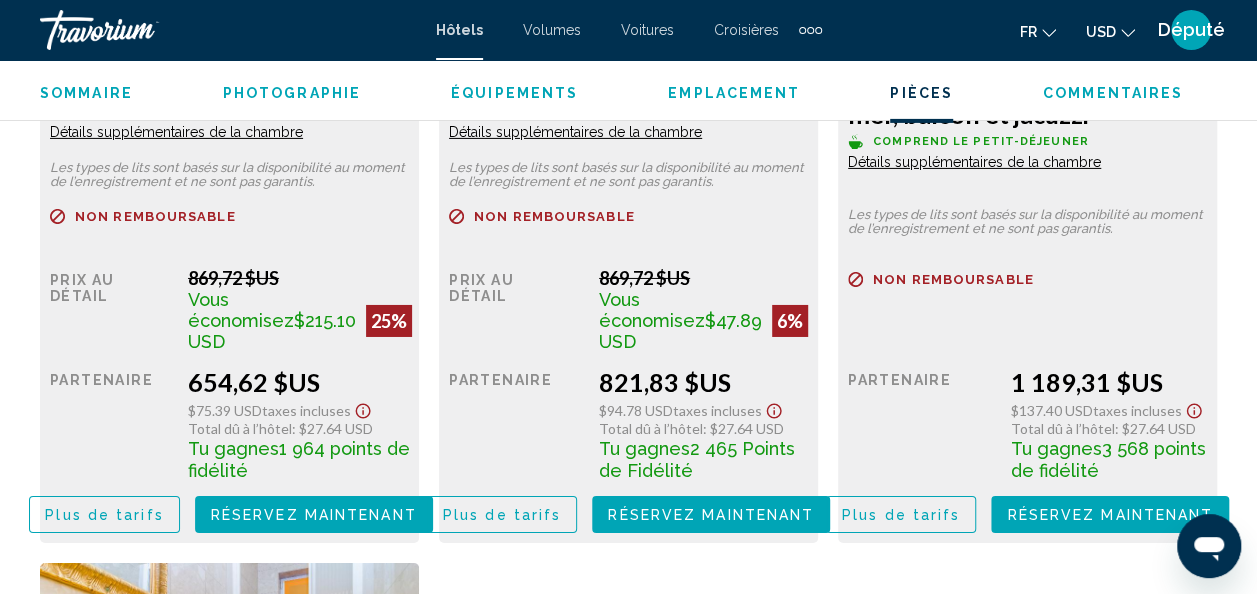 click on "Plus de tarifs" at bounding box center [104, 515] 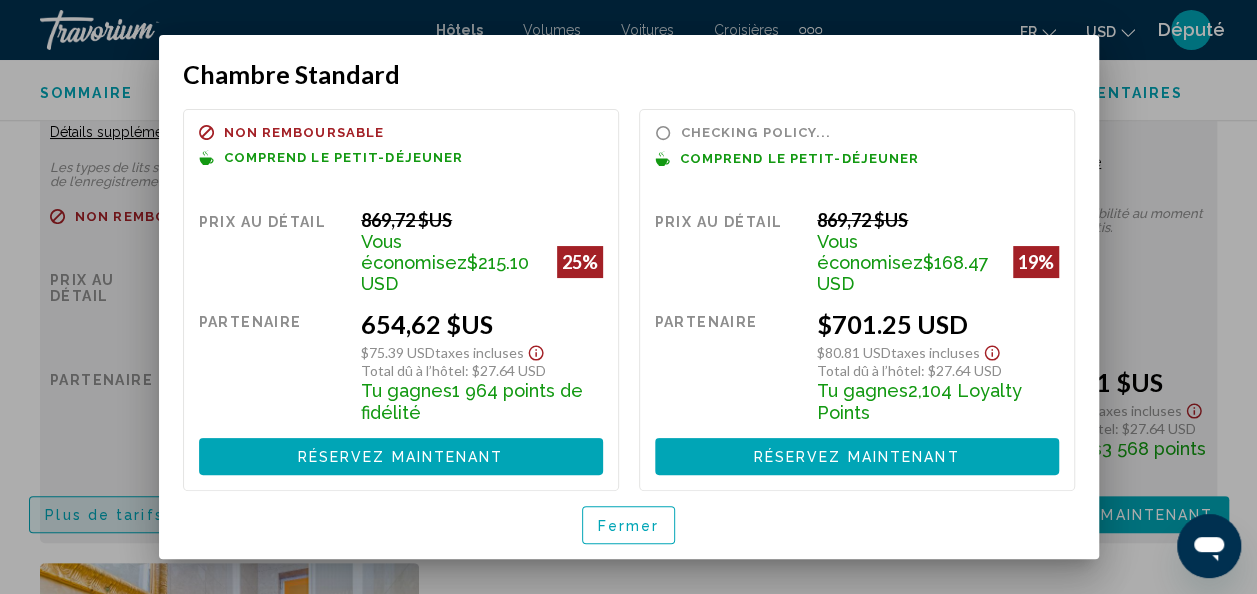 scroll, scrollTop: 0, scrollLeft: 0, axis: both 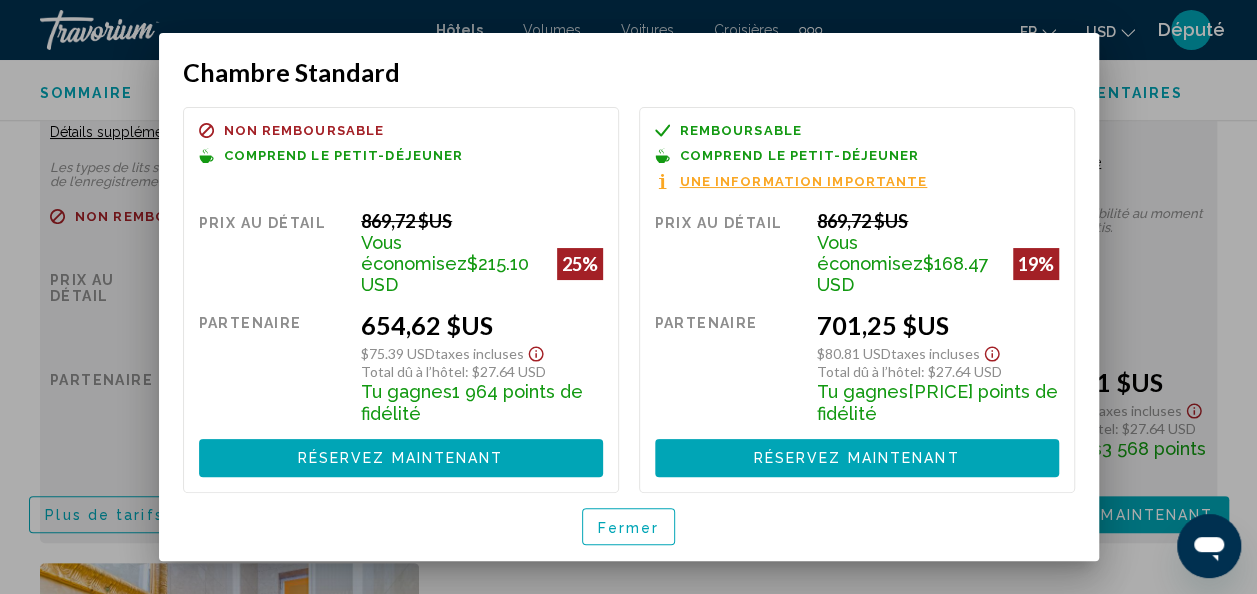 click on "Une information importante" at bounding box center [804, 181] 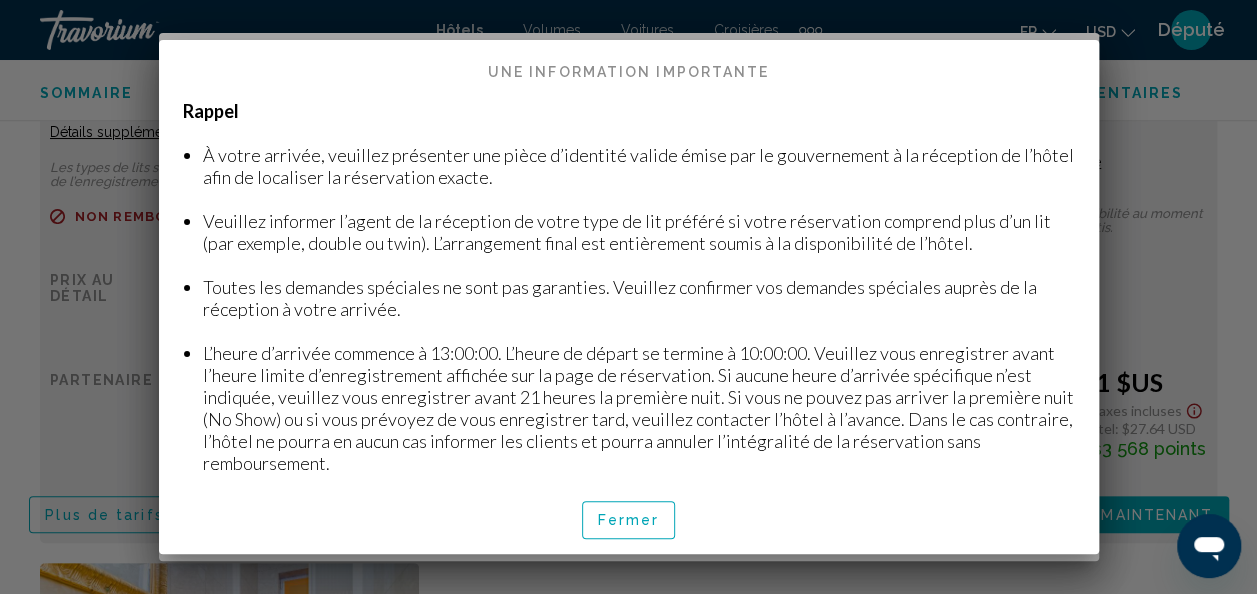 click at bounding box center [628, 297] 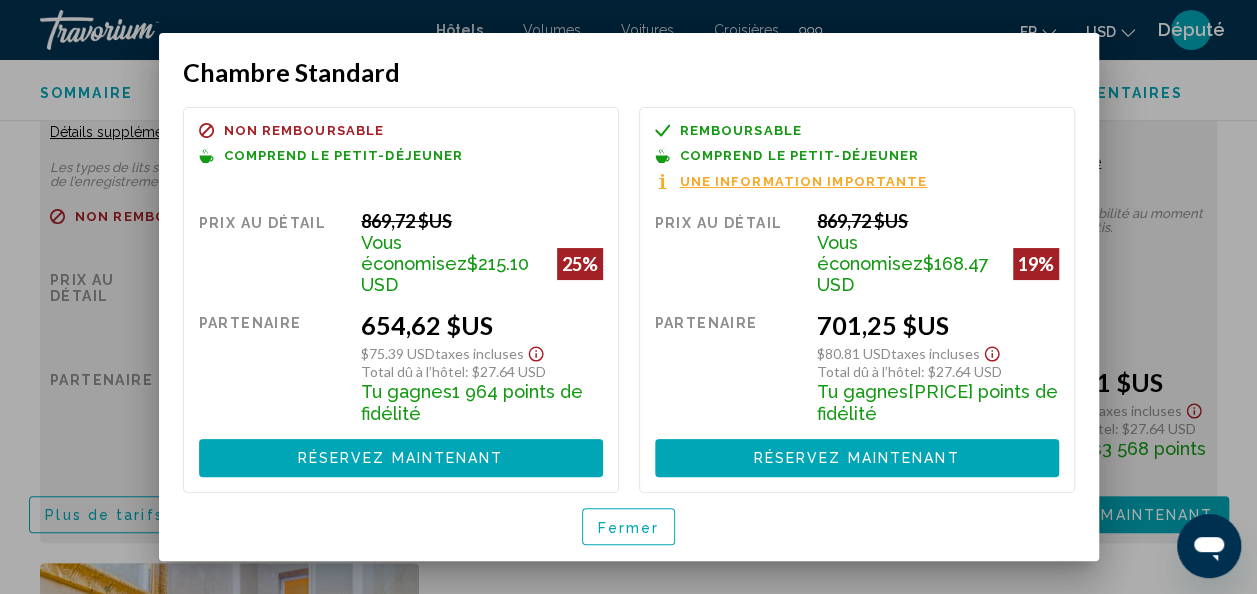 click at bounding box center [628, 297] 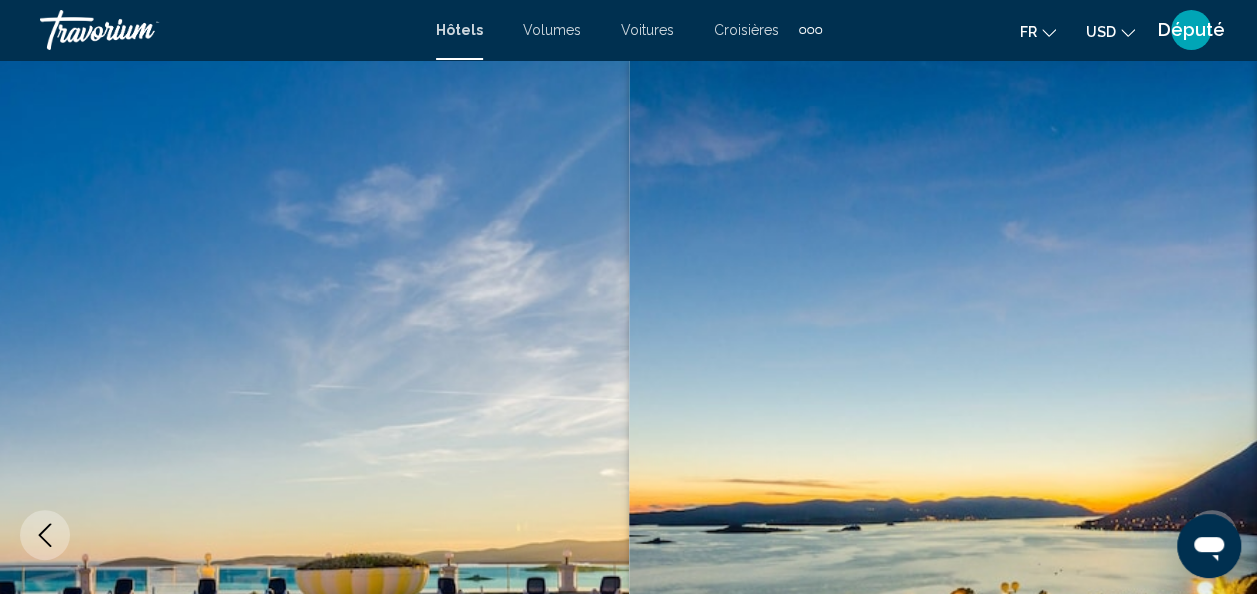 scroll, scrollTop: 3265, scrollLeft: 0, axis: vertical 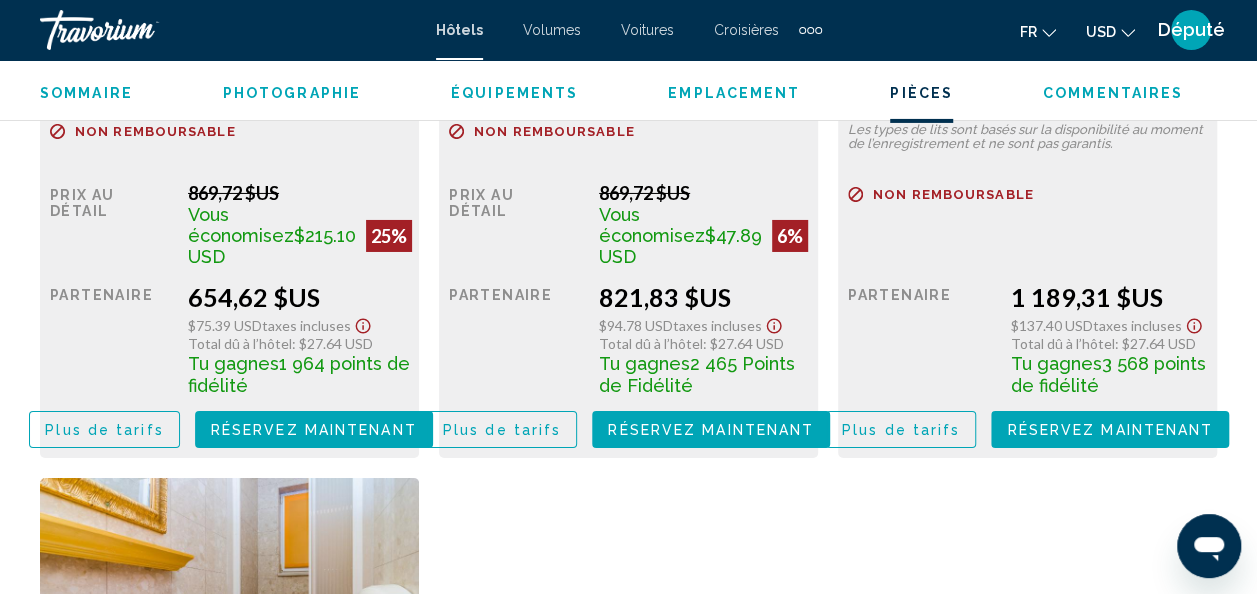 click on "Réservez maintenant Plus disponible" at bounding box center [314, 429] 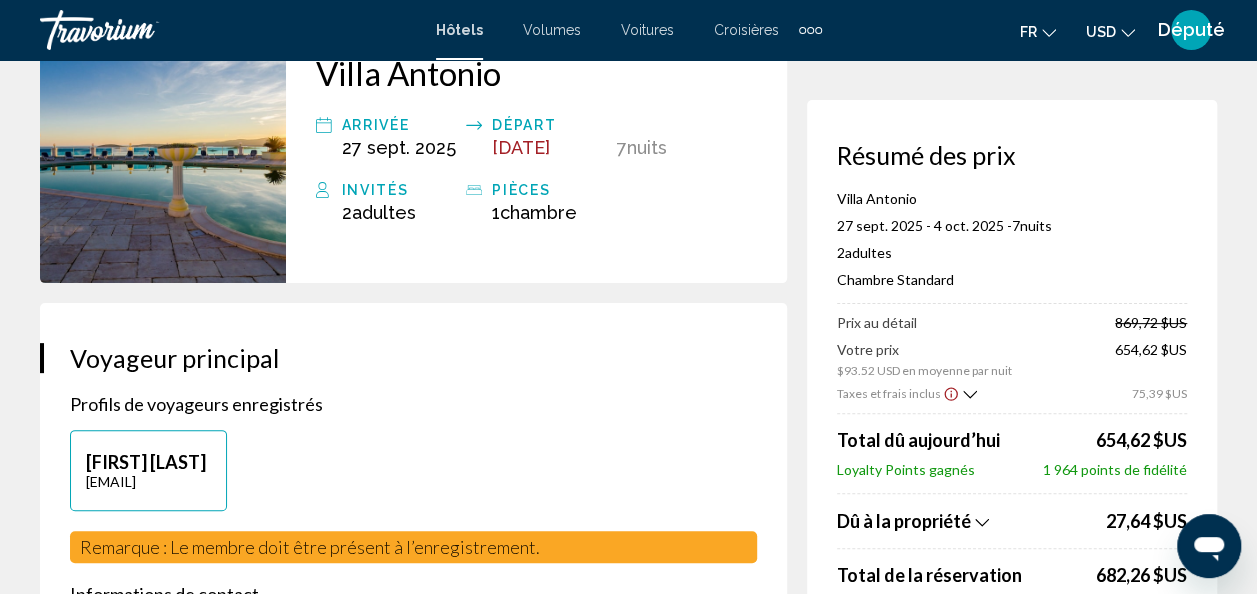 scroll, scrollTop: 160, scrollLeft: 0, axis: vertical 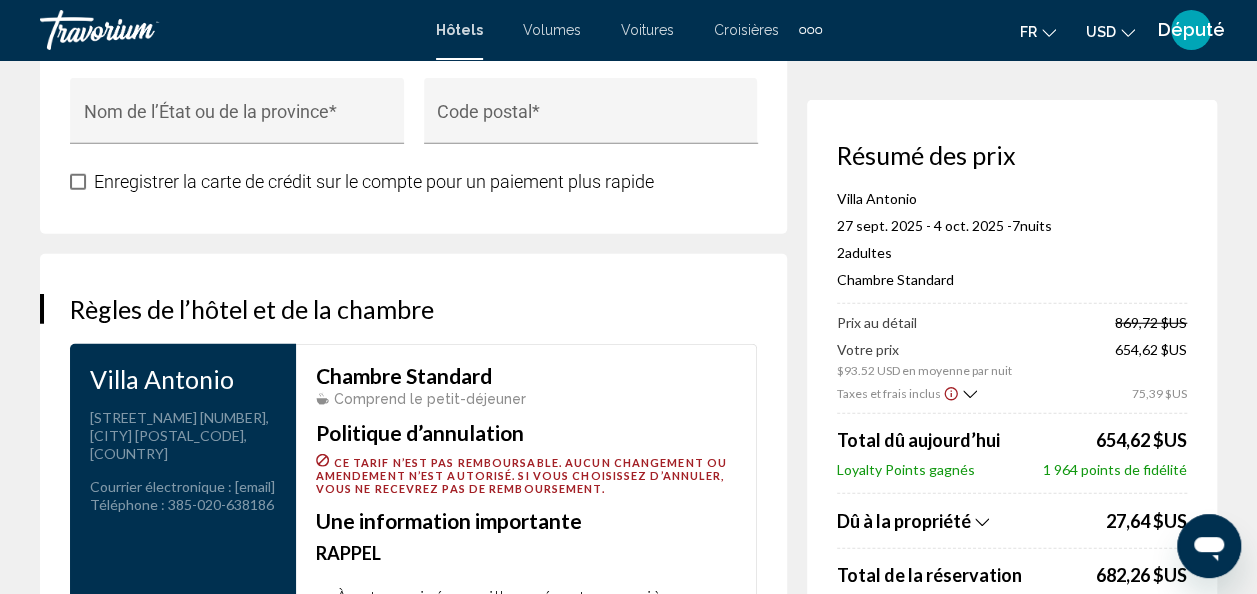 drag, startPoint x: 1245, startPoint y: 440, endPoint x: 1249, endPoint y: 477, distance: 37.215588 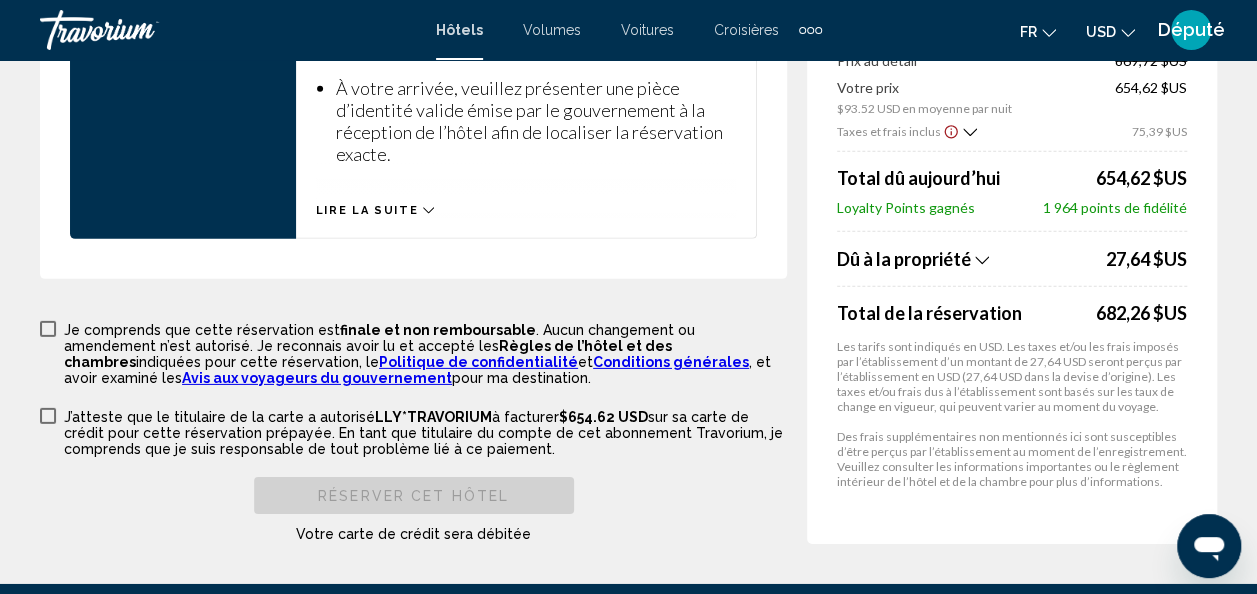 scroll, scrollTop: 2922, scrollLeft: 0, axis: vertical 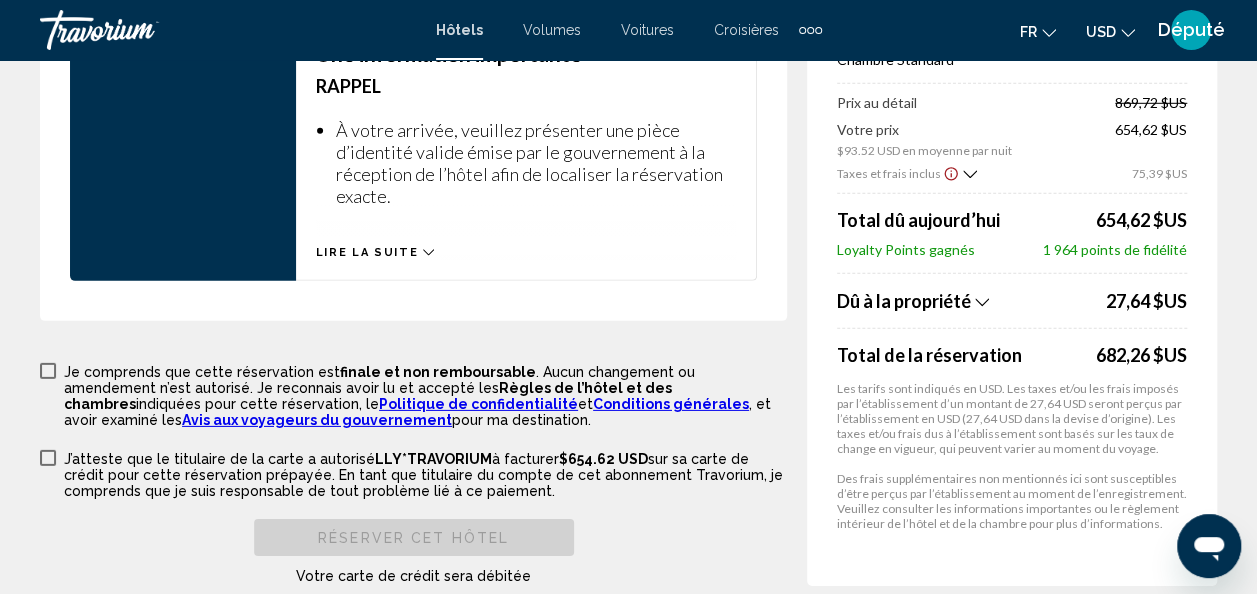 click 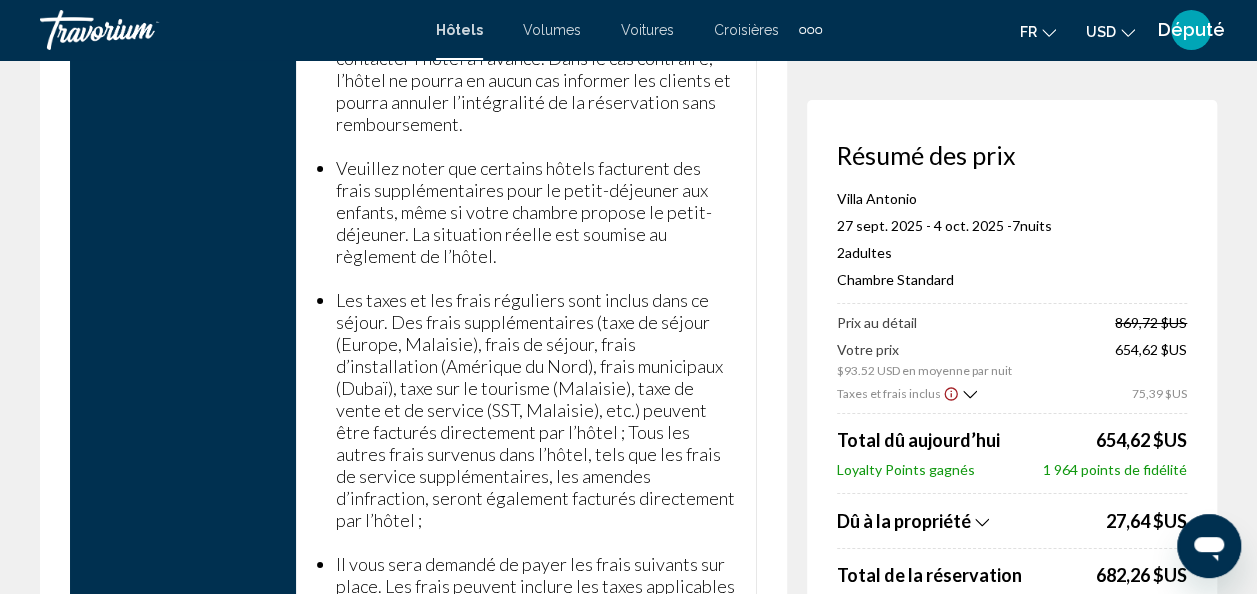 scroll, scrollTop: 3506, scrollLeft: 0, axis: vertical 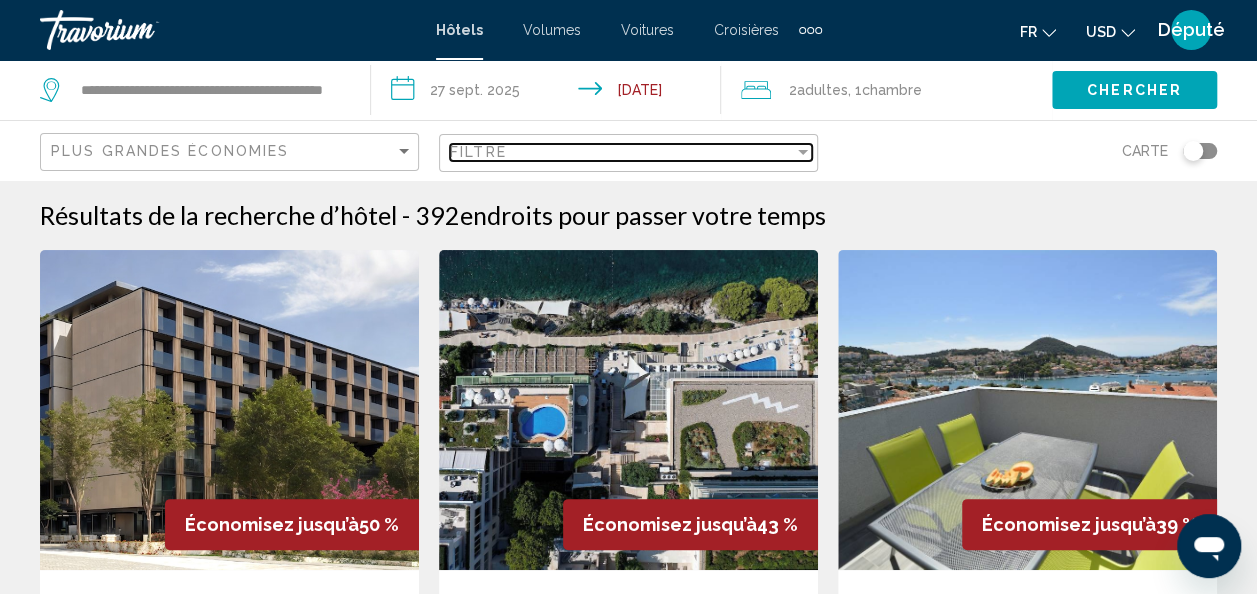 click on "Filtre" at bounding box center [622, 152] 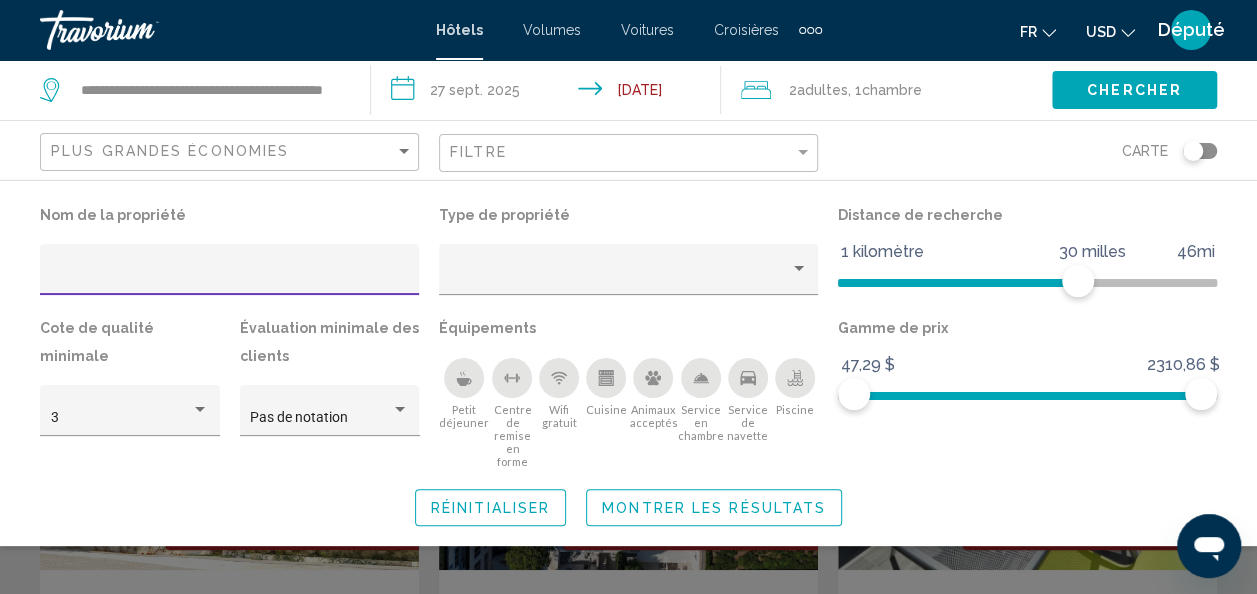 click 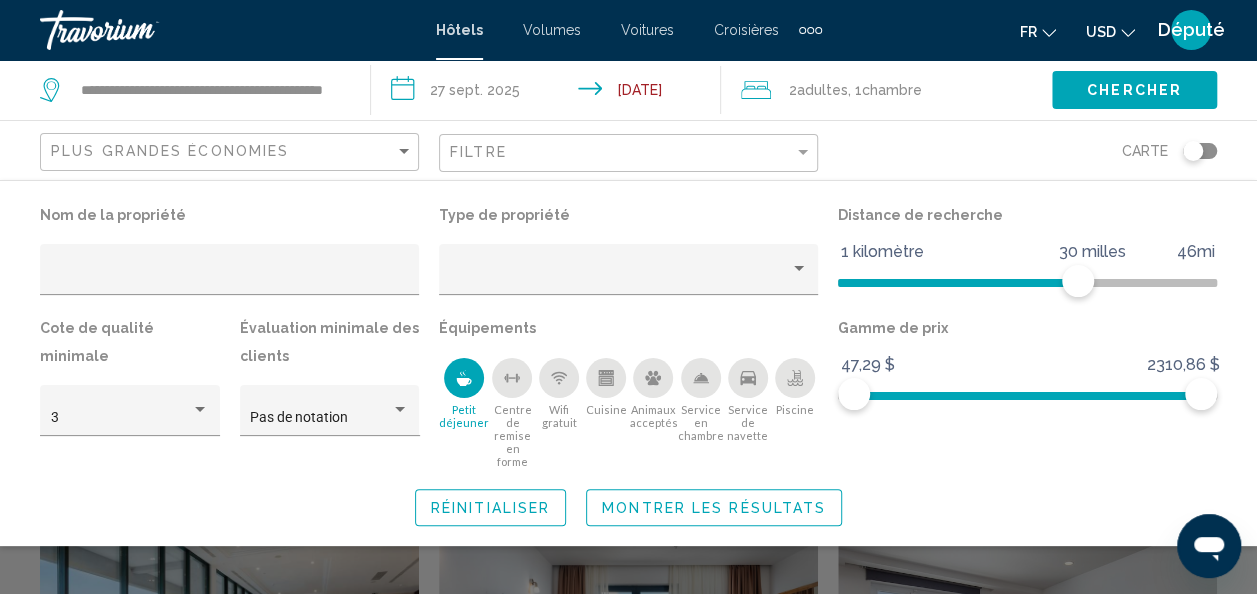 scroll, scrollTop: 529, scrollLeft: 0, axis: vertical 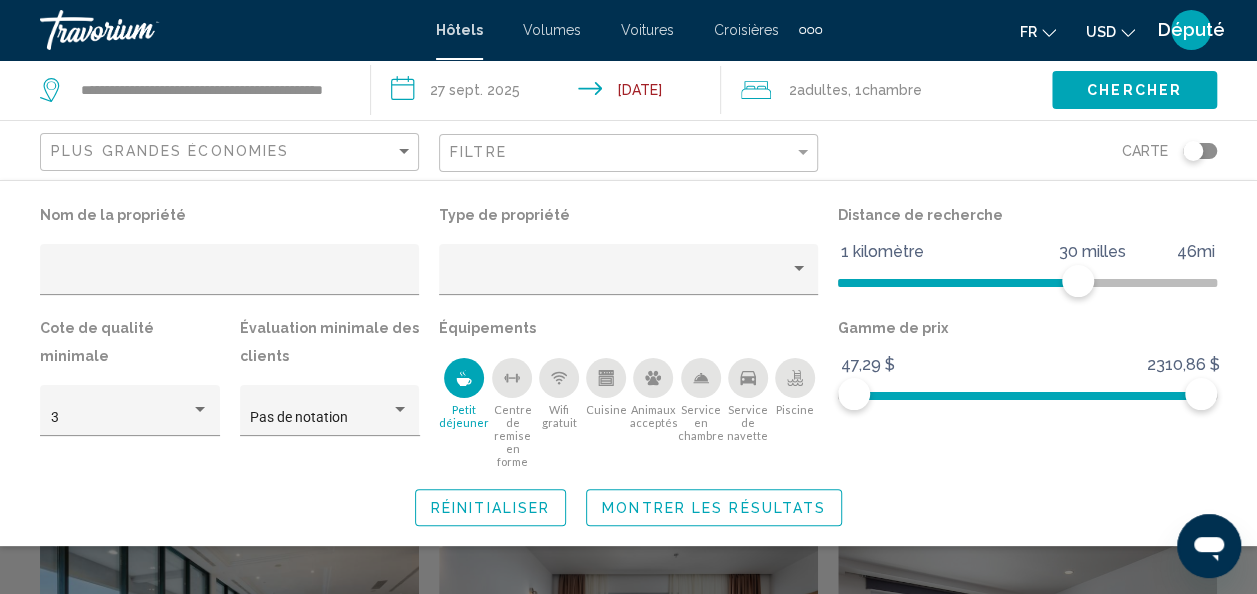 click on "Nom de la propriété Type de propriété Distance de recherche 1 kilomètre 46mi 30 milles Cote de qualité minimale 3 Évaluation minimale des clients Pas de notation Équipements
Petit déjeuner
Centre de remise en forme
Wifi gratuit
Cuisine
Animaux acceptés
Service en chambre
Service de navette
Piscine Gamme de prix 47,29 $ 2310,86 $ 47,29 $ 2310,86 $ Réinitialiser Montrer les résultats" 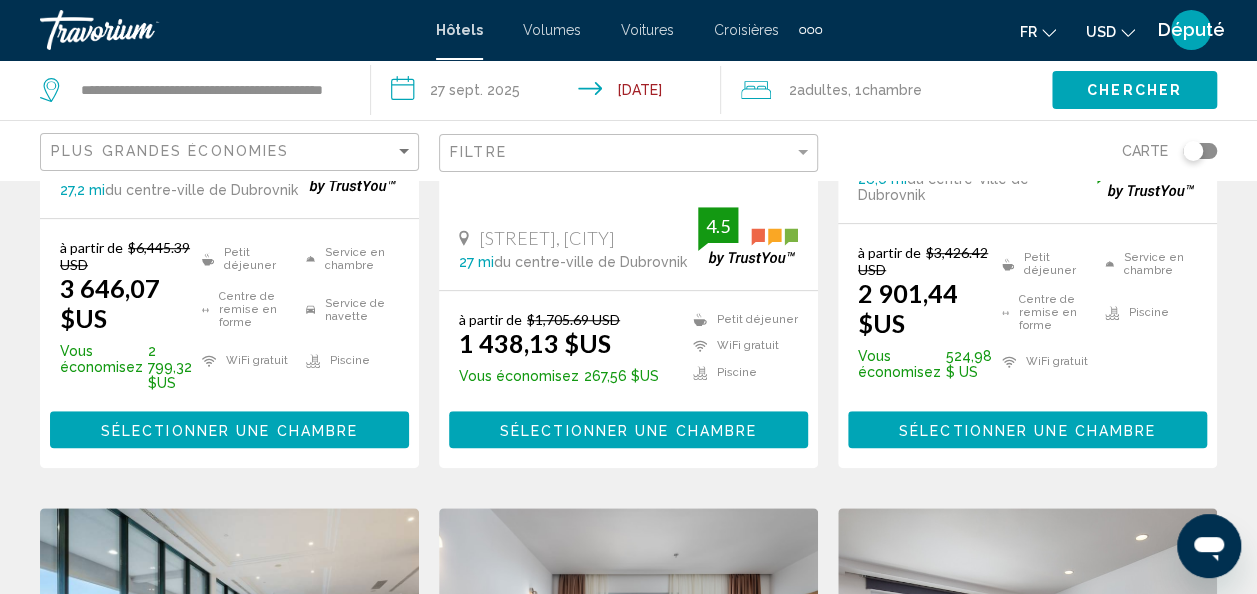 click on "Plus grandes économies" 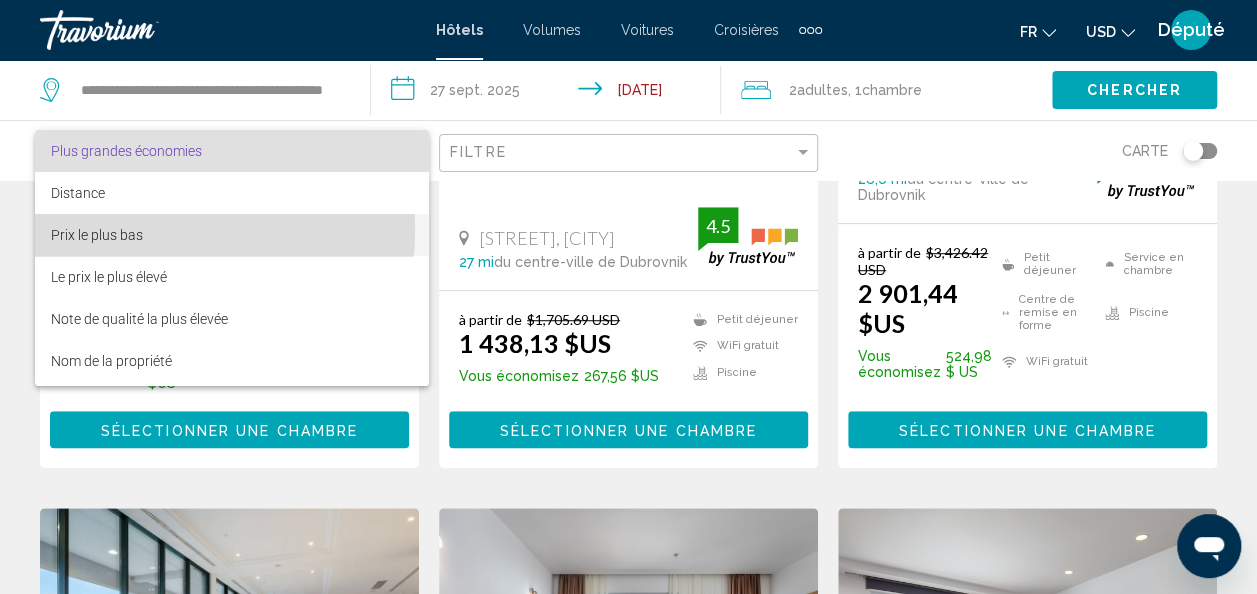 click on "Prix le plus bas" at bounding box center [97, 235] 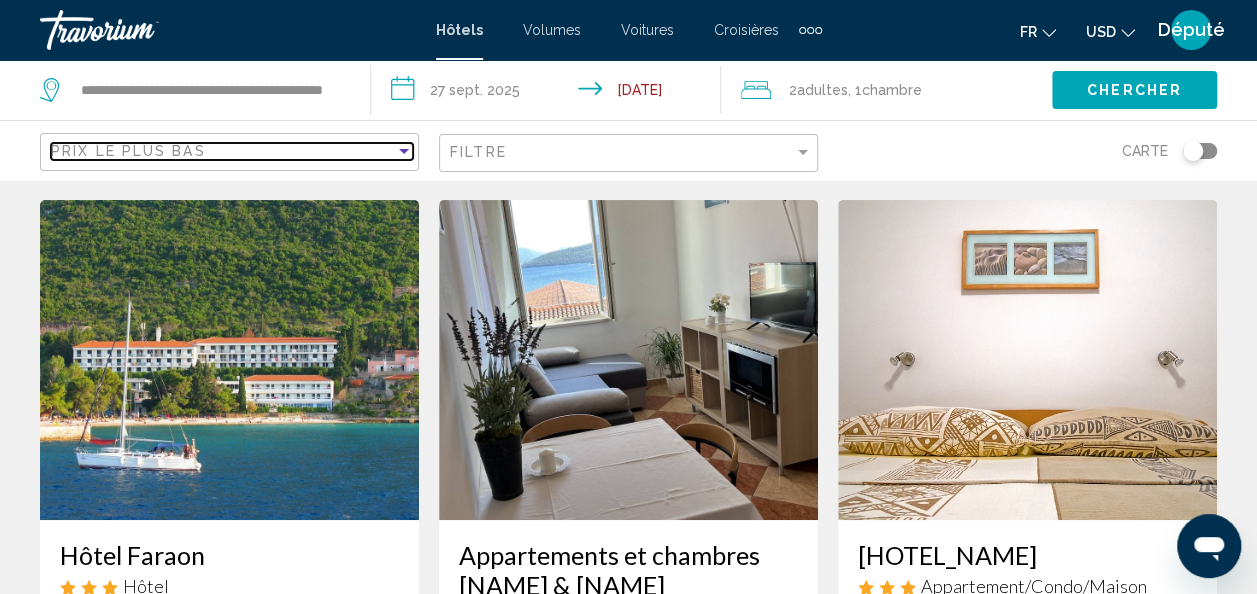 scroll, scrollTop: 0, scrollLeft: 0, axis: both 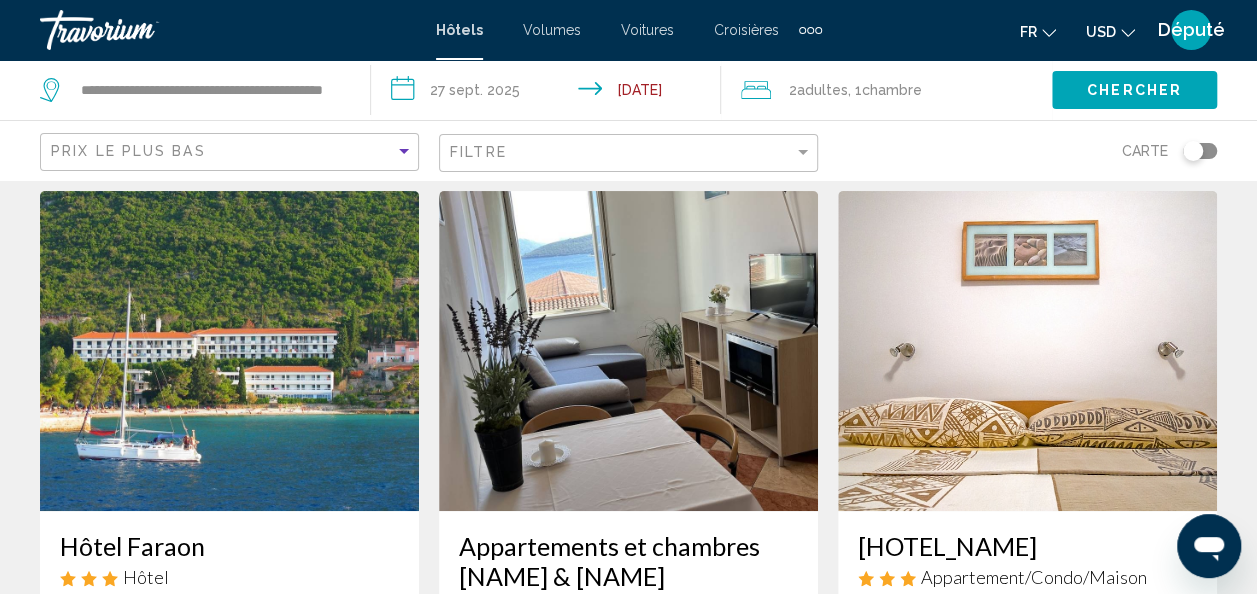 click on "Filtre" 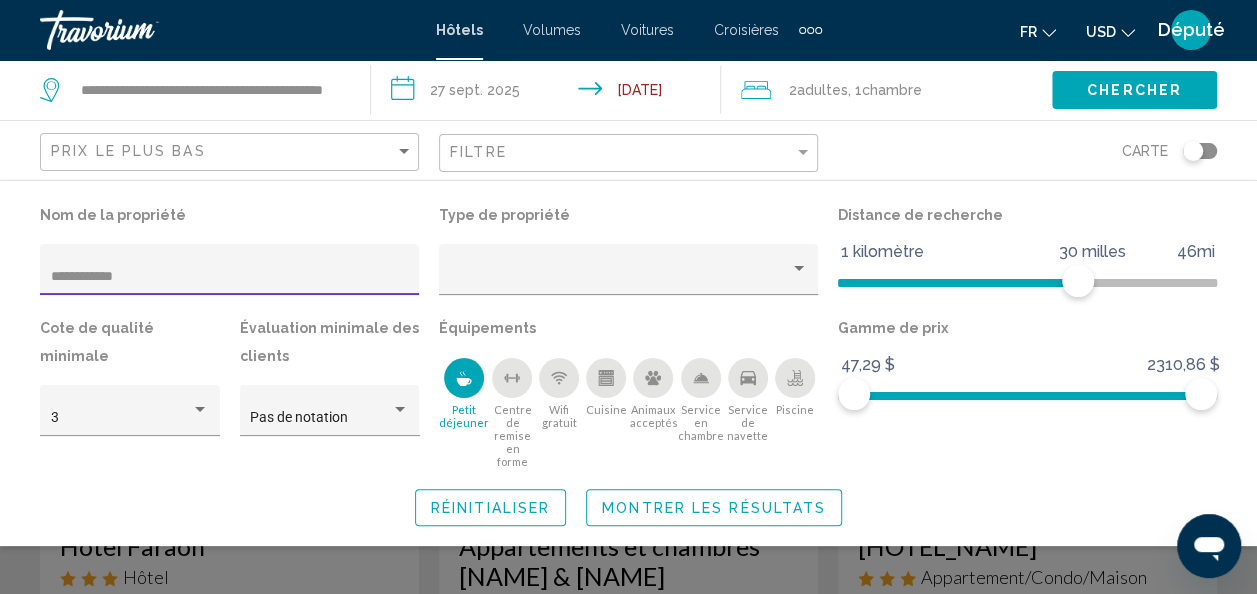 scroll, scrollTop: 0, scrollLeft: 0, axis: both 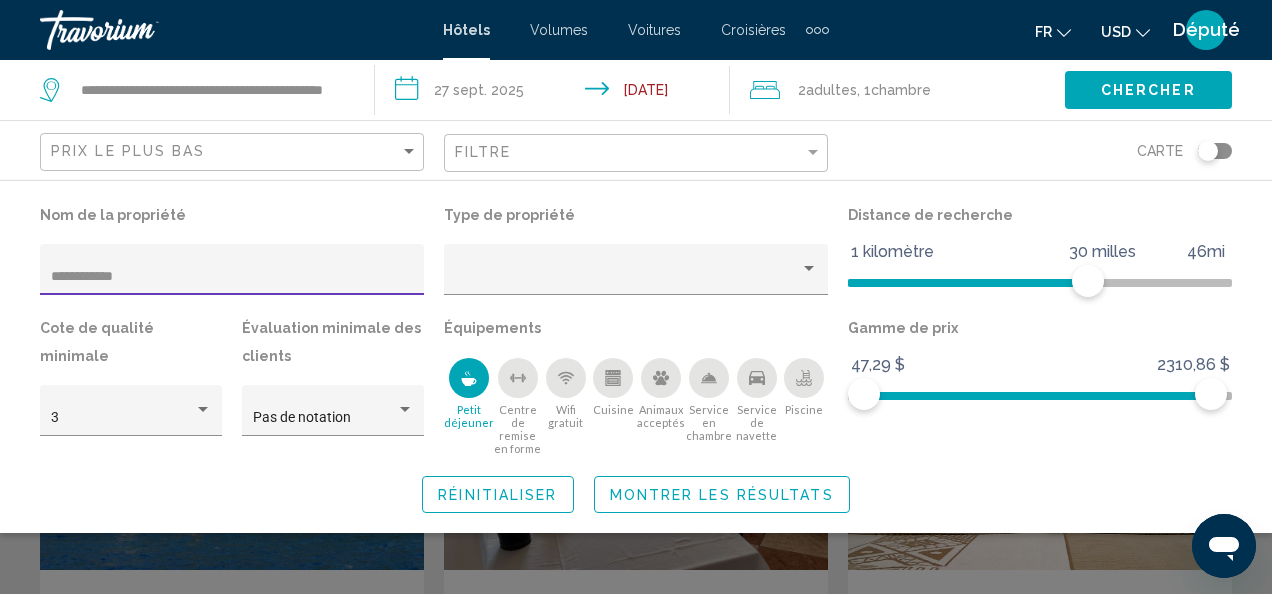 type on "**********" 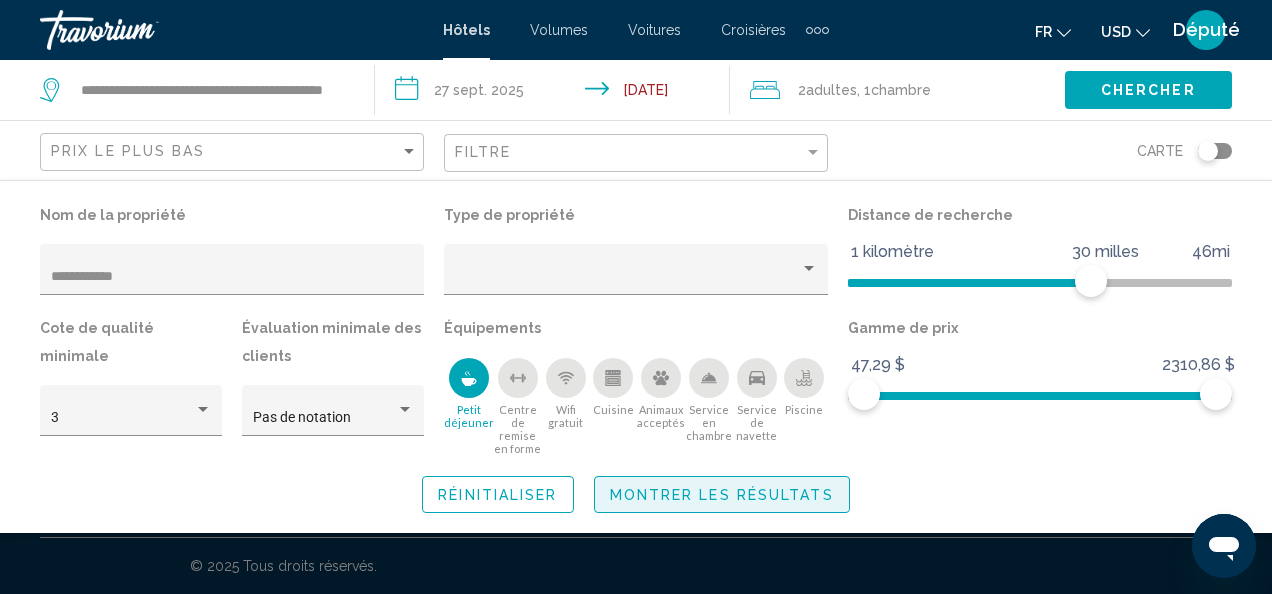 click on "Montrer les résultats" 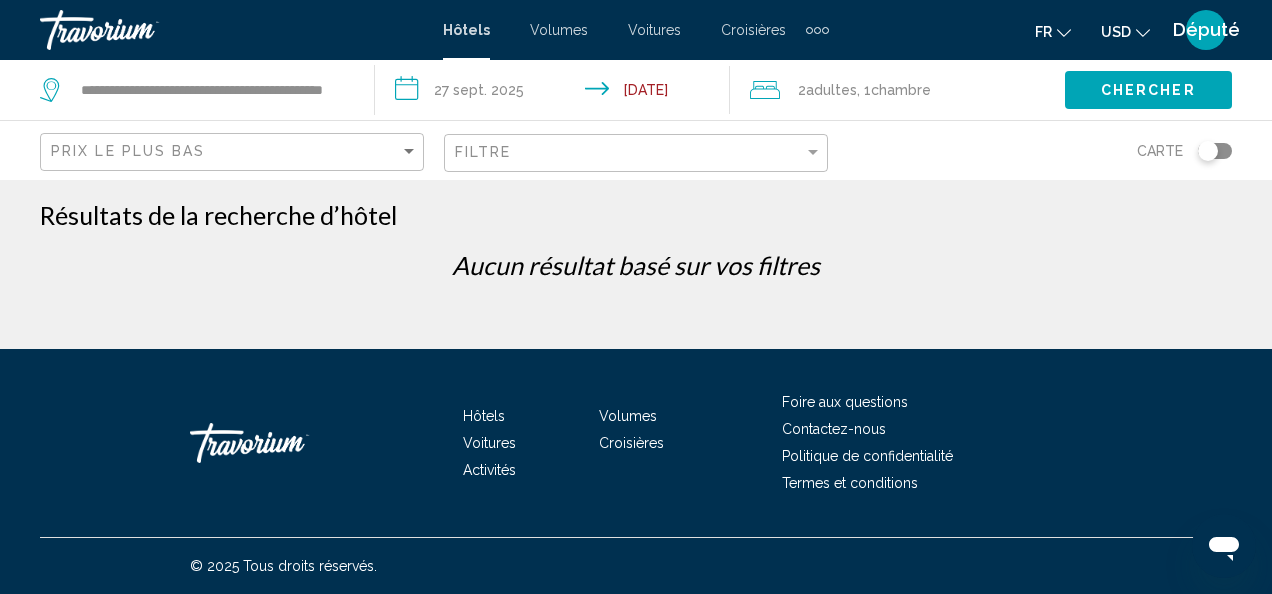 click on "Filtre" 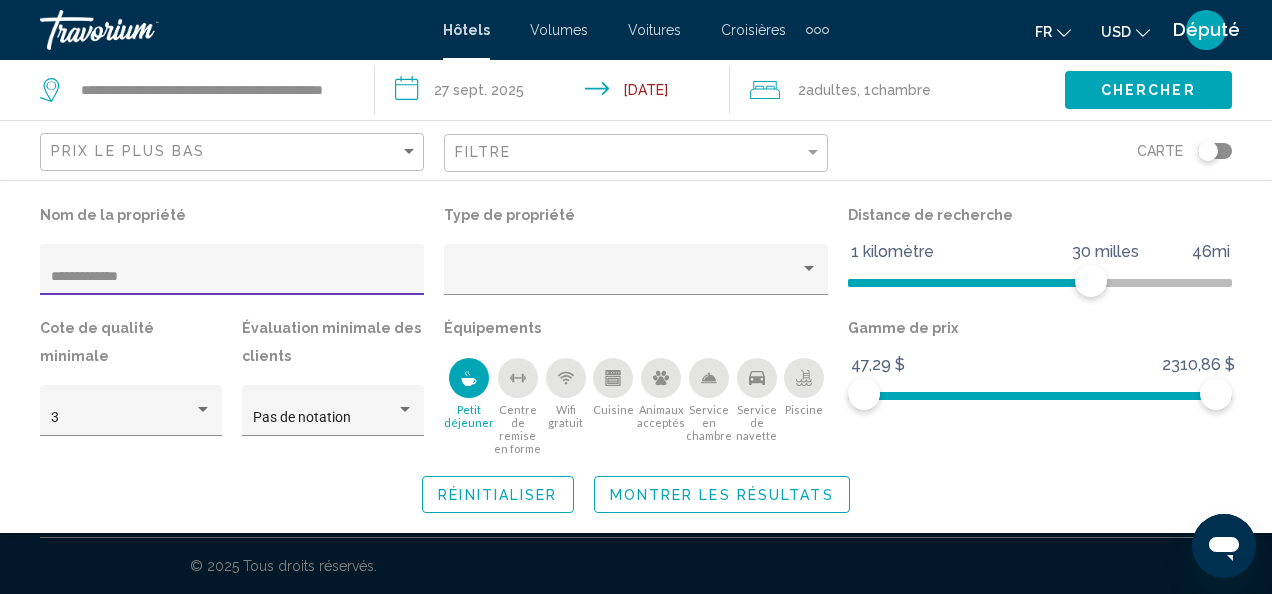 type on "**********" 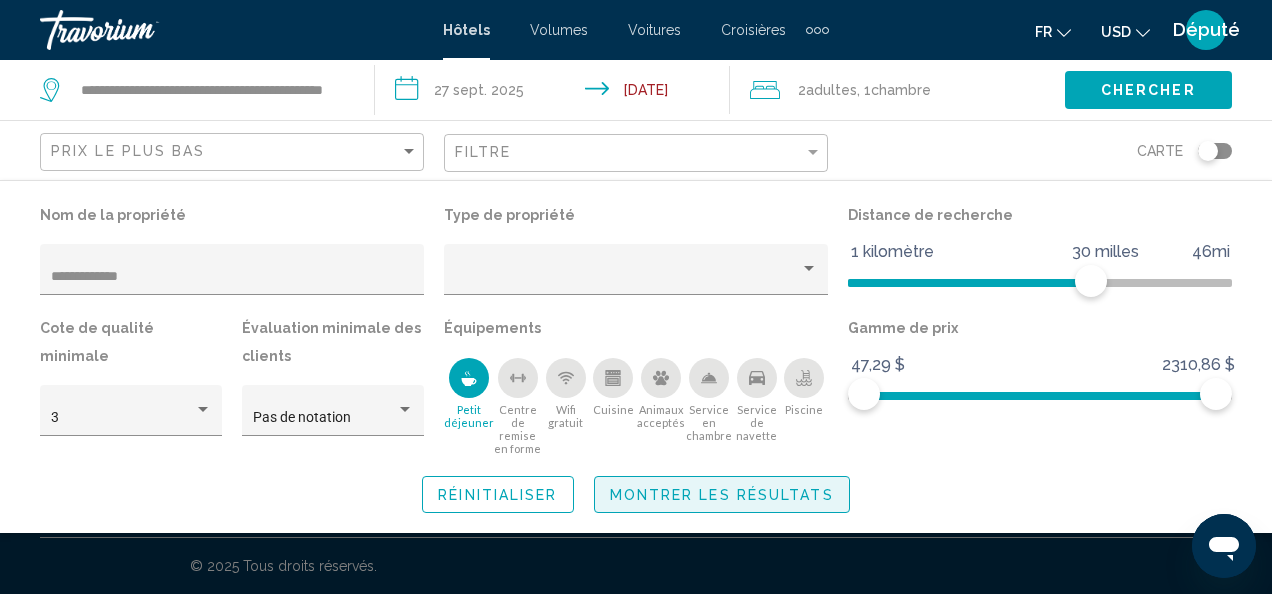 click on "Montrer les résultats" 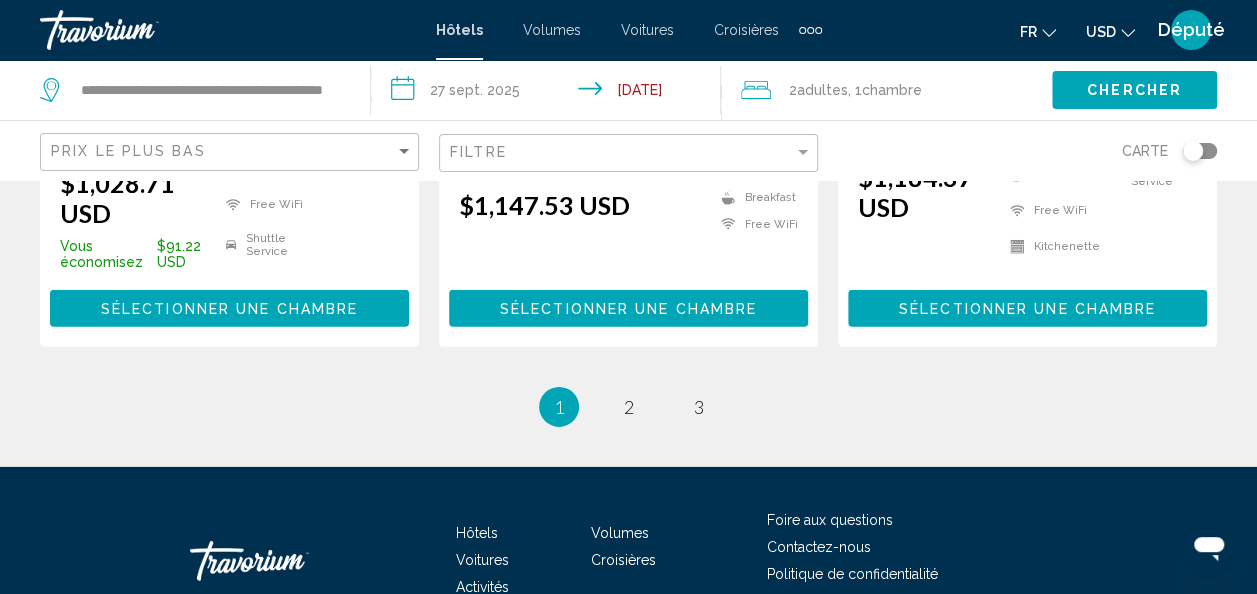 scroll, scrollTop: 2920, scrollLeft: 0, axis: vertical 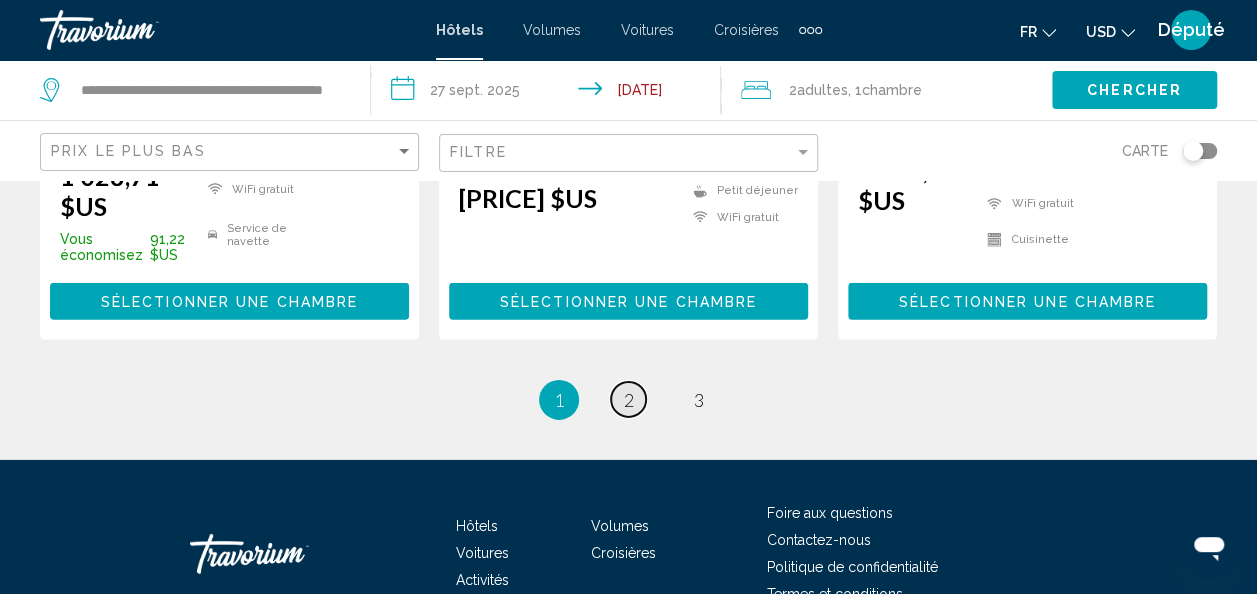 click on "page  2" at bounding box center [628, 399] 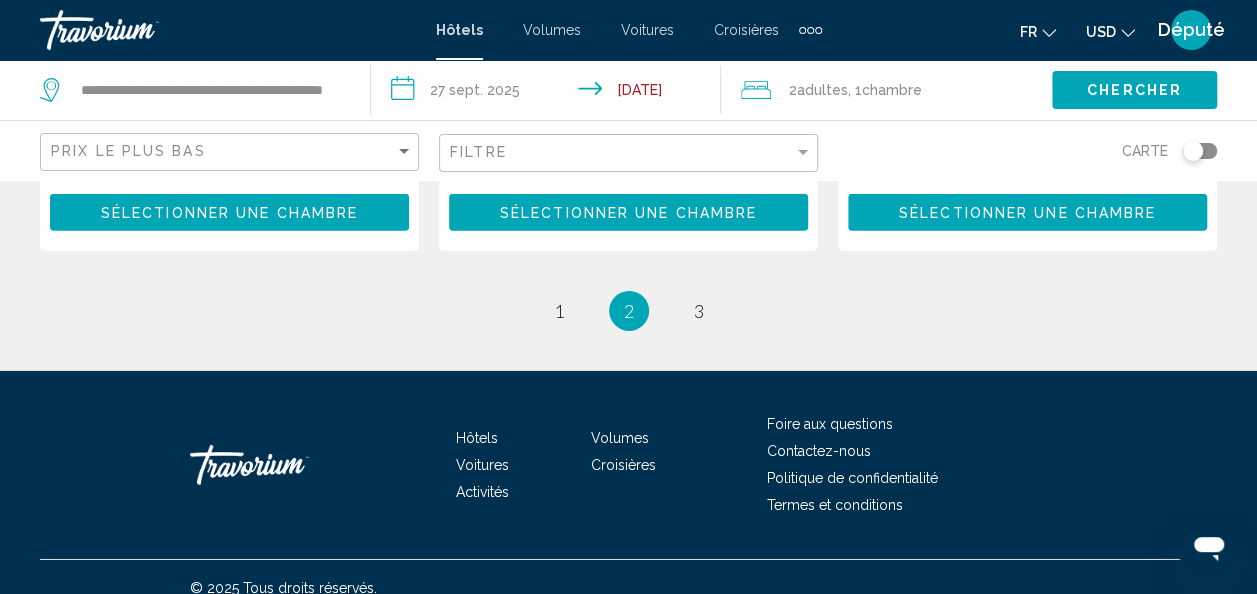 scroll, scrollTop: 3081, scrollLeft: 0, axis: vertical 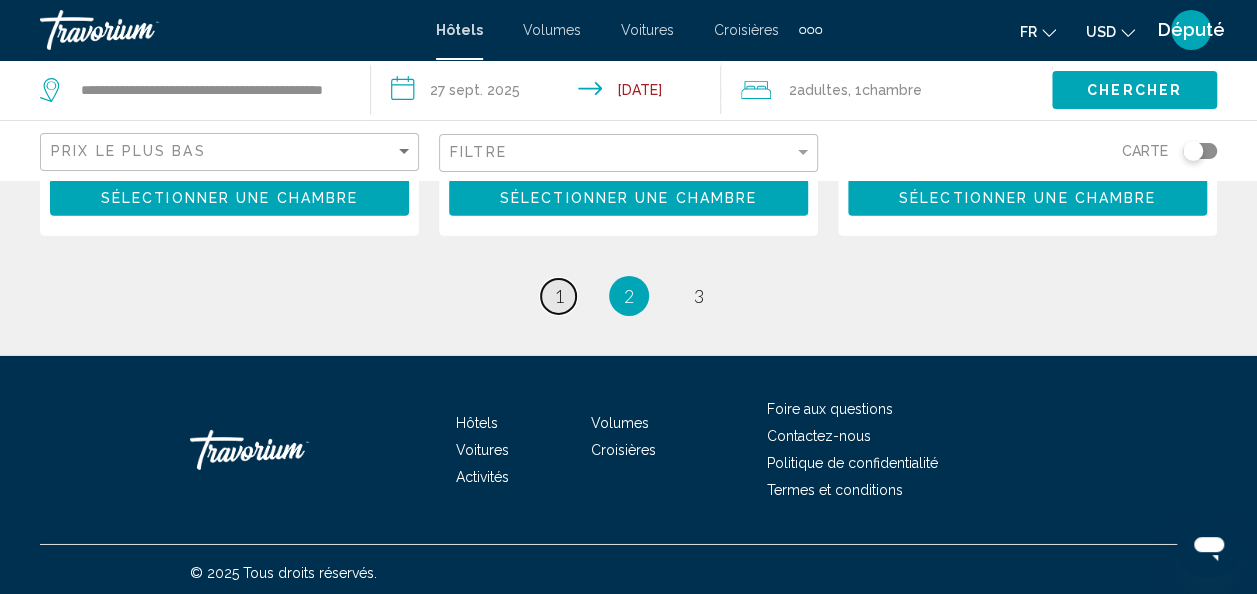 click on "page  1" at bounding box center (558, 296) 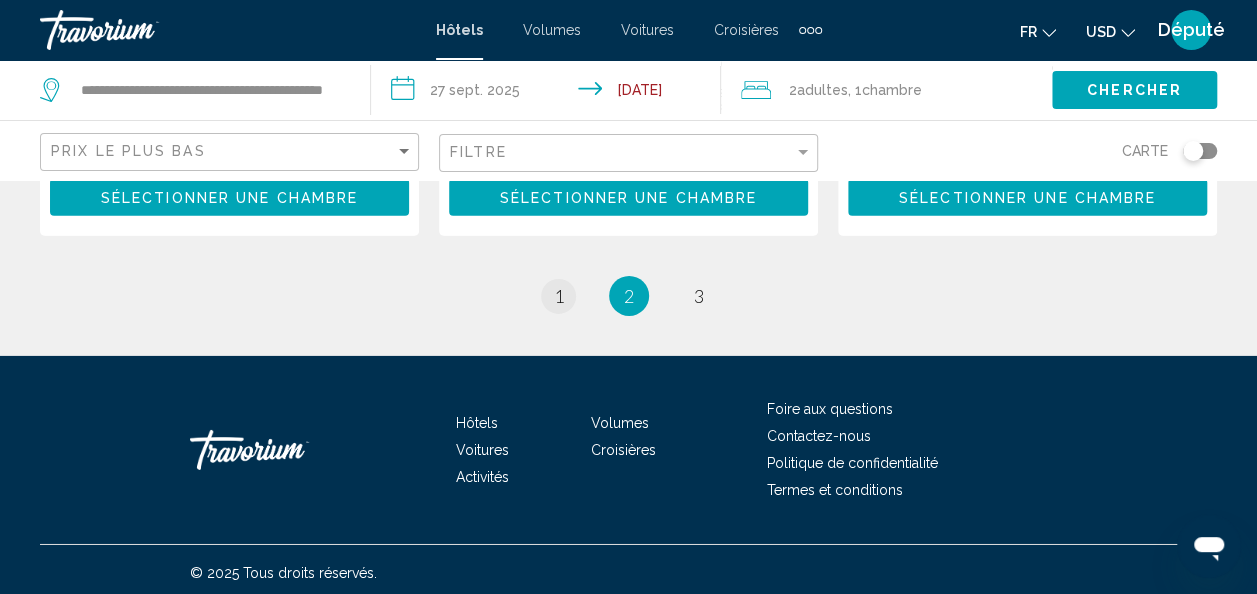 scroll, scrollTop: 0, scrollLeft: 0, axis: both 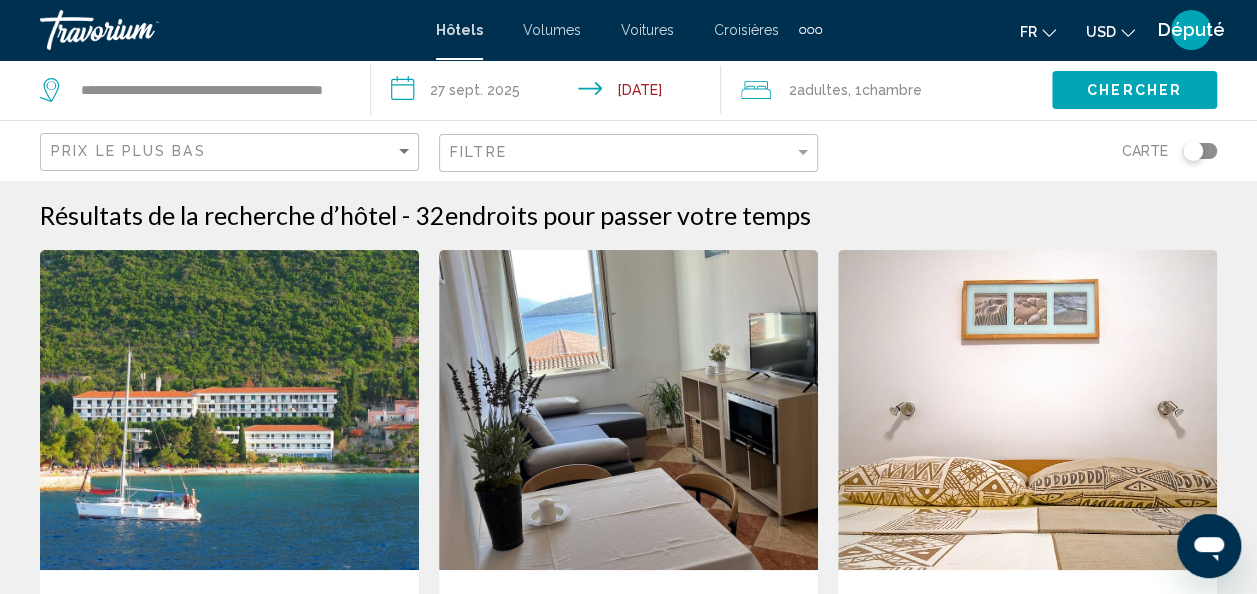 click at bounding box center (229, 410) 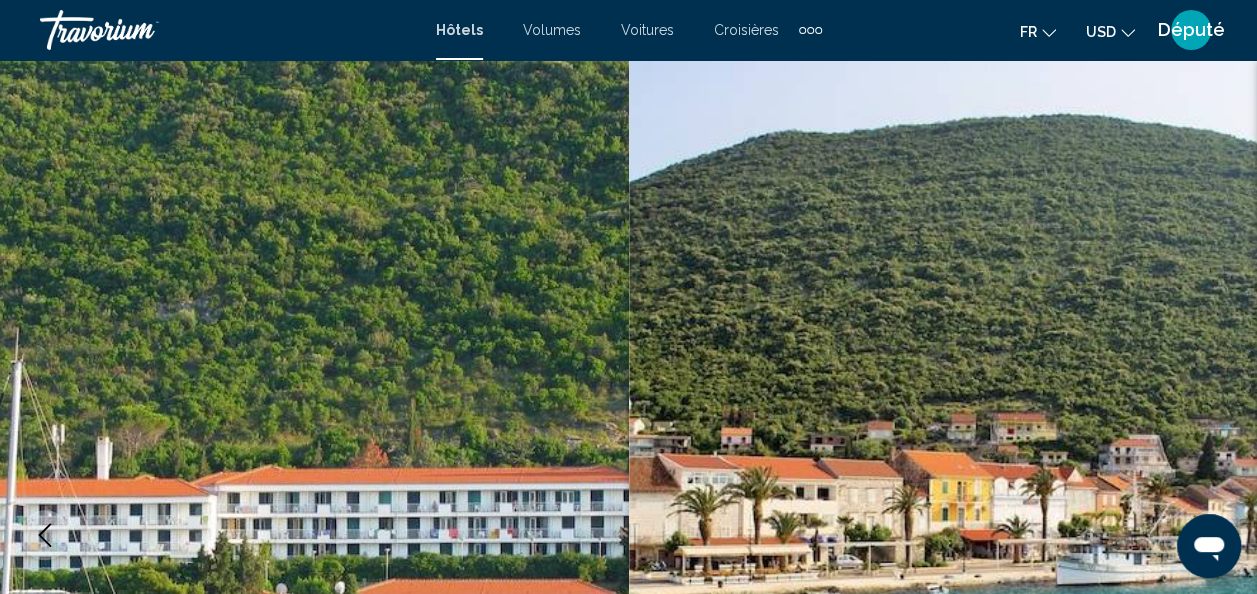 scroll, scrollTop: 238, scrollLeft: 0, axis: vertical 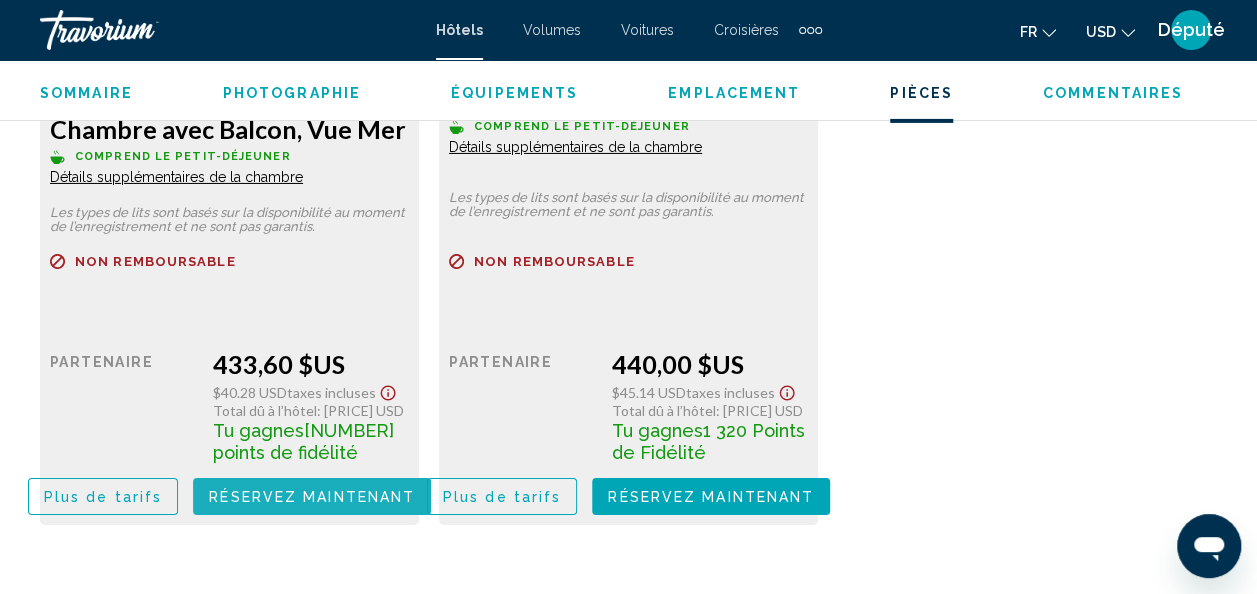click on "Réservez maintenant" at bounding box center (312, 497) 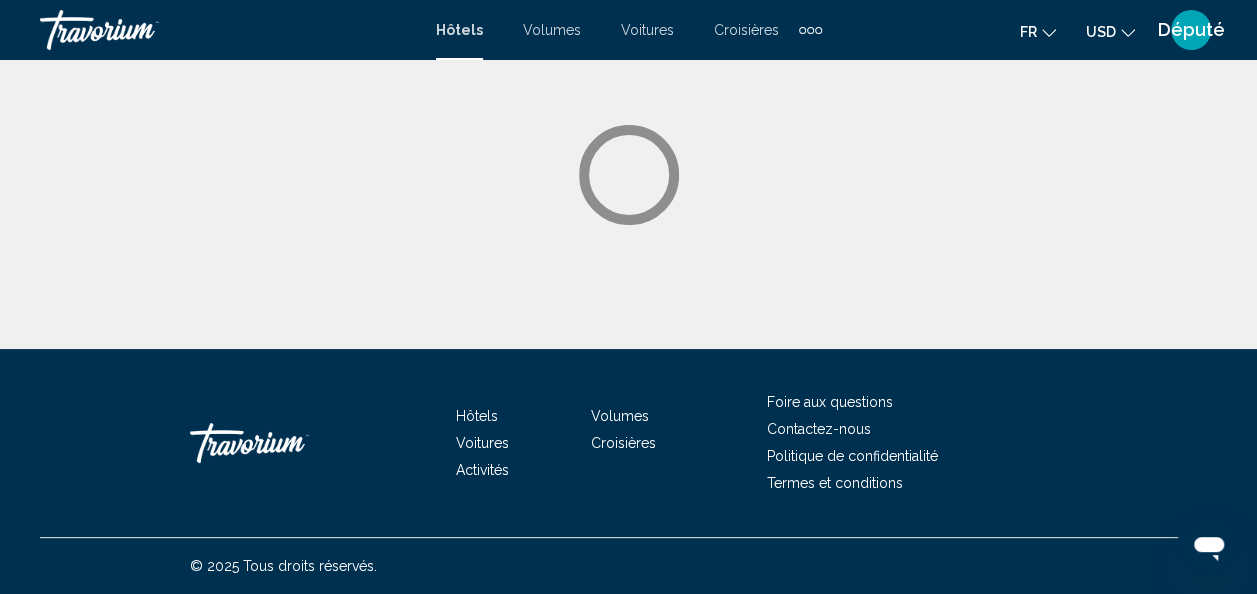 scroll, scrollTop: 0, scrollLeft: 0, axis: both 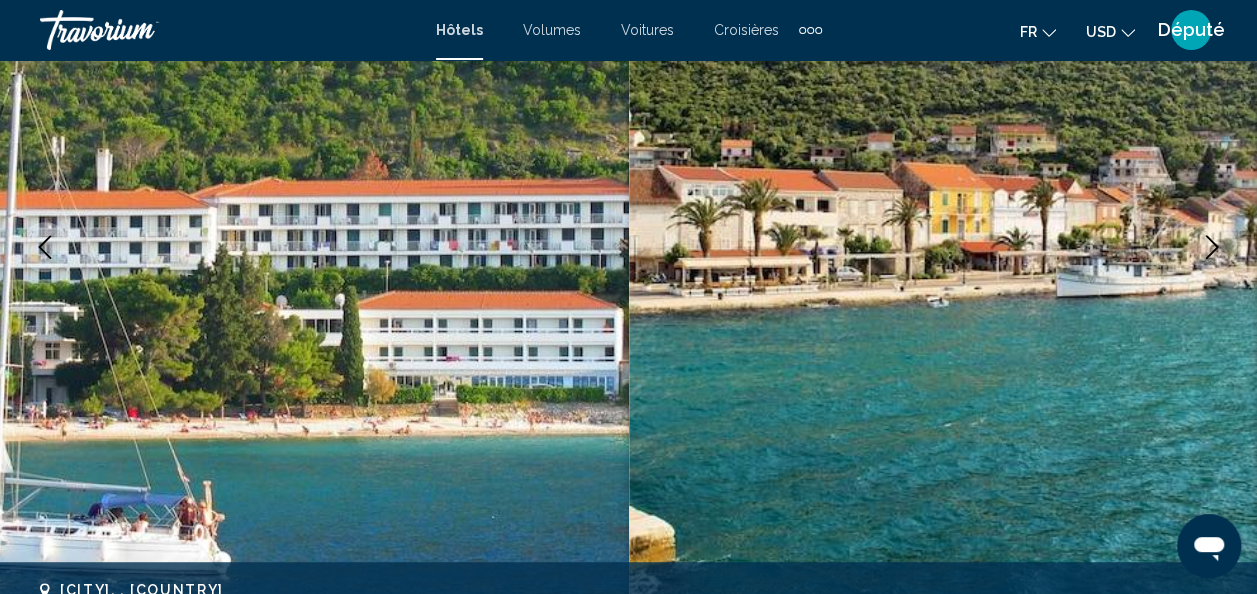 click 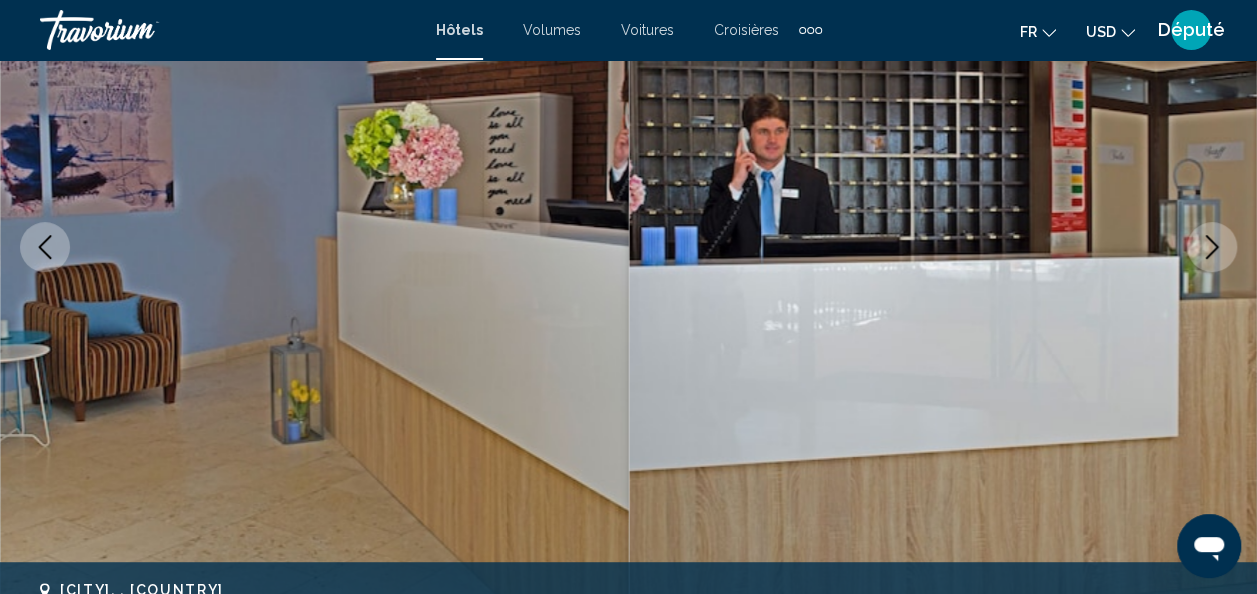 click at bounding box center [314, 247] 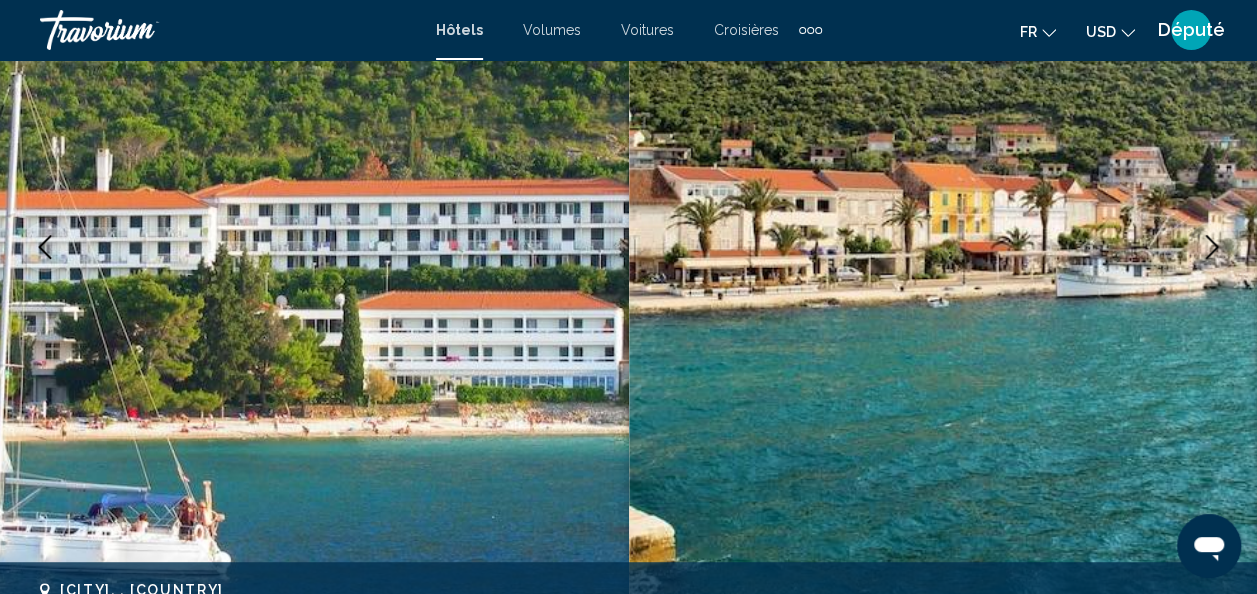 drag, startPoint x: 1220, startPoint y: 237, endPoint x: 1125, endPoint y: 76, distance: 186.93849 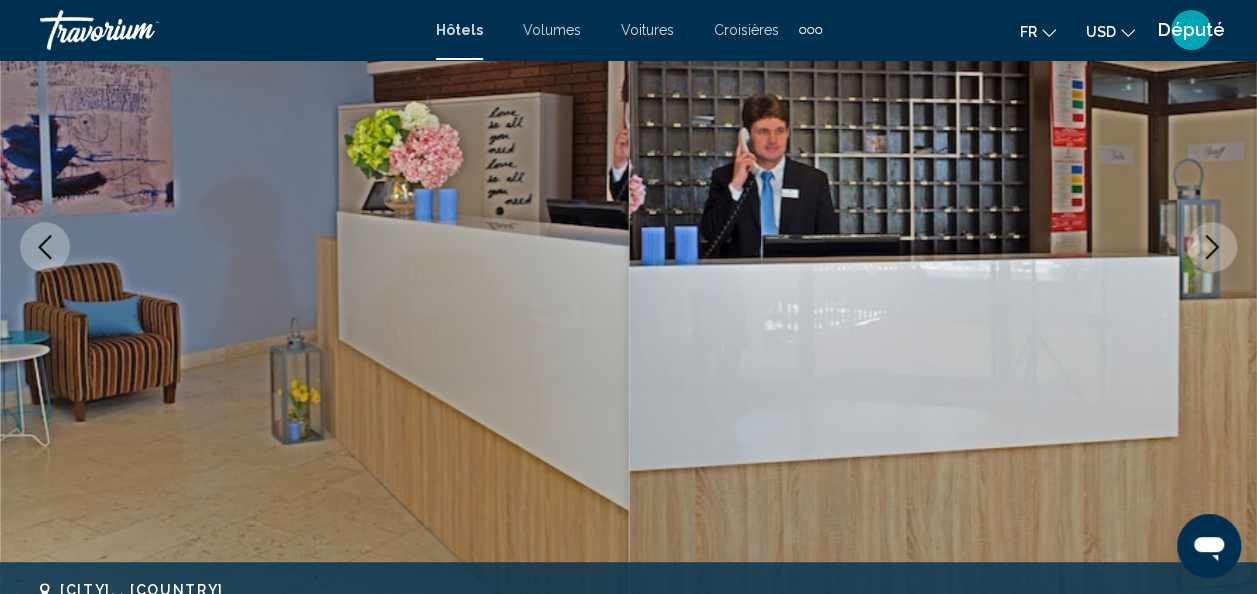 click 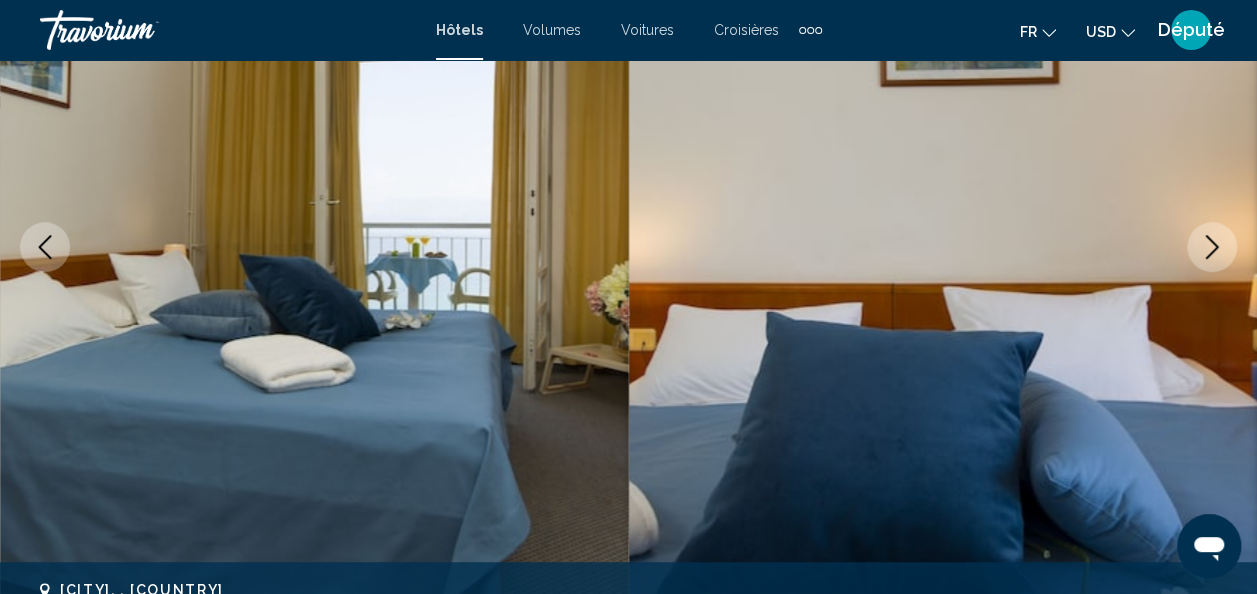 click 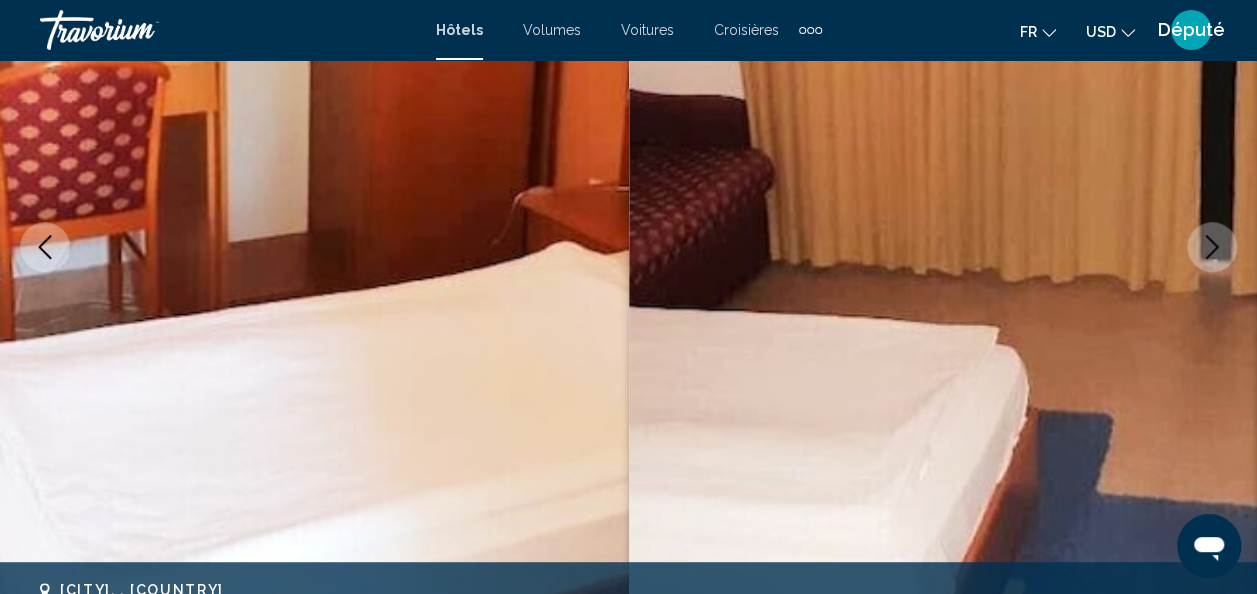 click 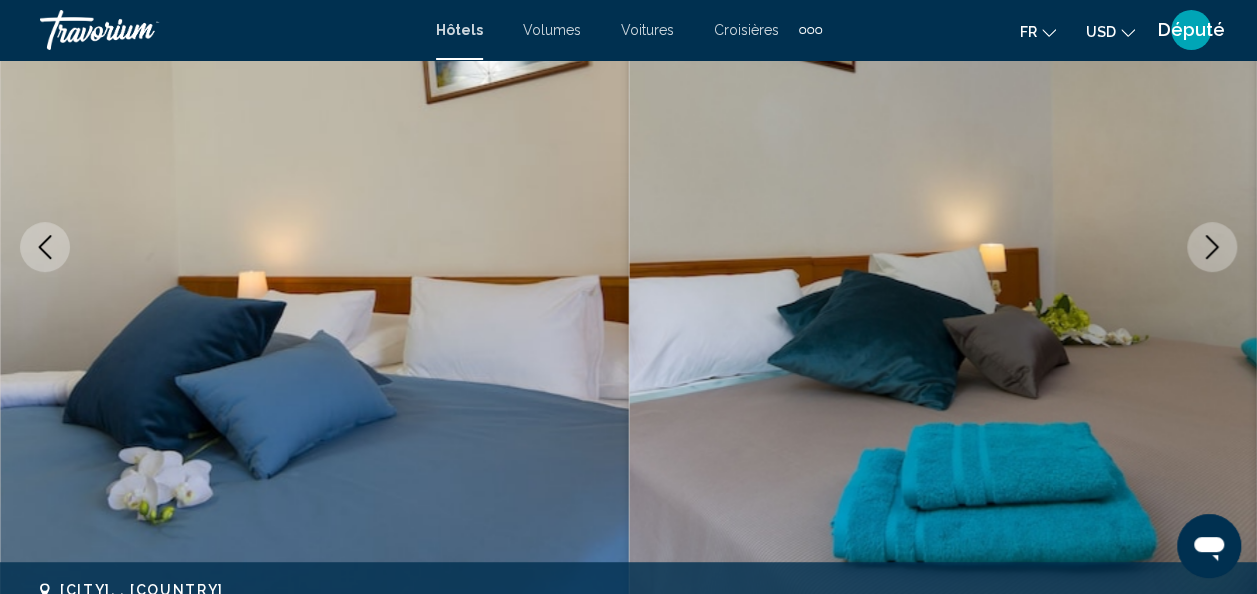 click 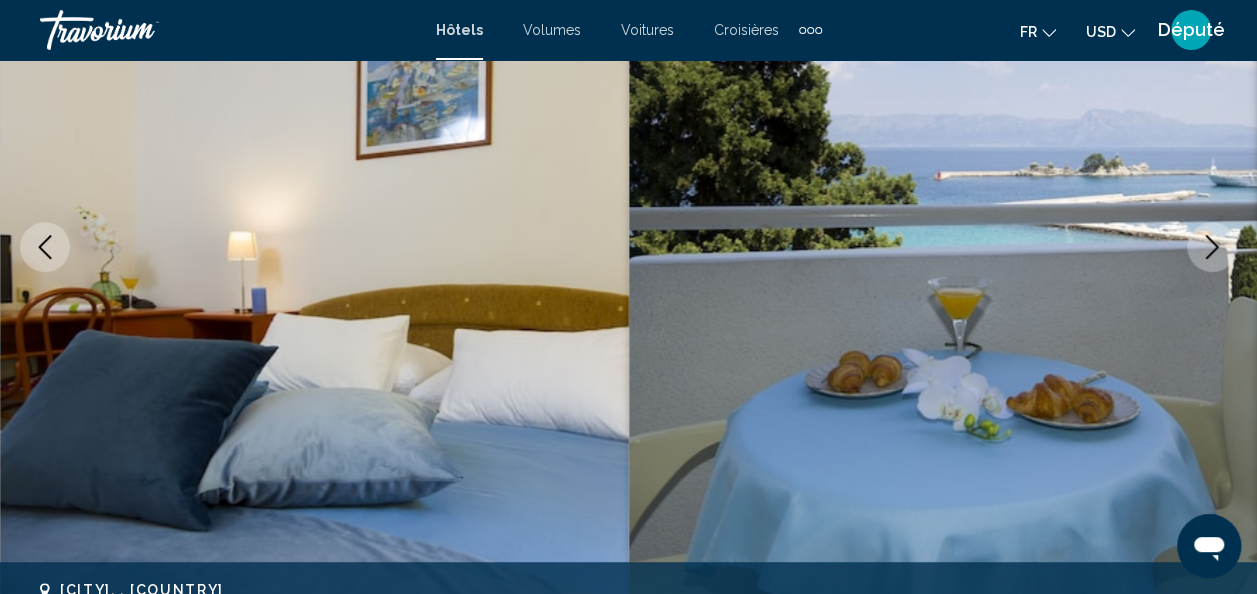 click 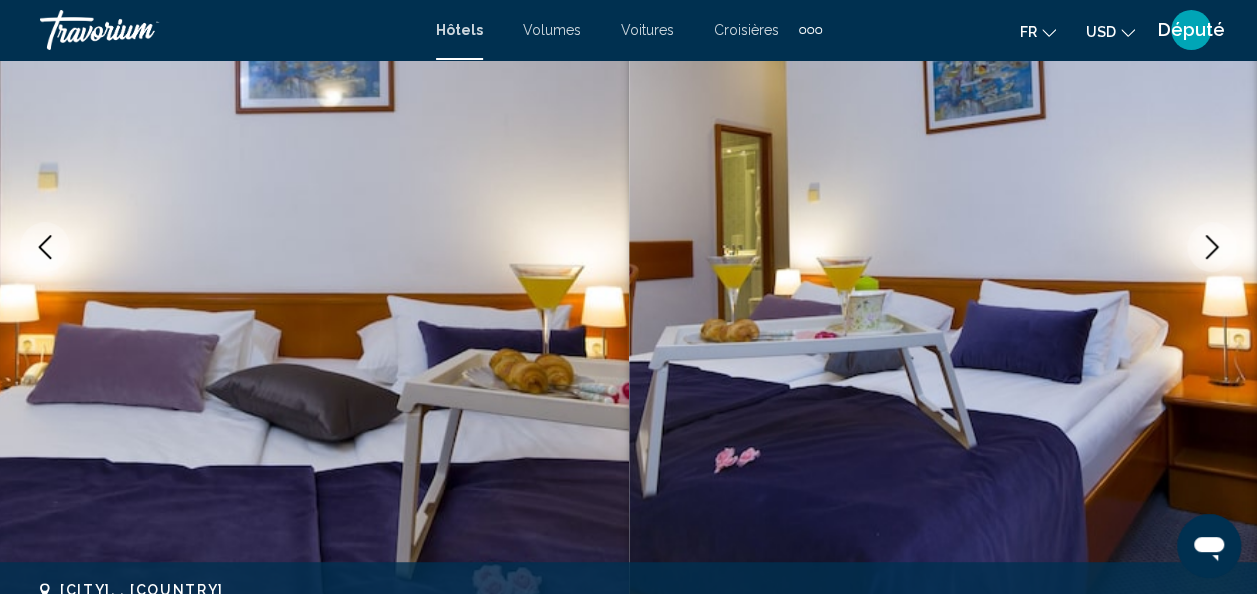 click 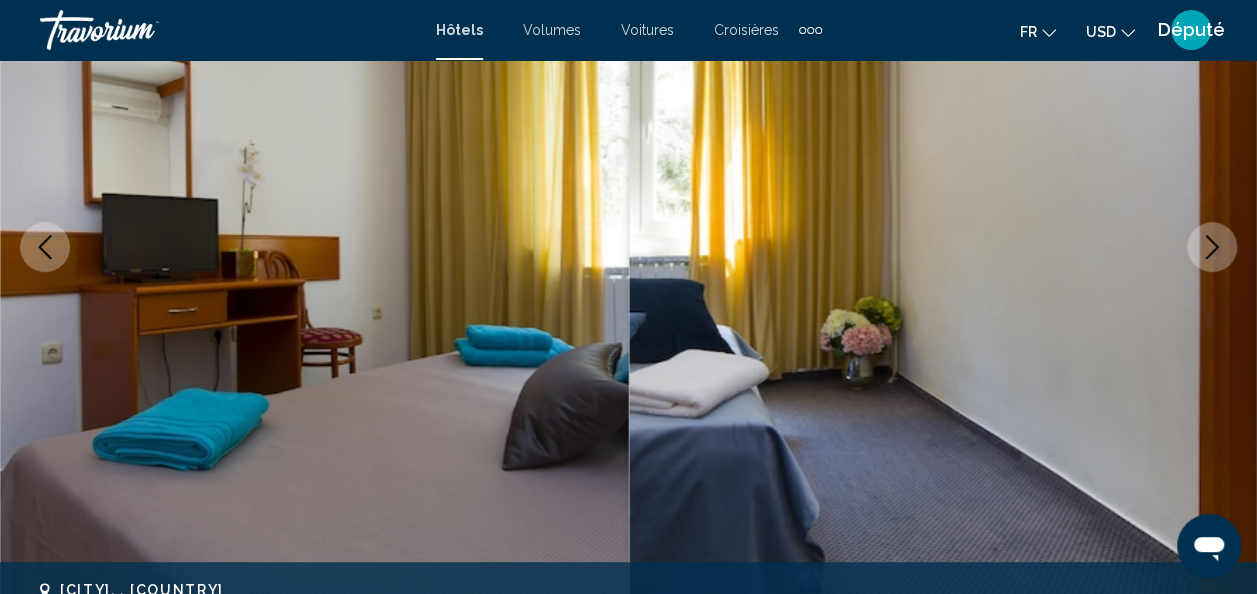 click 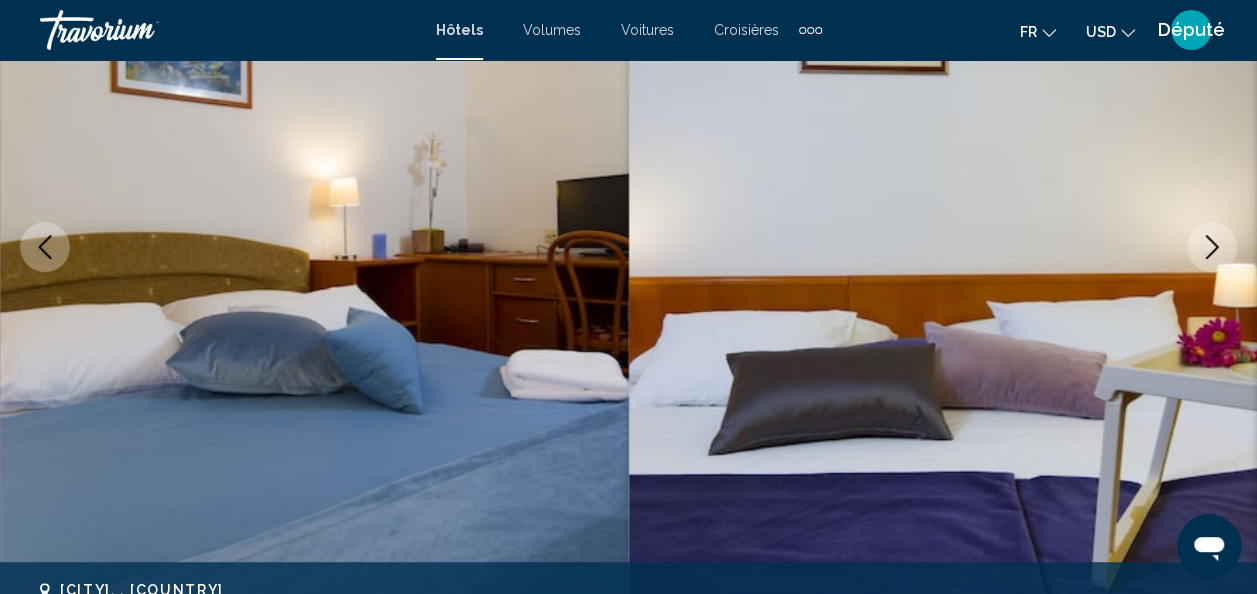 click 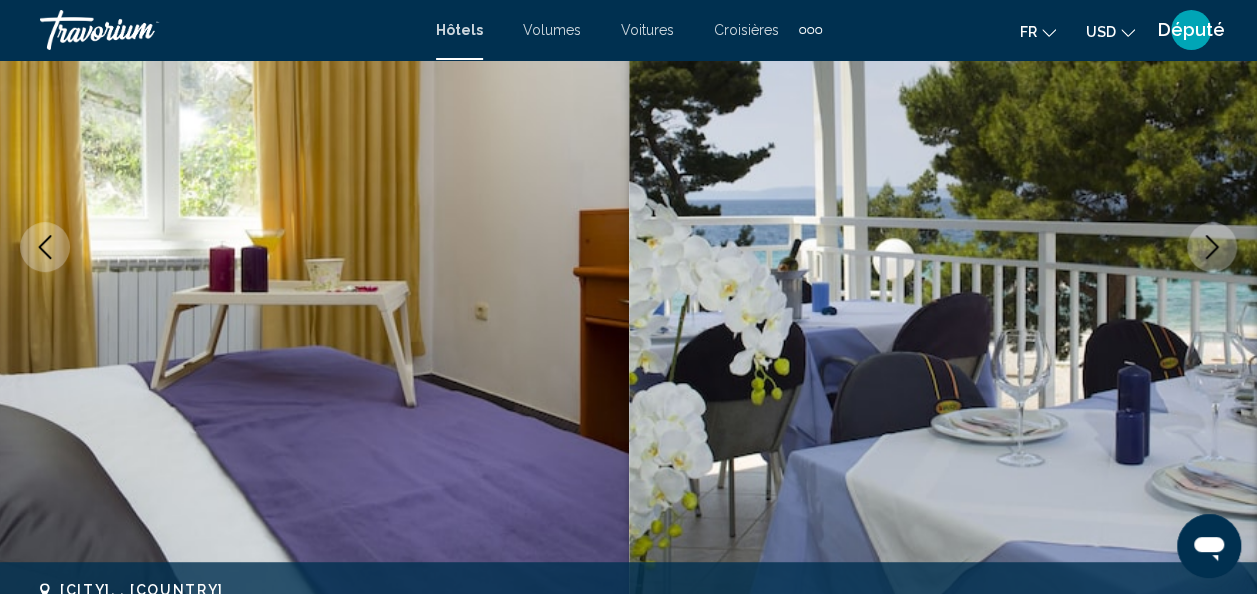 click 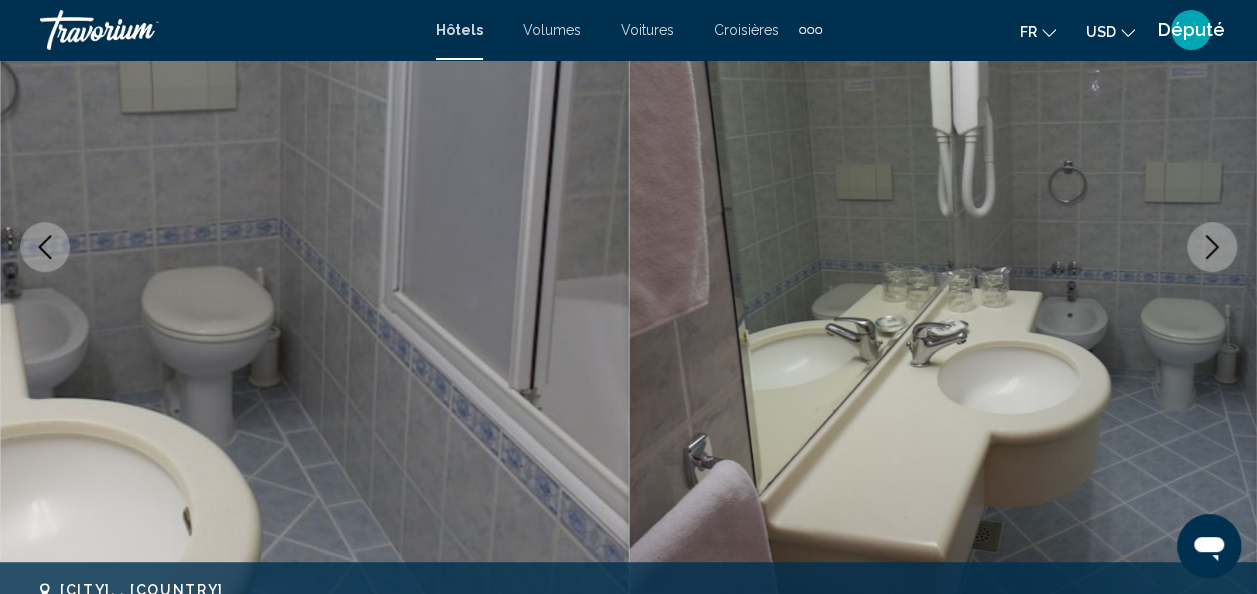 click 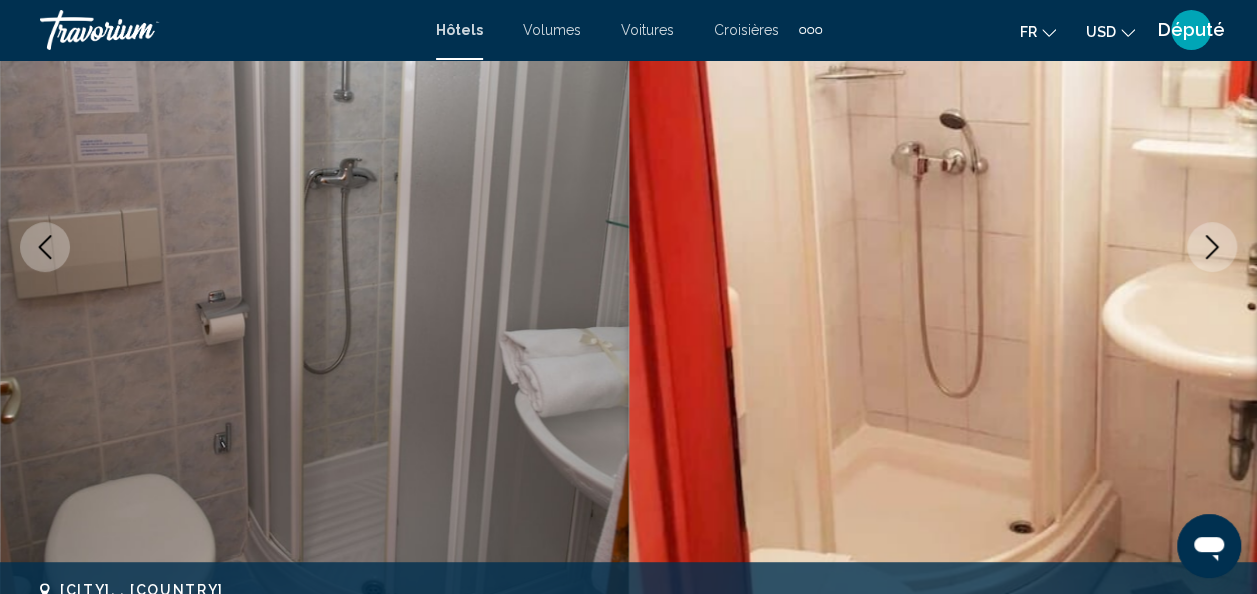 click 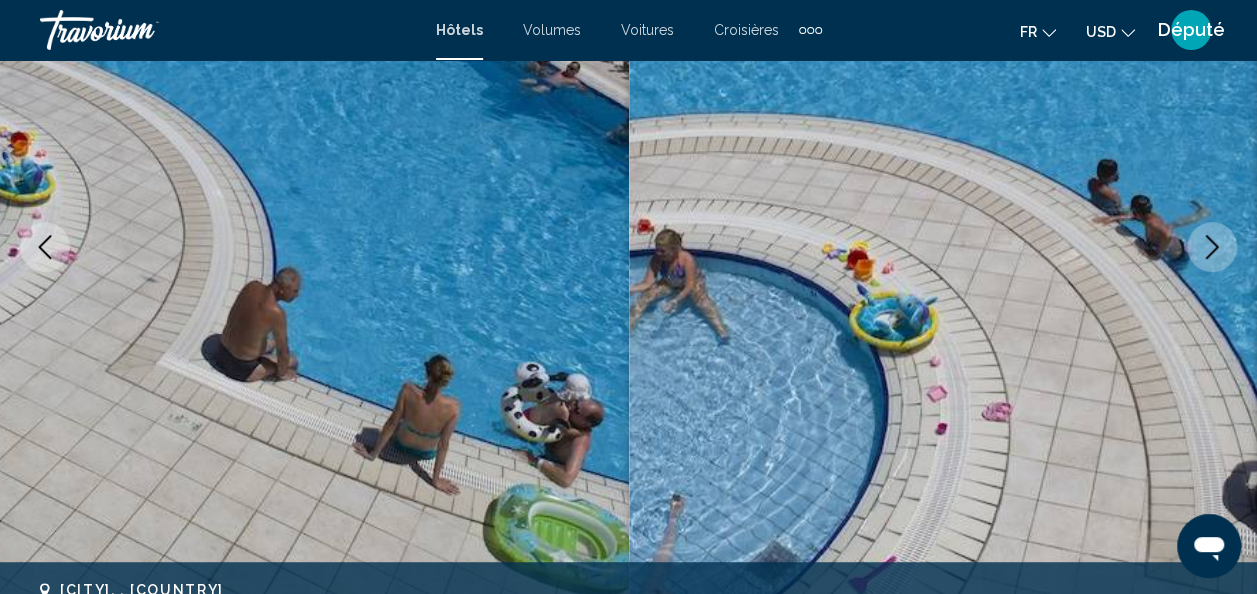 click 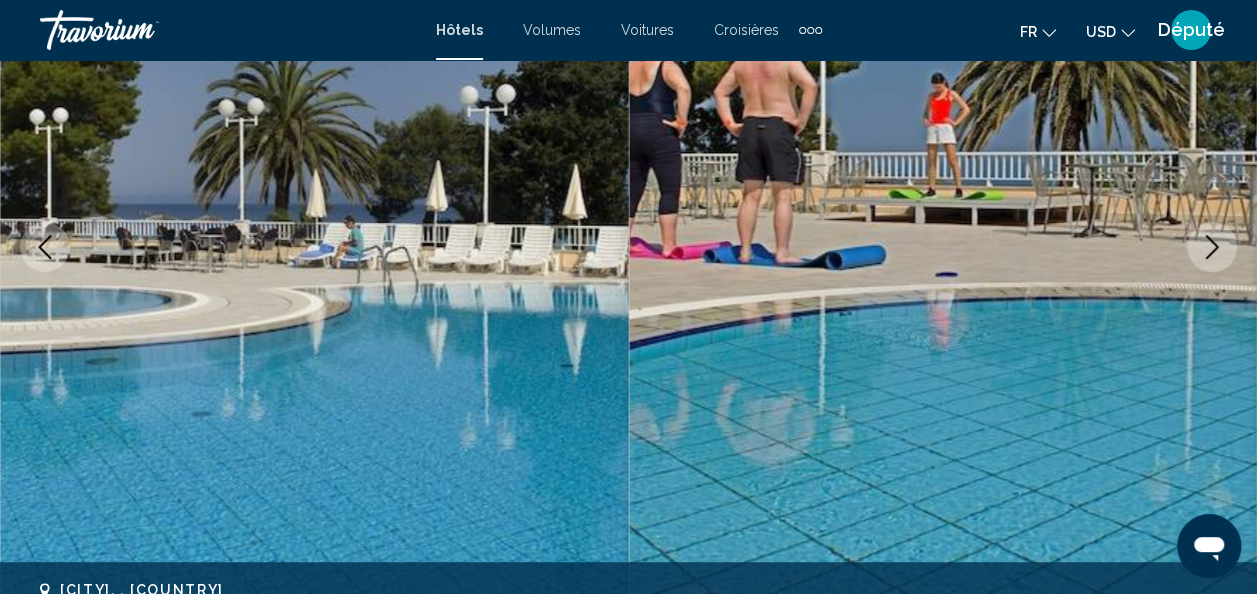 click 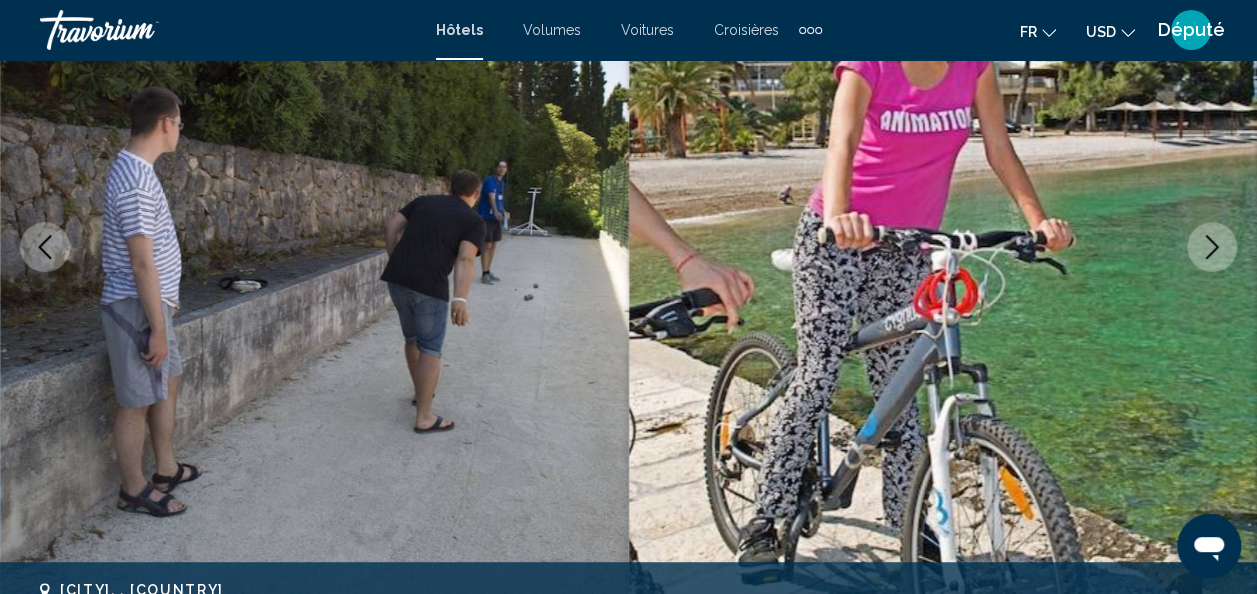 click 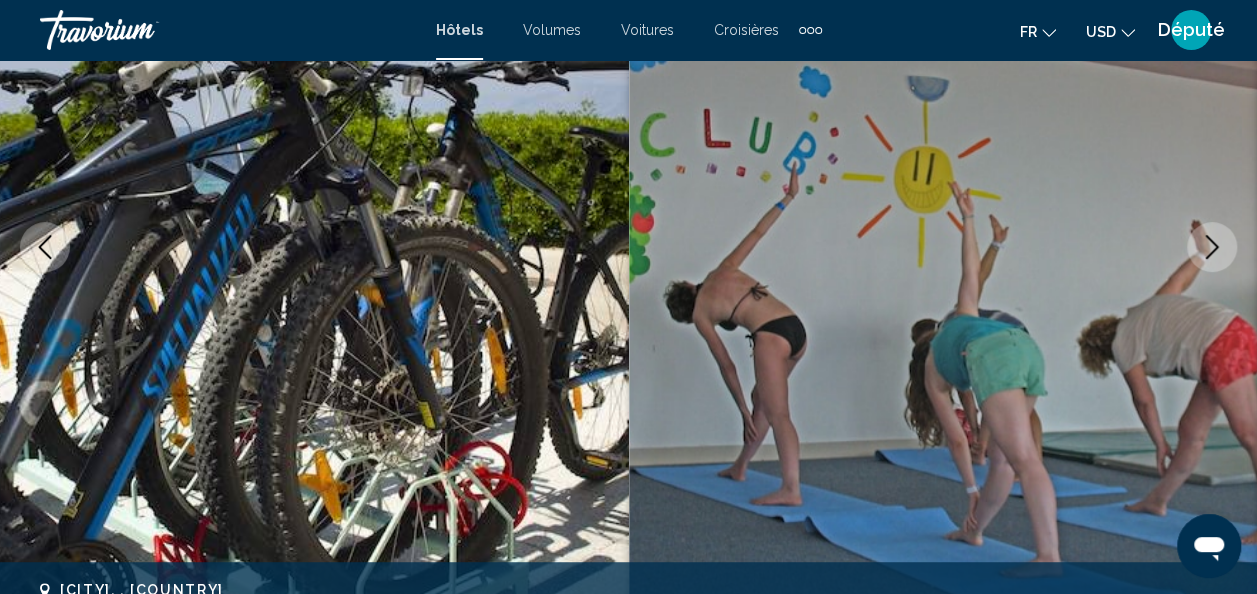 click 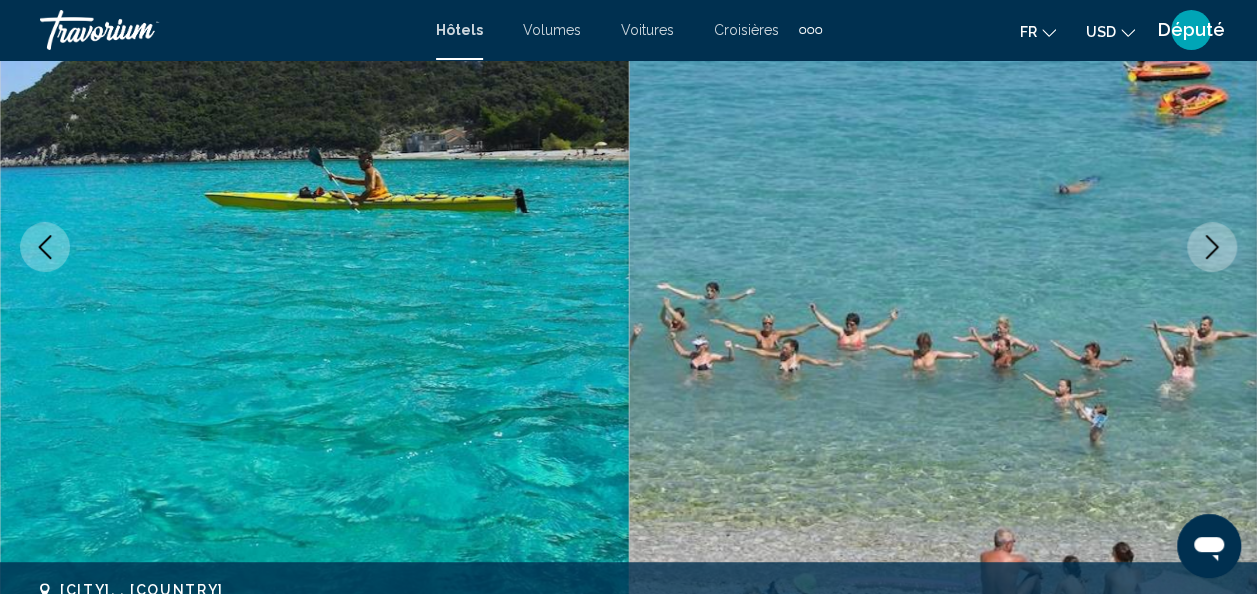 click 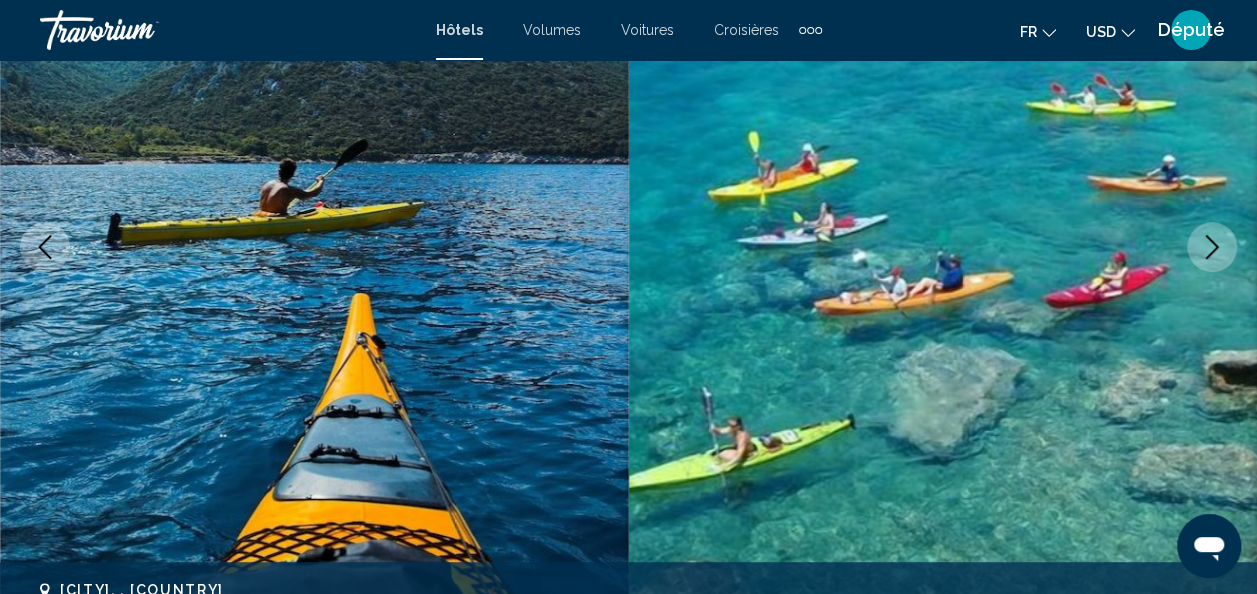 click 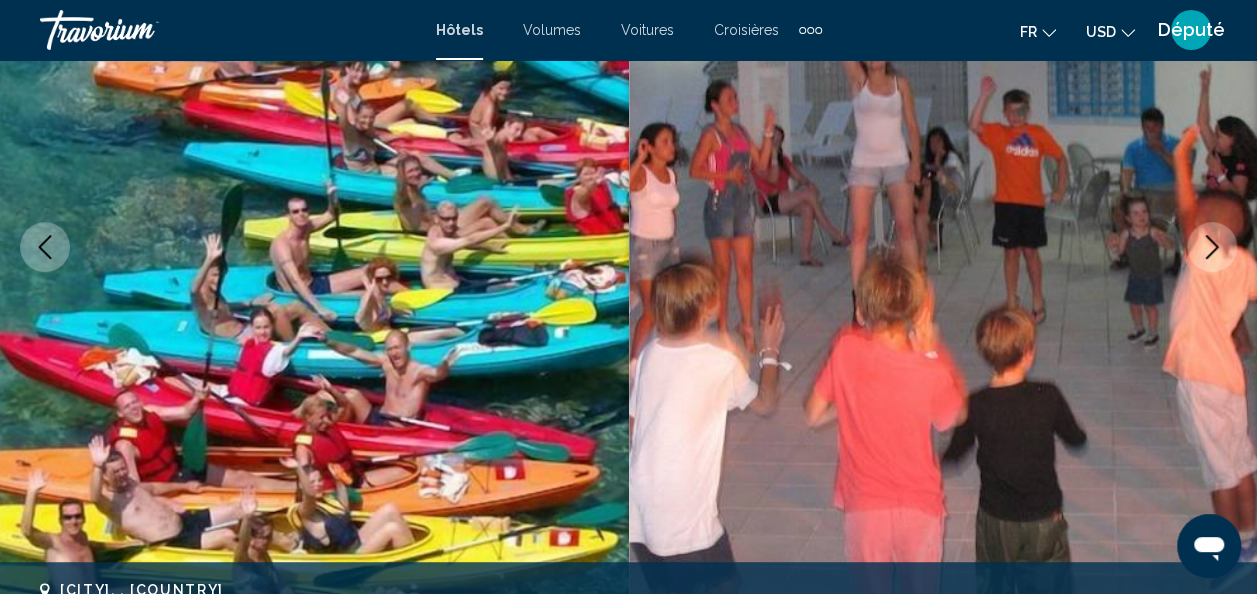 click 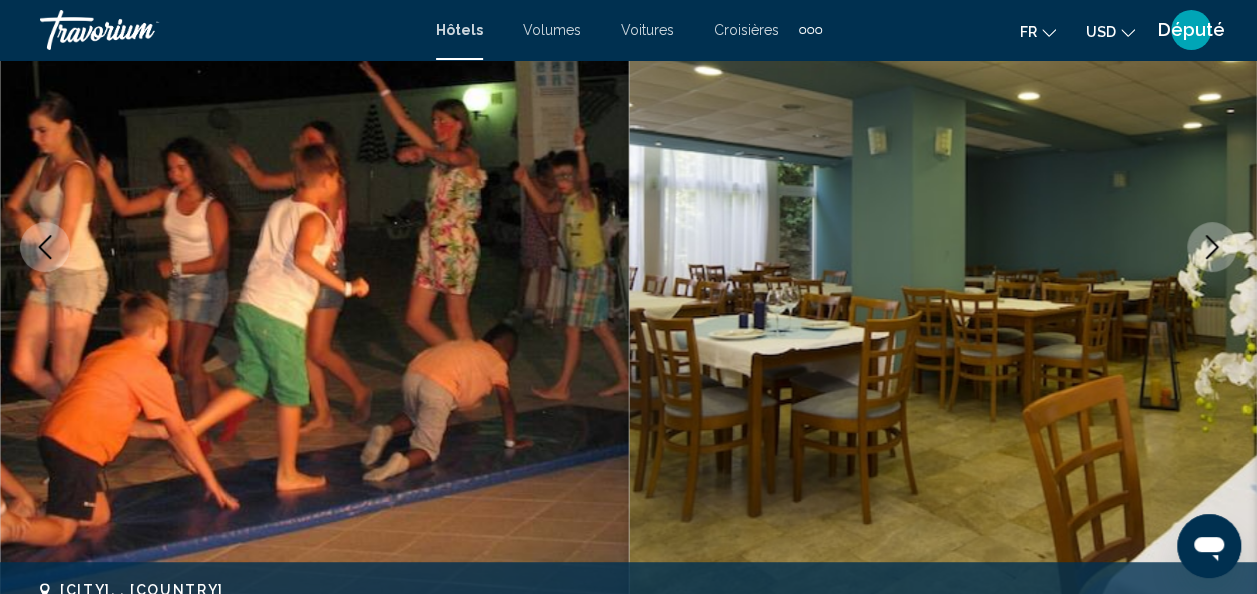 click 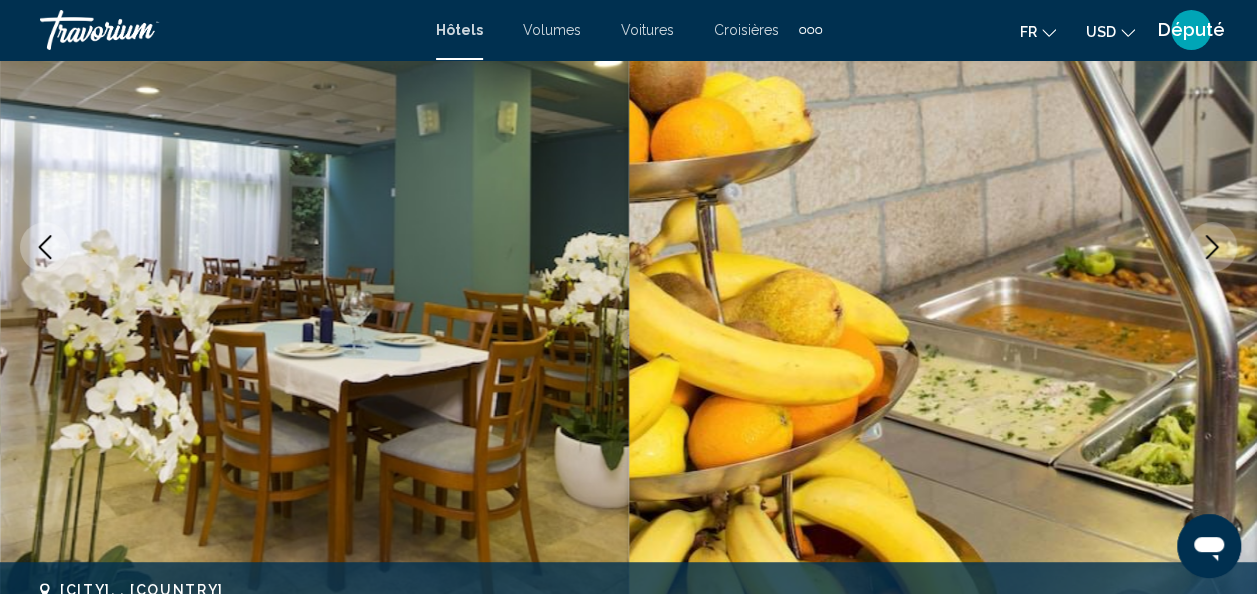 click 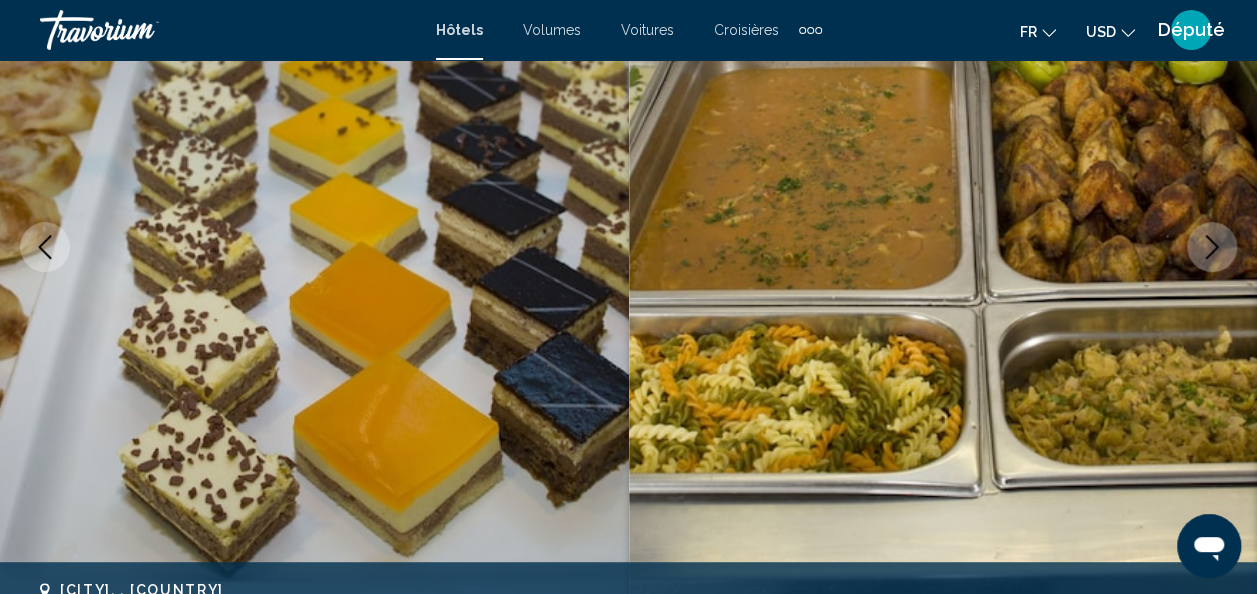 click 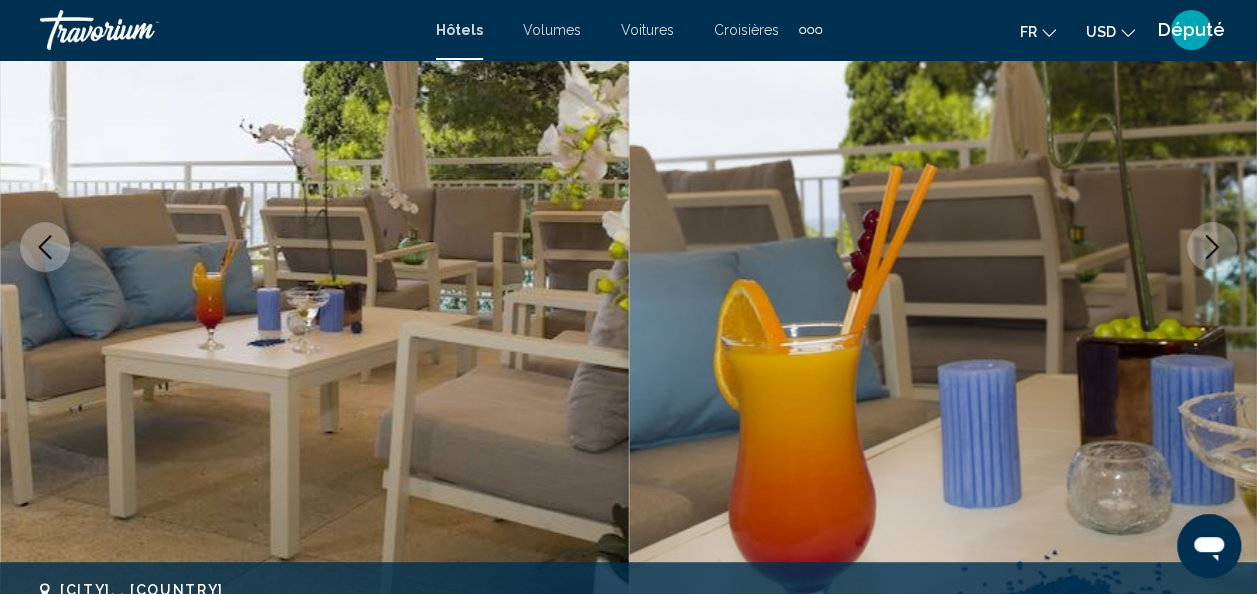 click 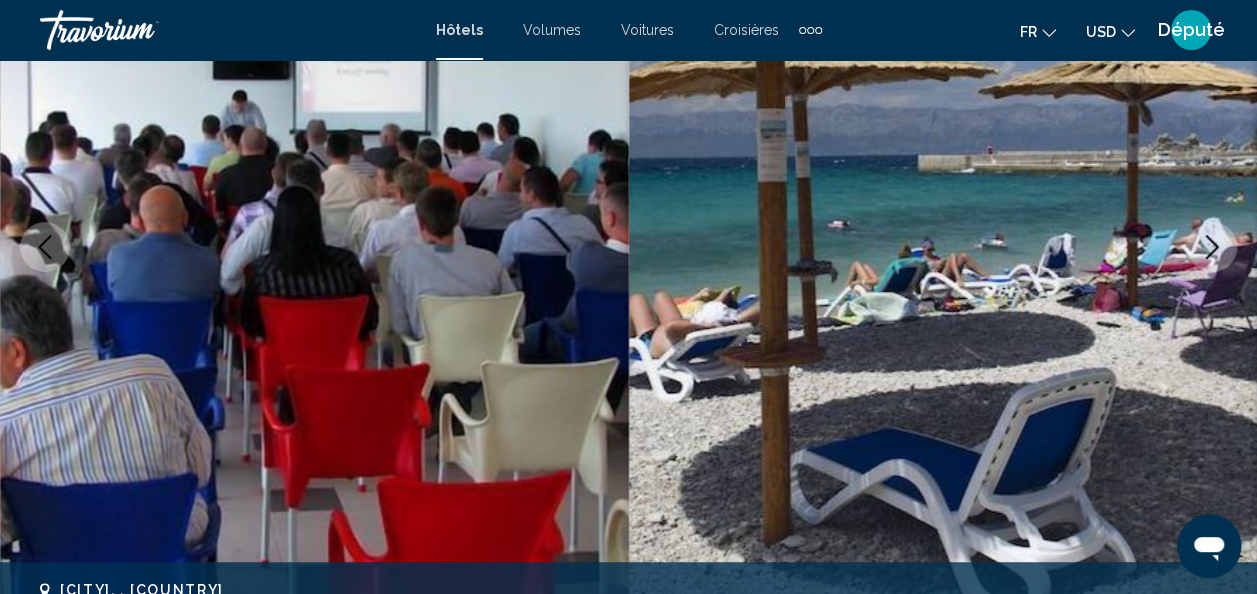 click 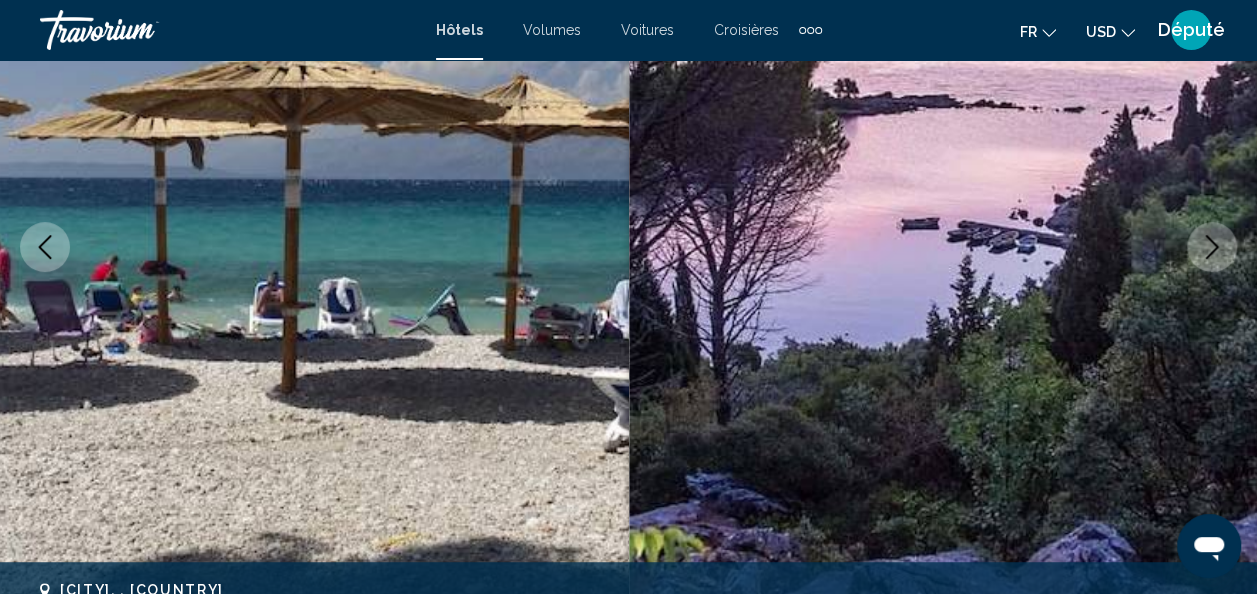 click 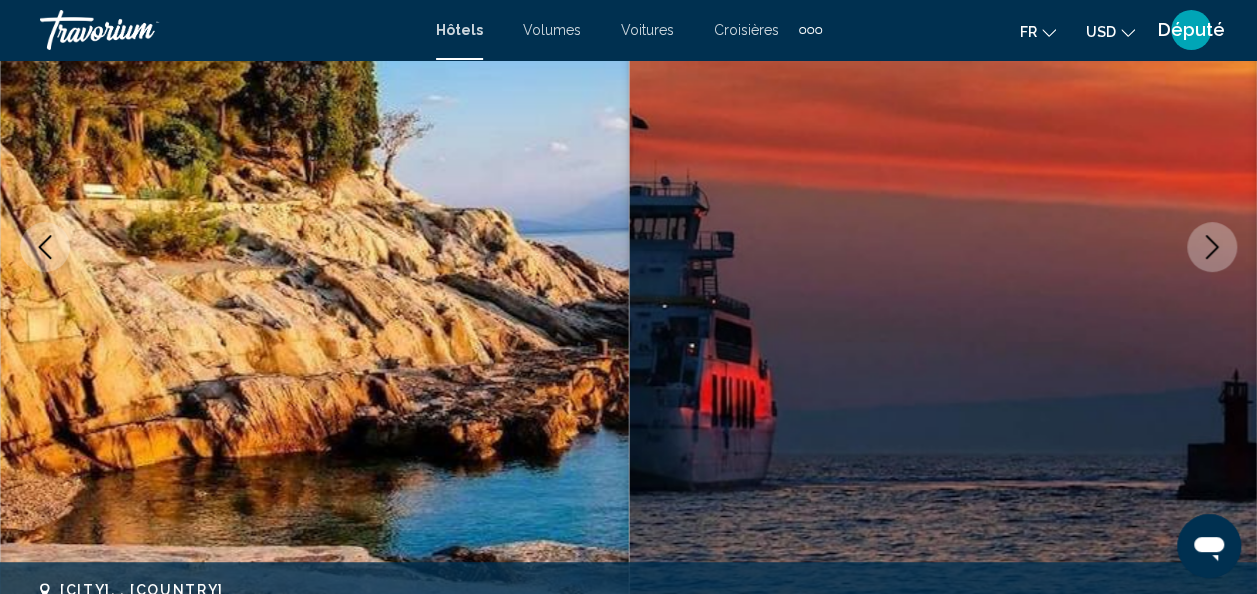 click 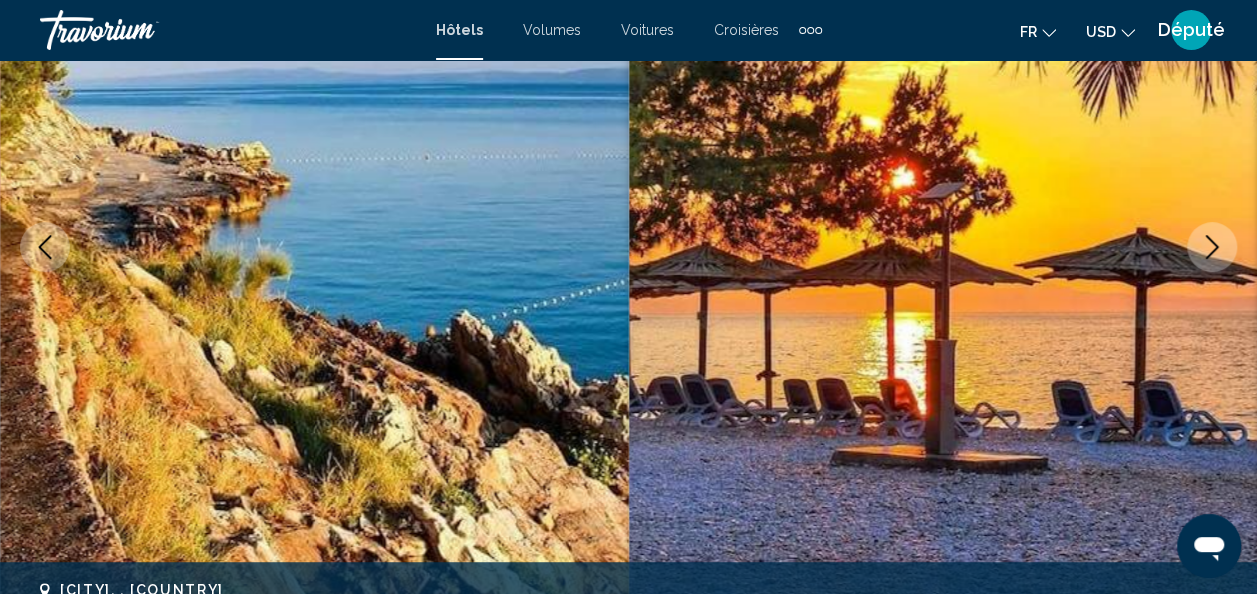 click 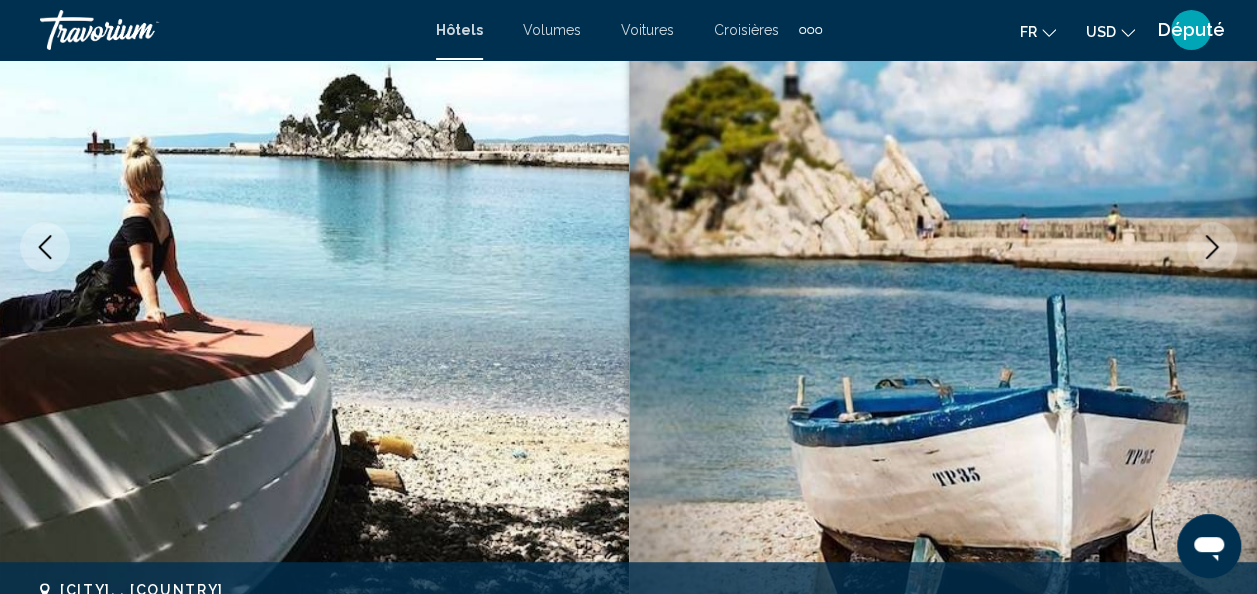 click 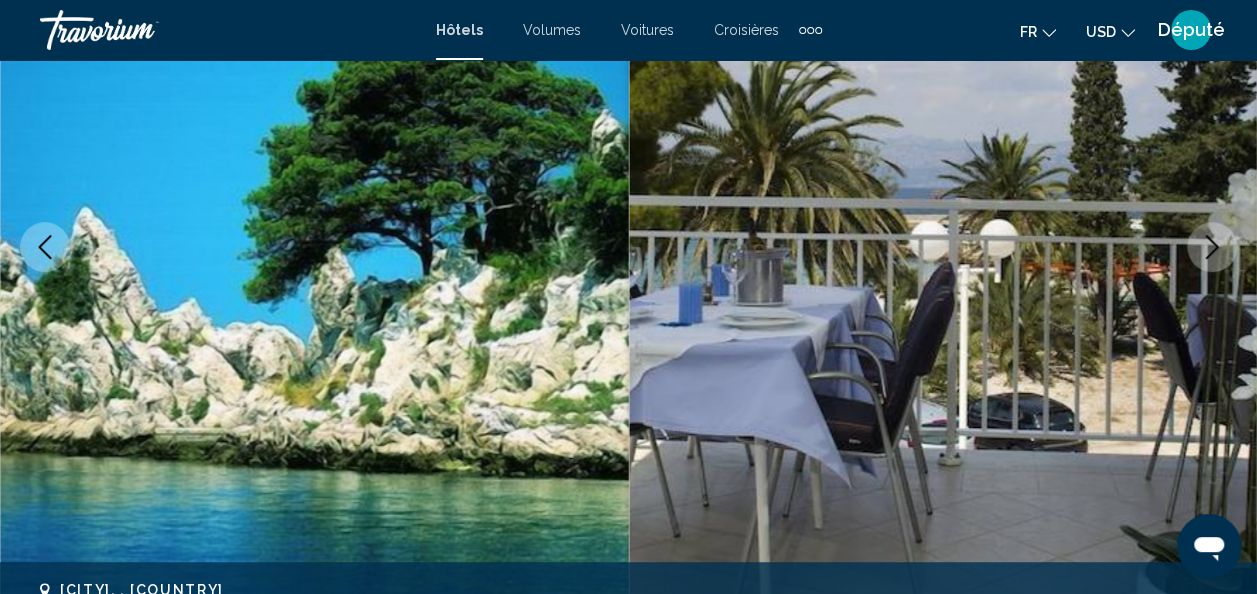 click 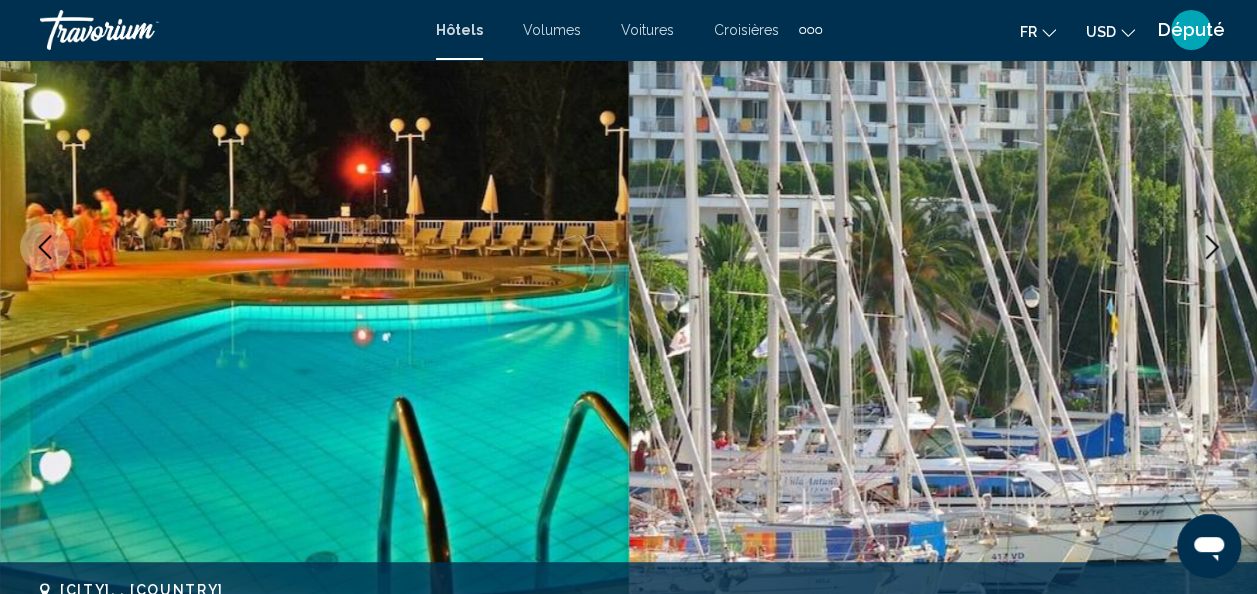 click 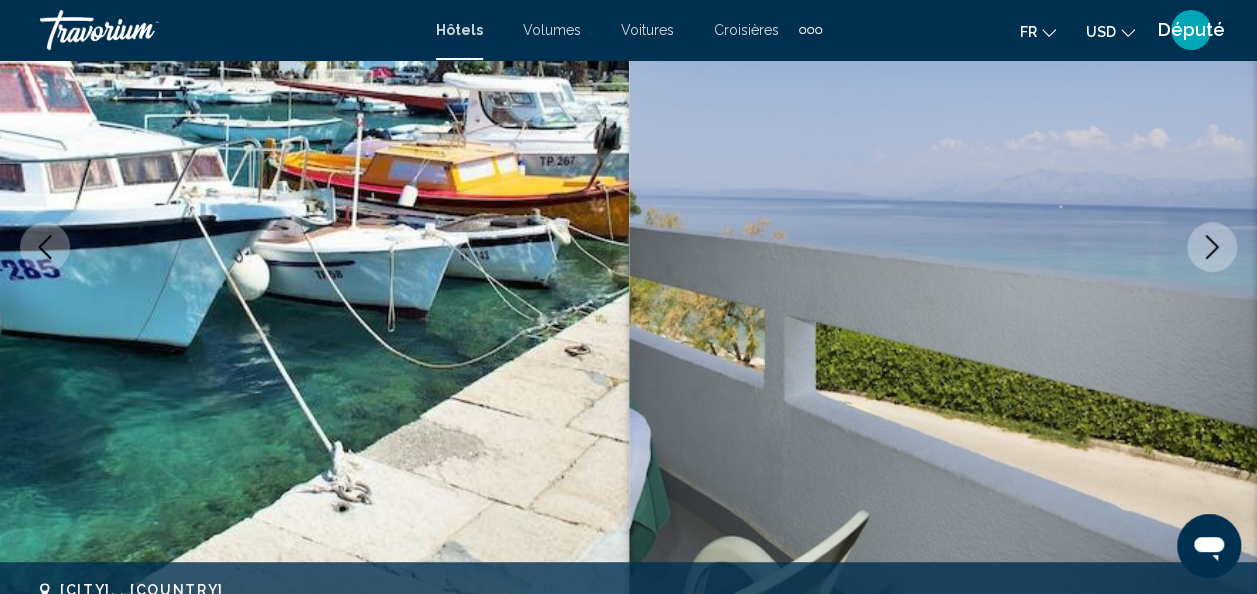 click 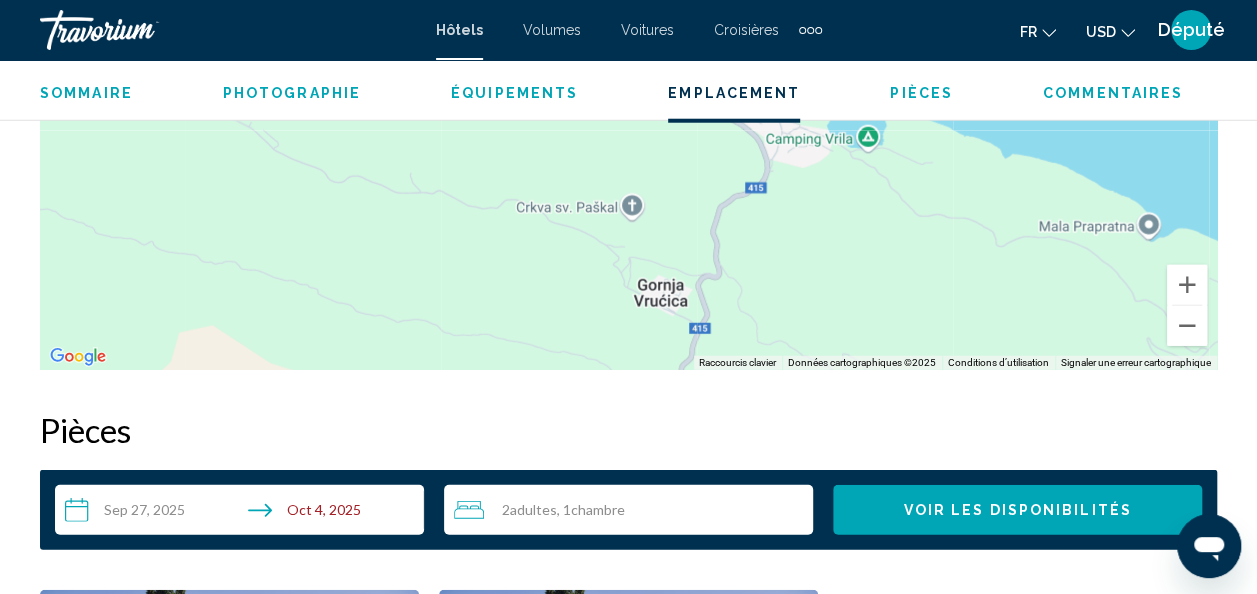 scroll, scrollTop: 288, scrollLeft: 0, axis: vertical 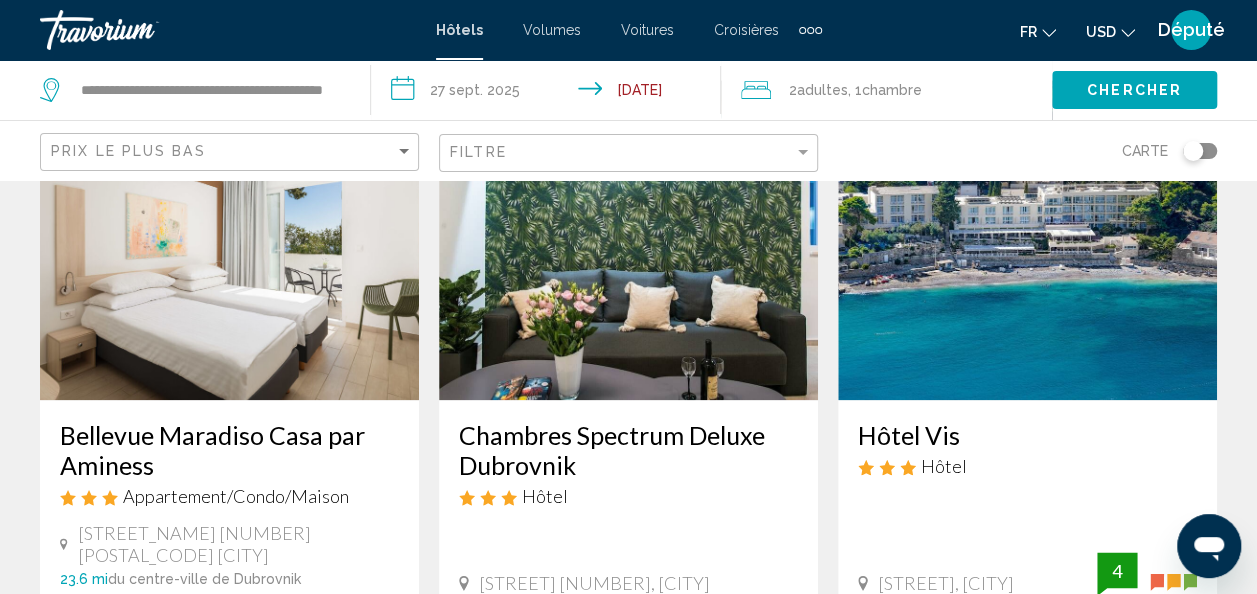 click at bounding box center [229, 240] 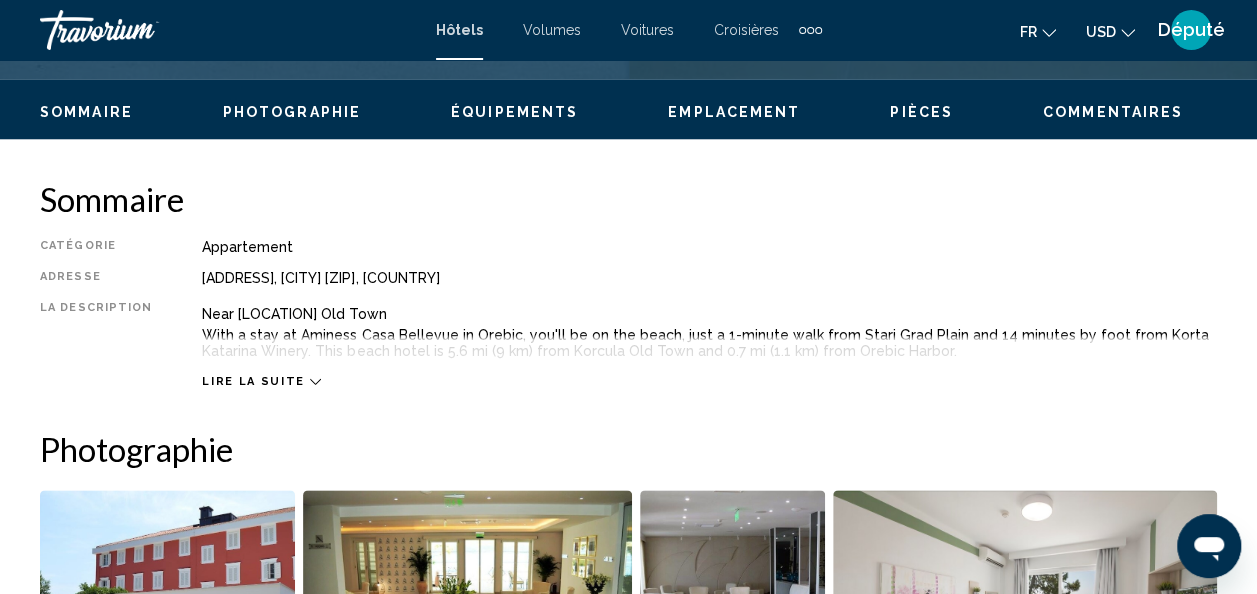 scroll, scrollTop: 238, scrollLeft: 0, axis: vertical 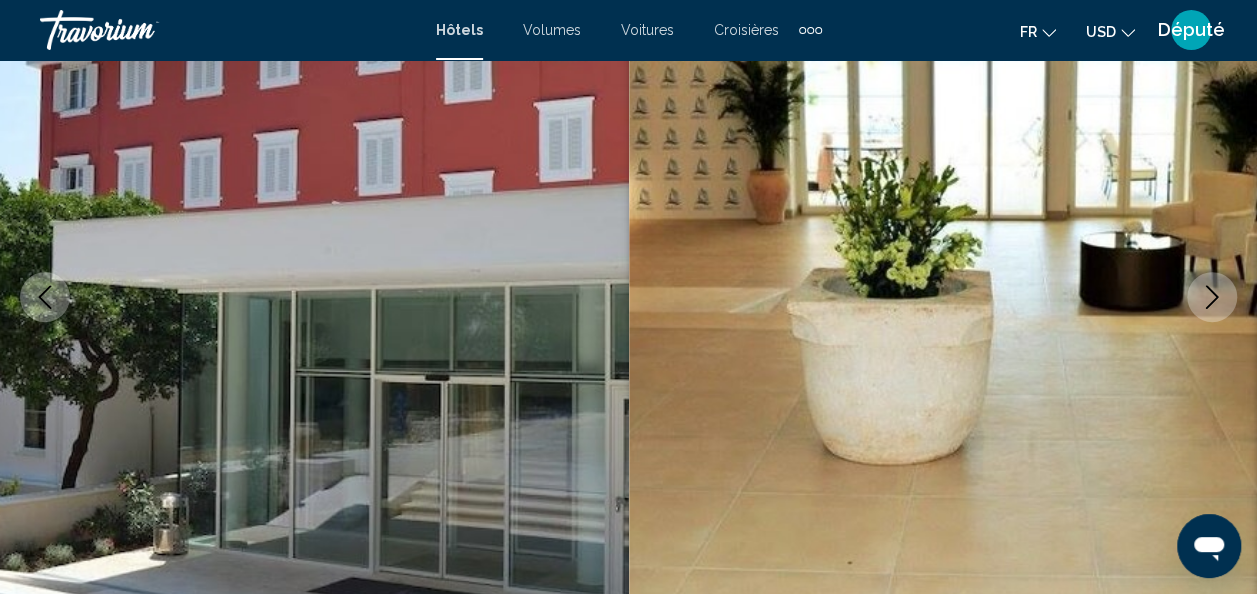 click at bounding box center (1212, 297) 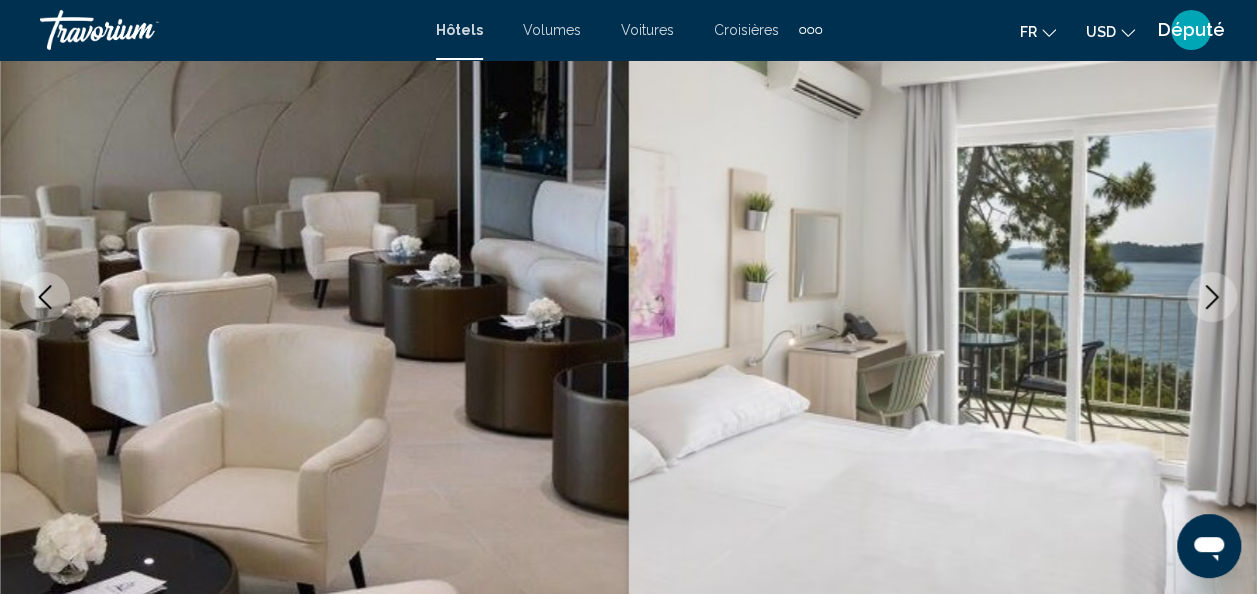click at bounding box center [1212, 297] 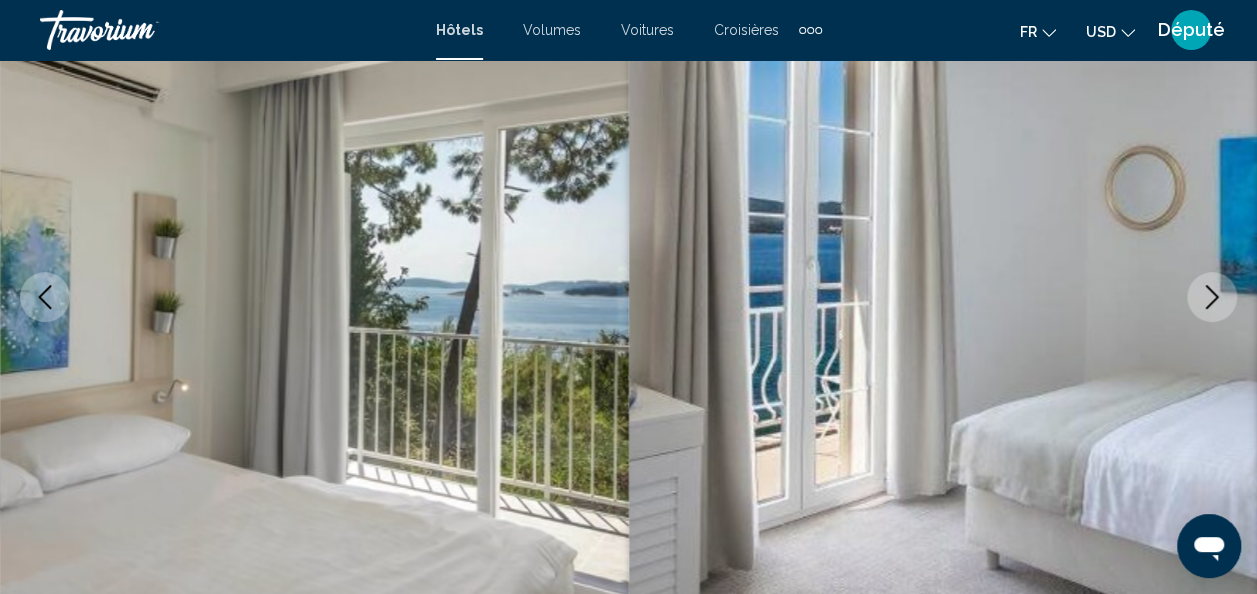 click at bounding box center [1212, 297] 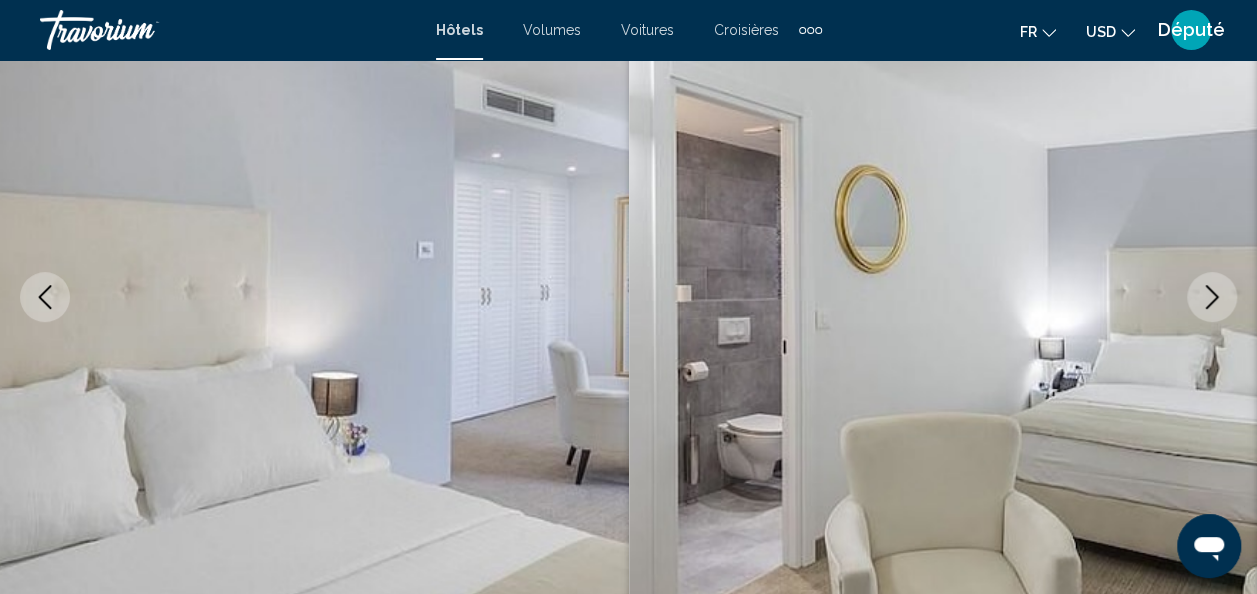 click at bounding box center (1212, 297) 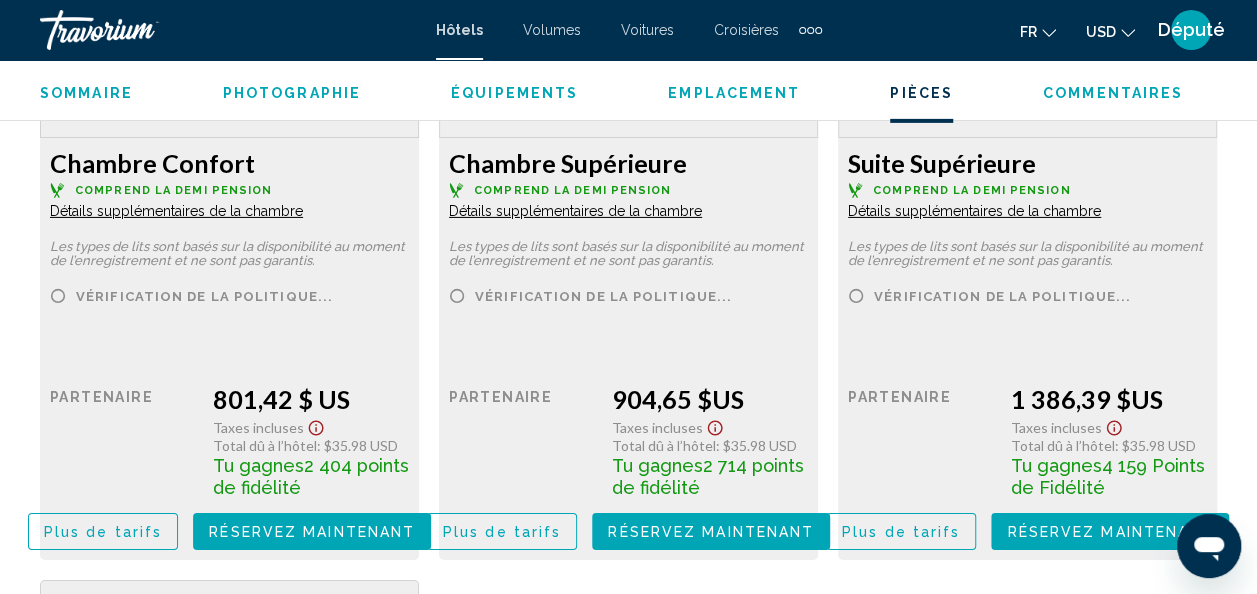 scroll, scrollTop: 3201, scrollLeft: 0, axis: vertical 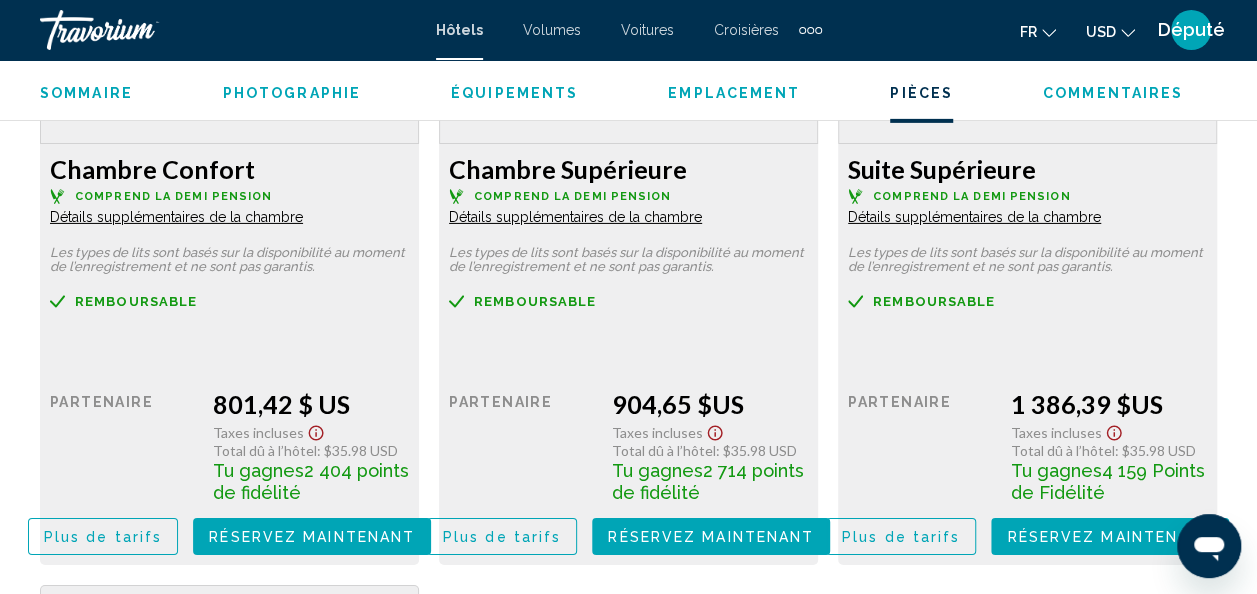 drag, startPoint x: 1255, startPoint y: 433, endPoint x: 1258, endPoint y: 354, distance: 79.05694 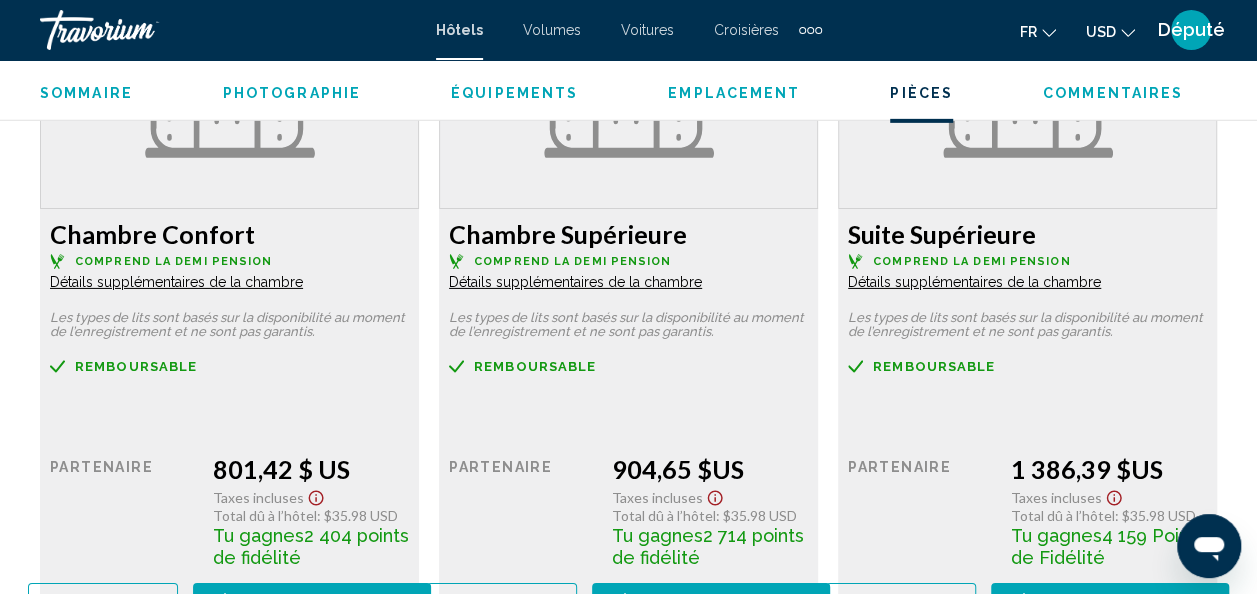 scroll, scrollTop: 3142, scrollLeft: 0, axis: vertical 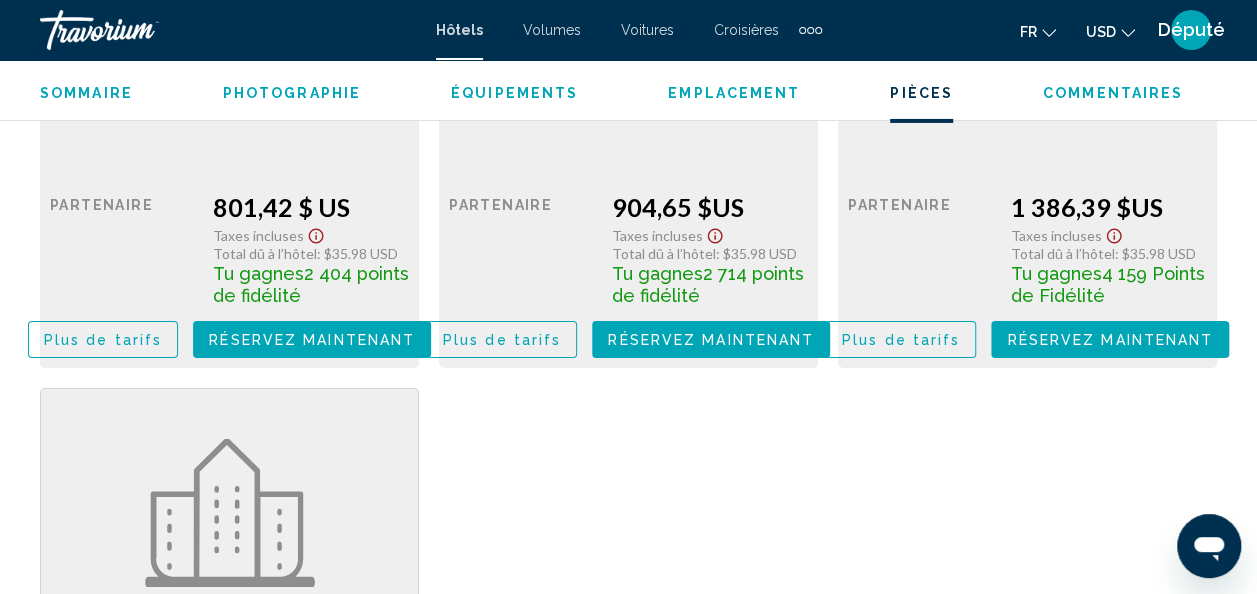 click on "Réservez maintenant" at bounding box center (312, 340) 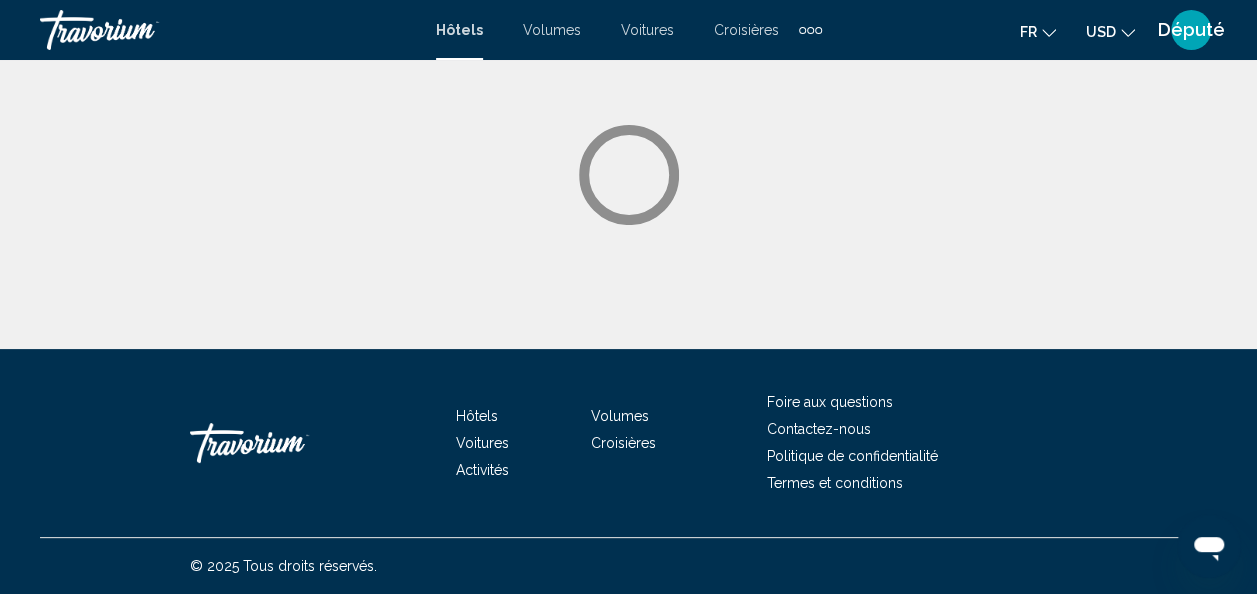 scroll, scrollTop: 0, scrollLeft: 0, axis: both 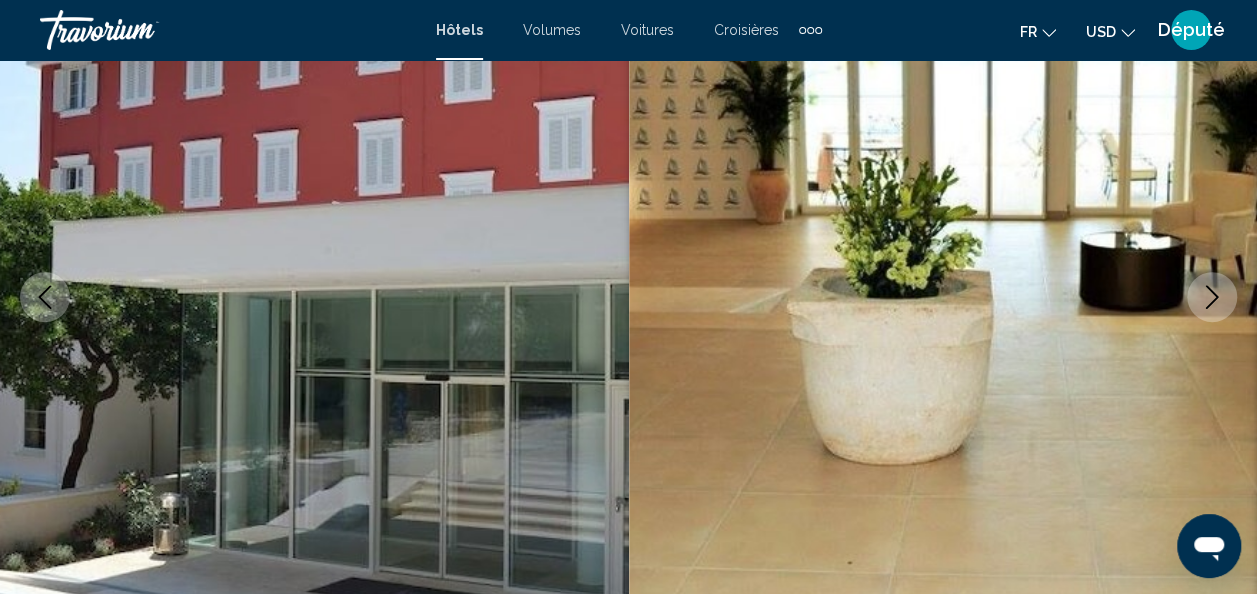 click at bounding box center [1212, 297] 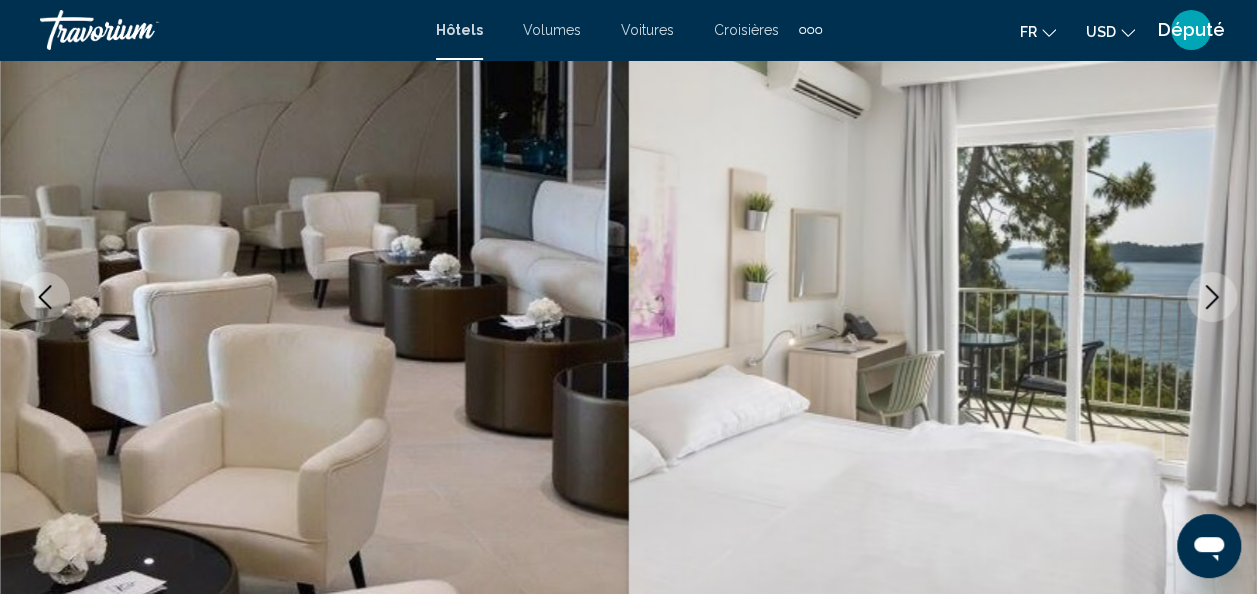click at bounding box center [1212, 297] 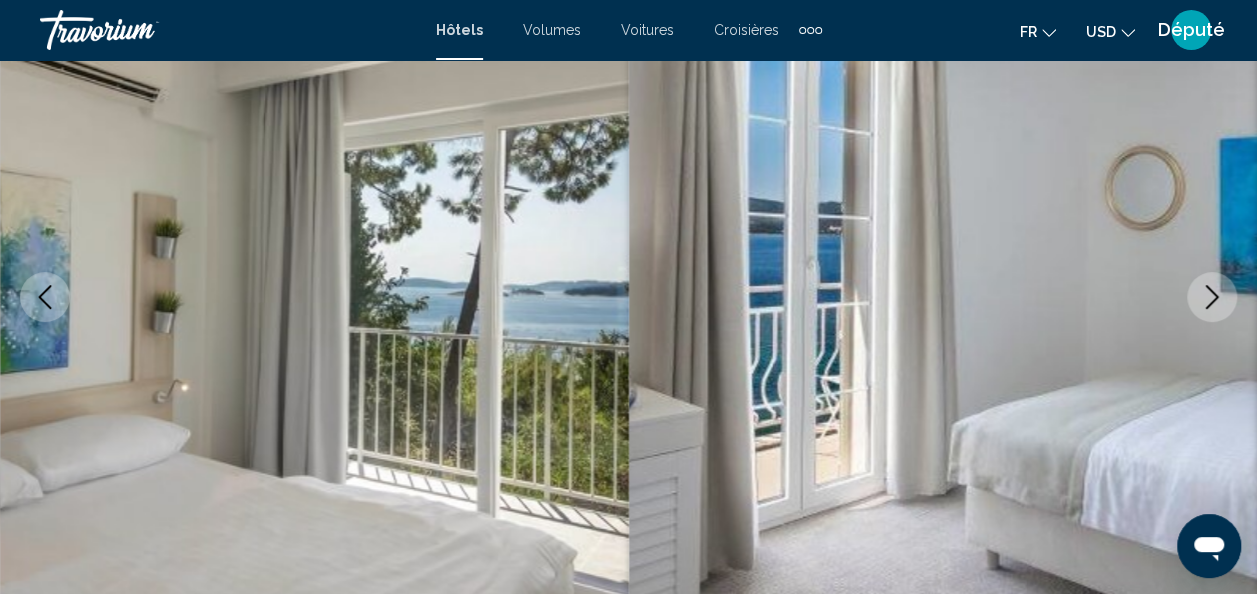click 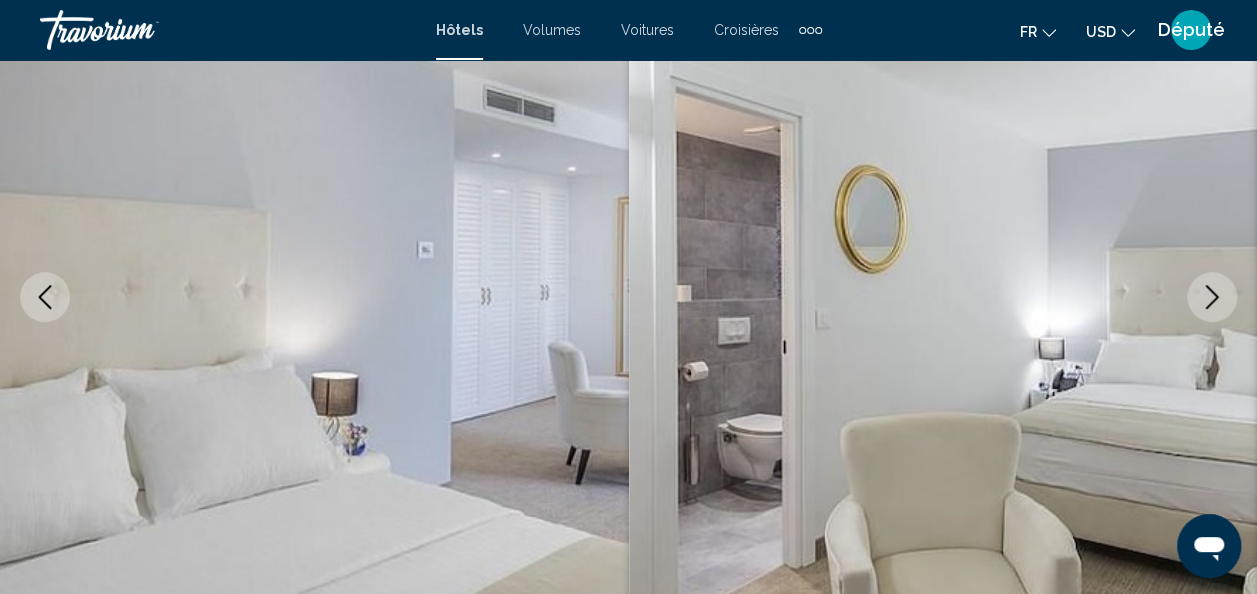 drag, startPoint x: 1200, startPoint y: 308, endPoint x: 1187, endPoint y: 306, distance: 13.152946 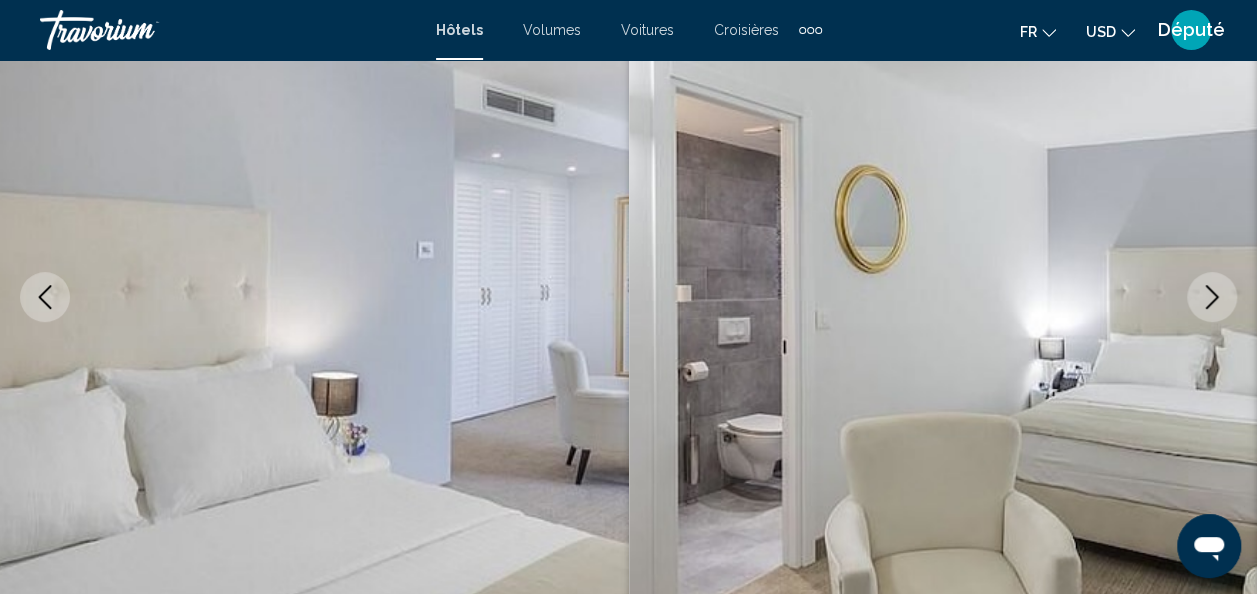 click 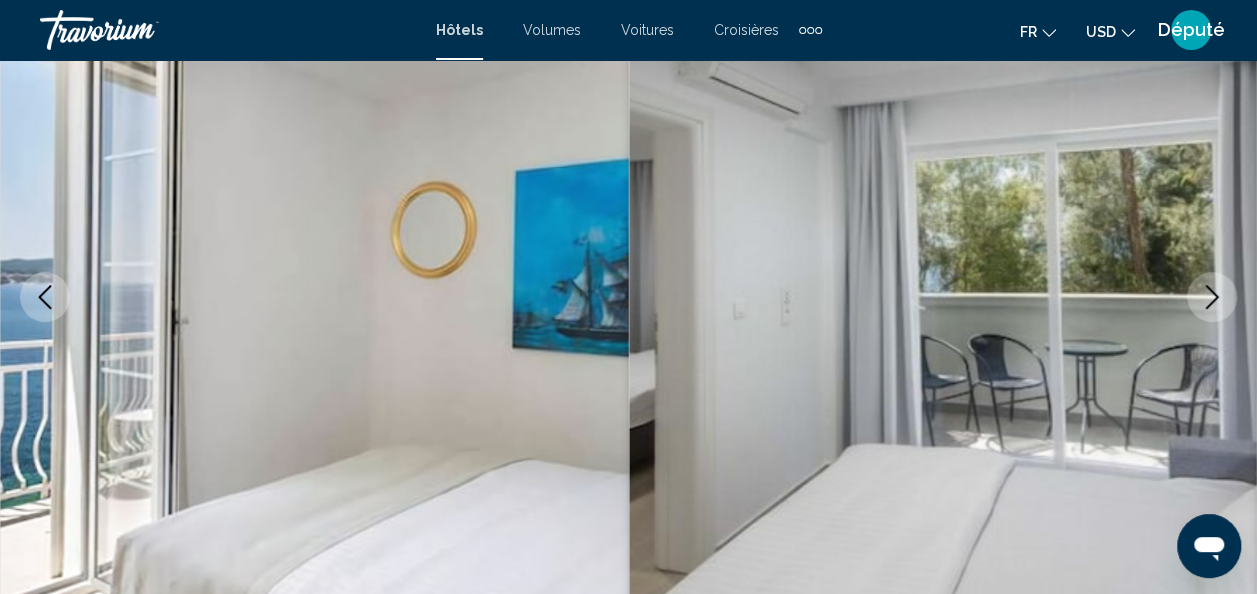 click 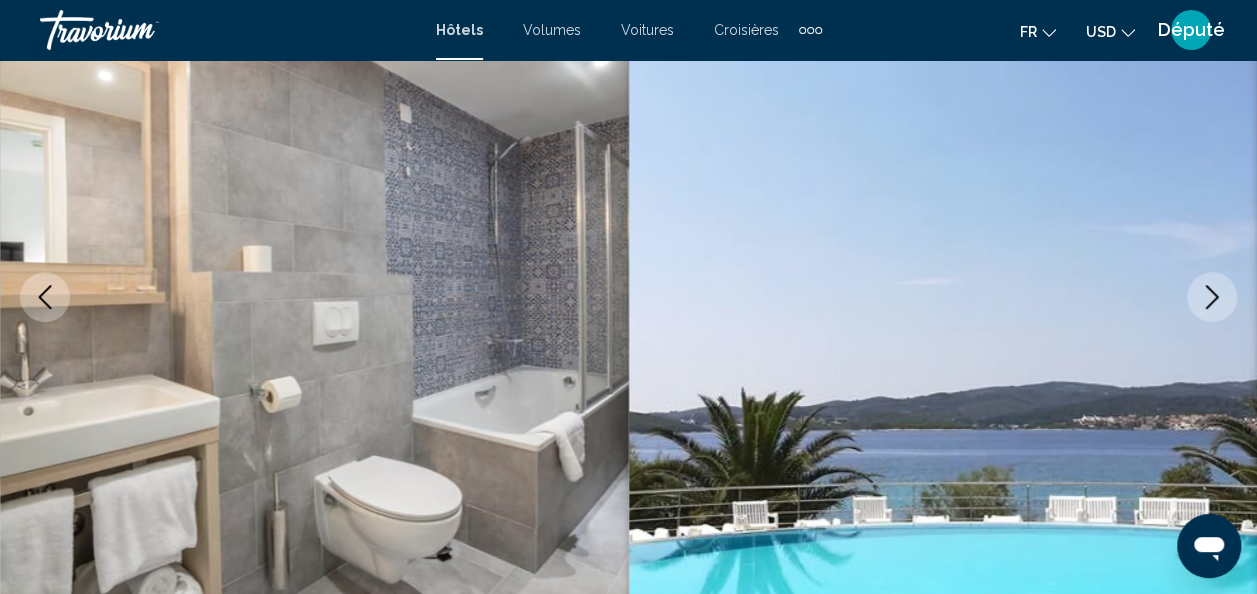 click at bounding box center [1212, 297] 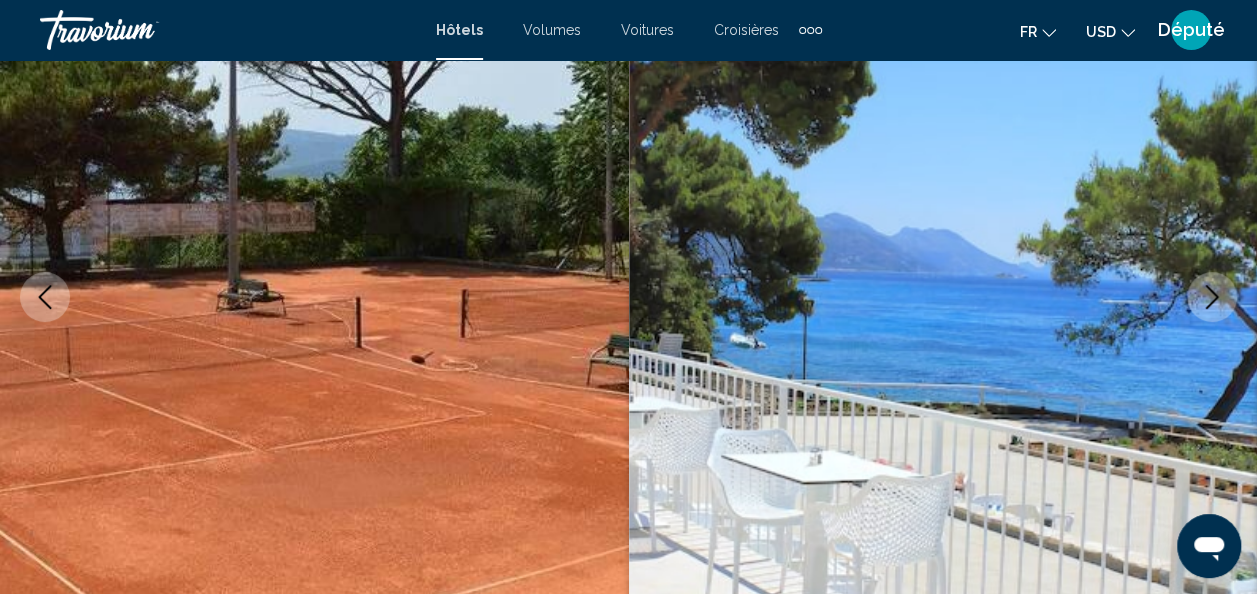 click at bounding box center (1212, 297) 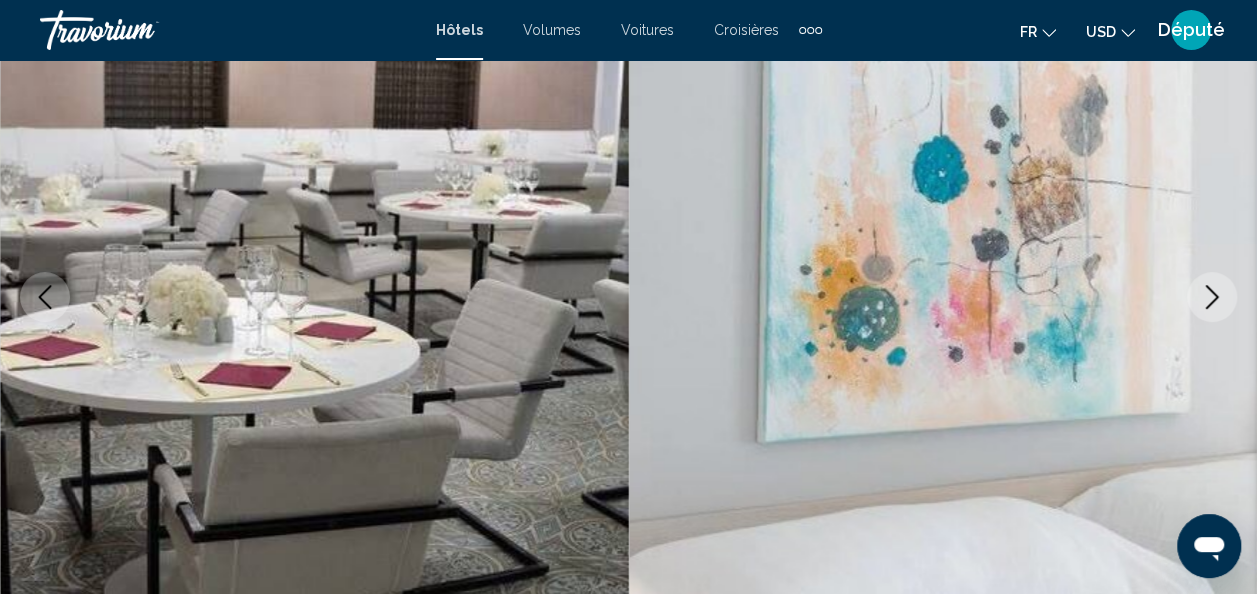 click at bounding box center (1212, 297) 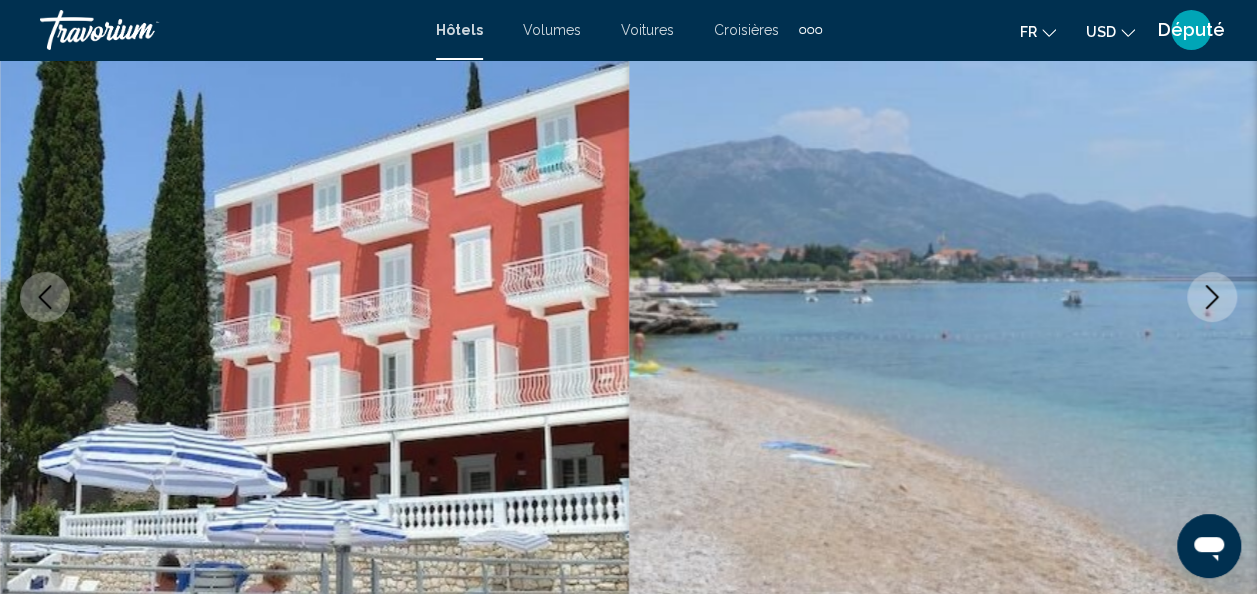 click at bounding box center [1212, 297] 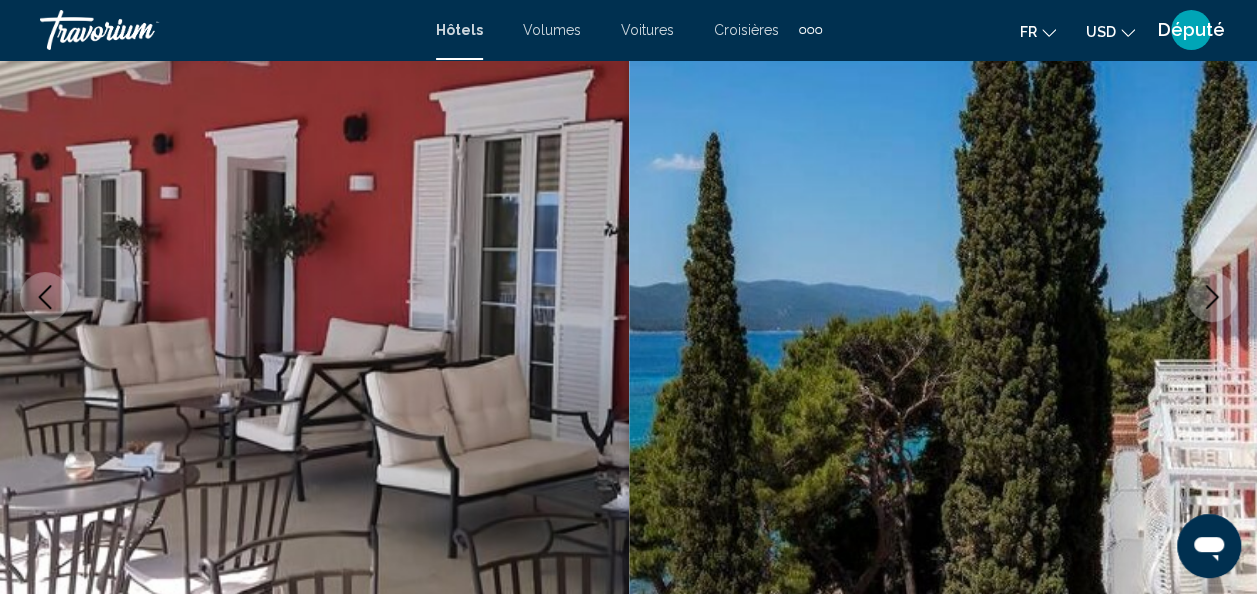 click at bounding box center [1212, 297] 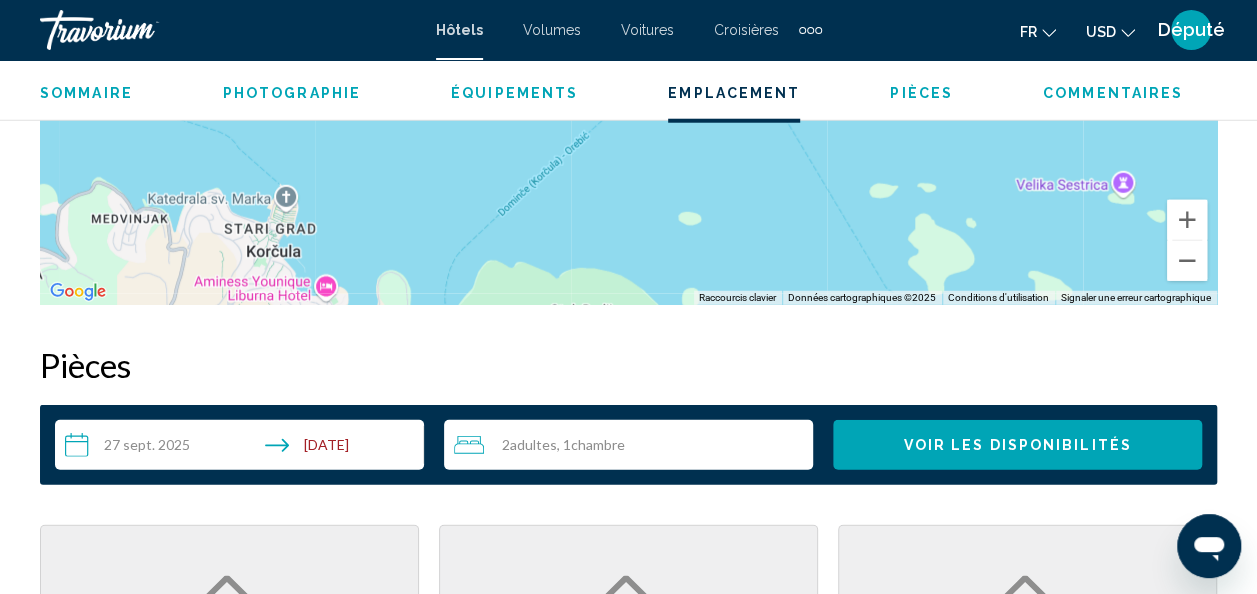scroll, scrollTop: 2564, scrollLeft: 0, axis: vertical 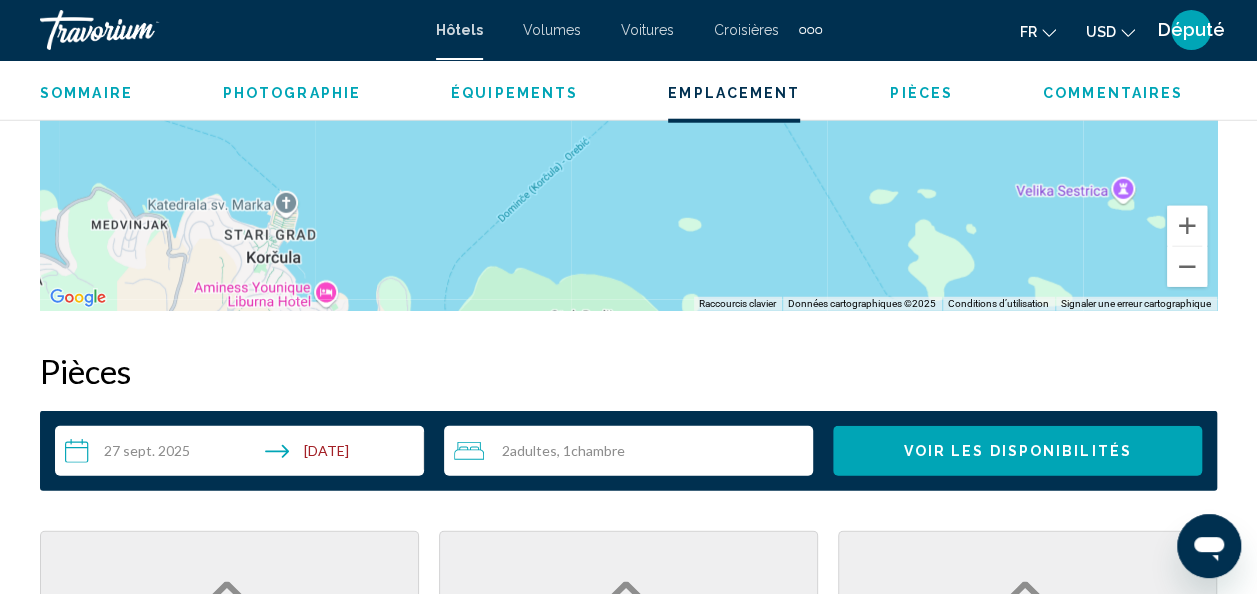 click on "Chambre" at bounding box center [598, 450] 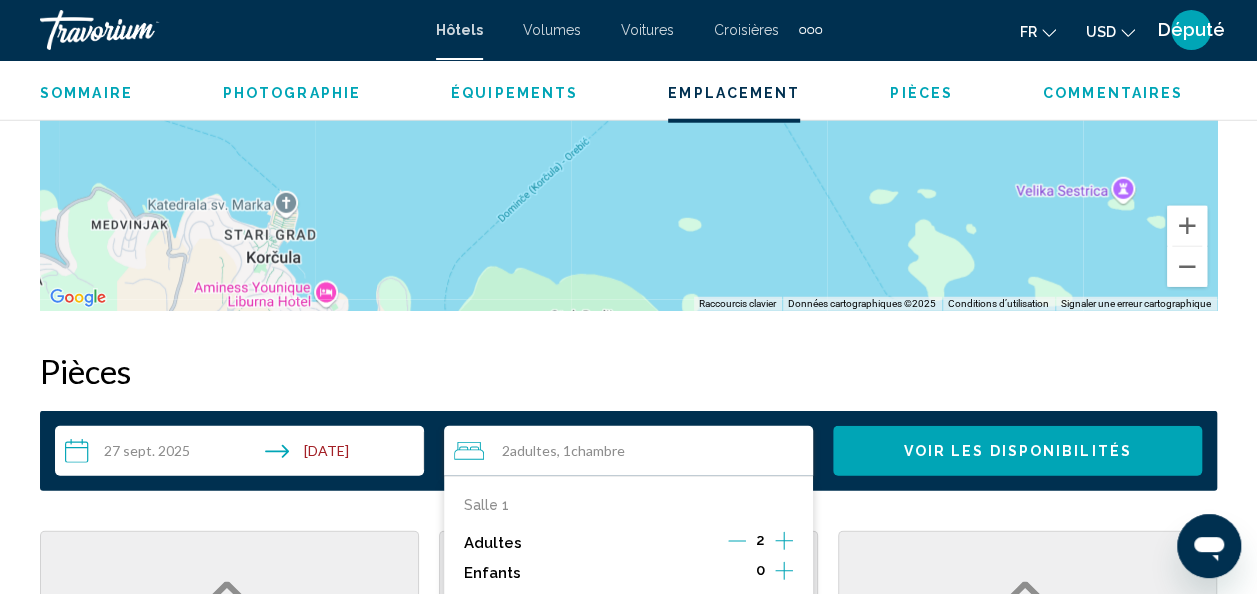 click 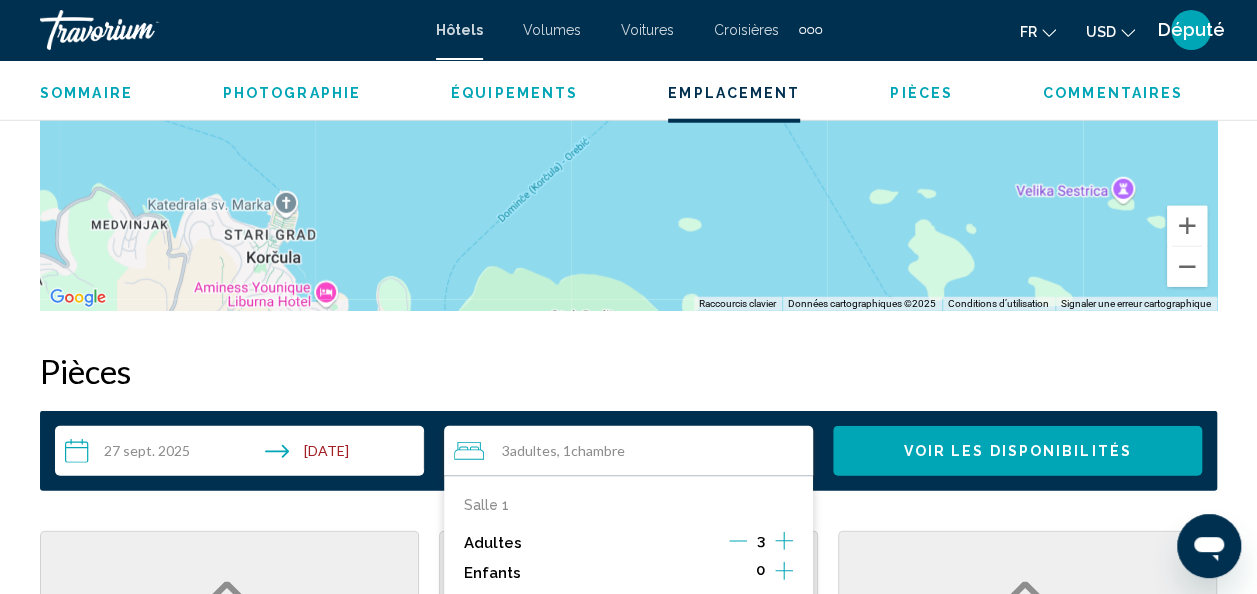 click 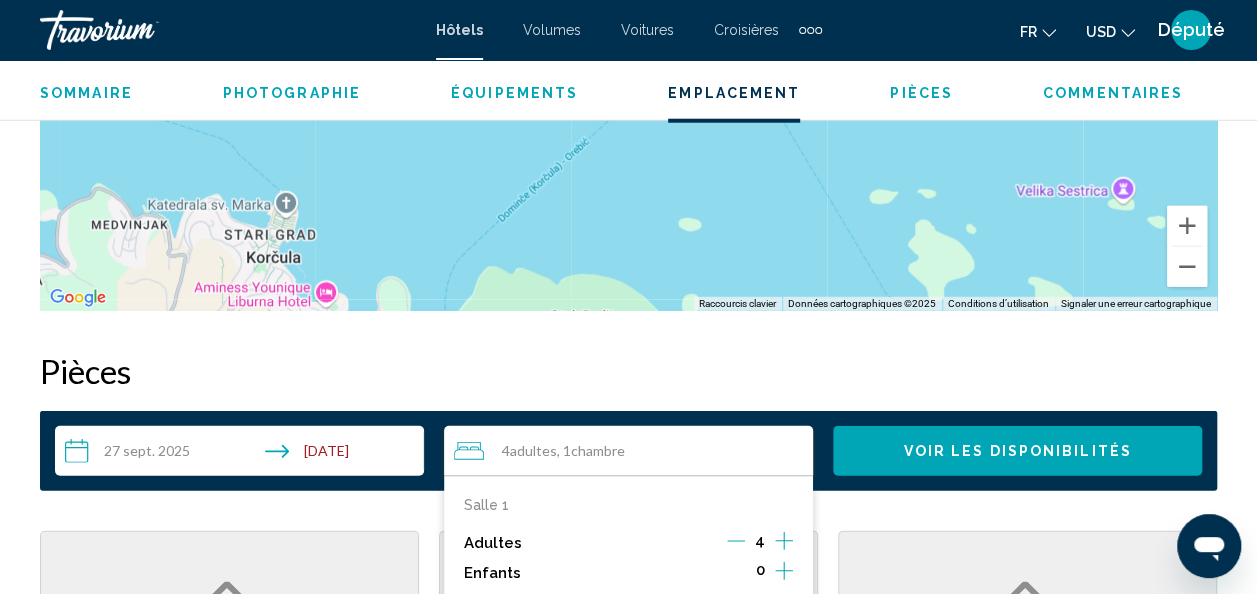click on "Voir les disponibilités" at bounding box center (1017, 451) 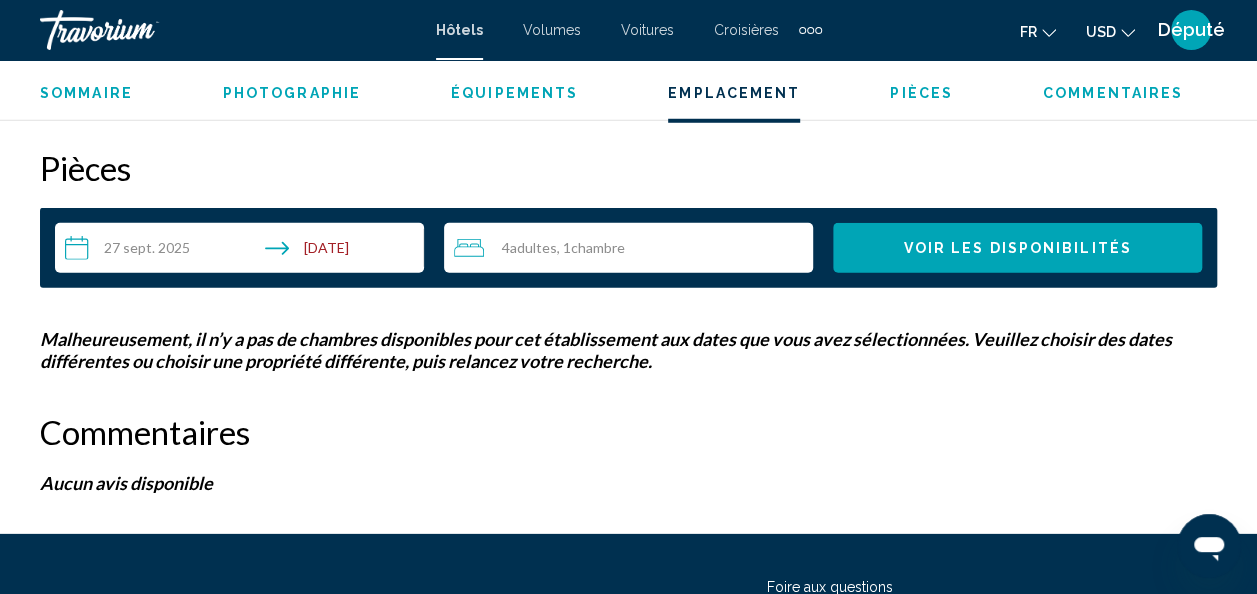scroll, scrollTop: 2758, scrollLeft: 0, axis: vertical 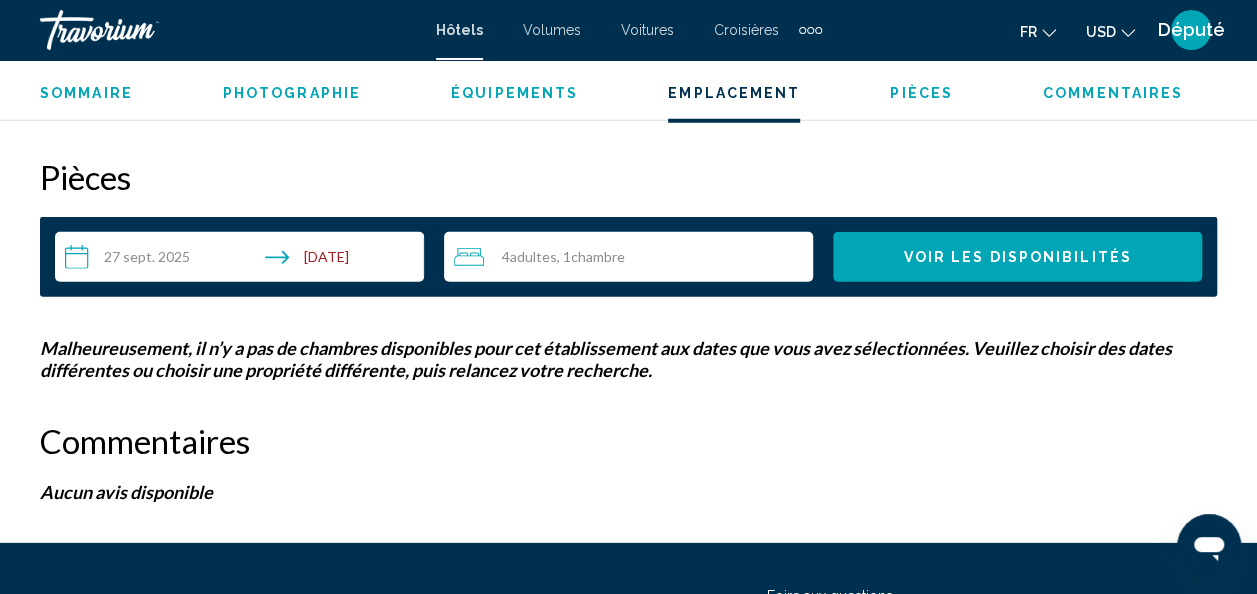 click on "4  Adulte Adultes , 1  Chambre pièces" at bounding box center (633, 257) 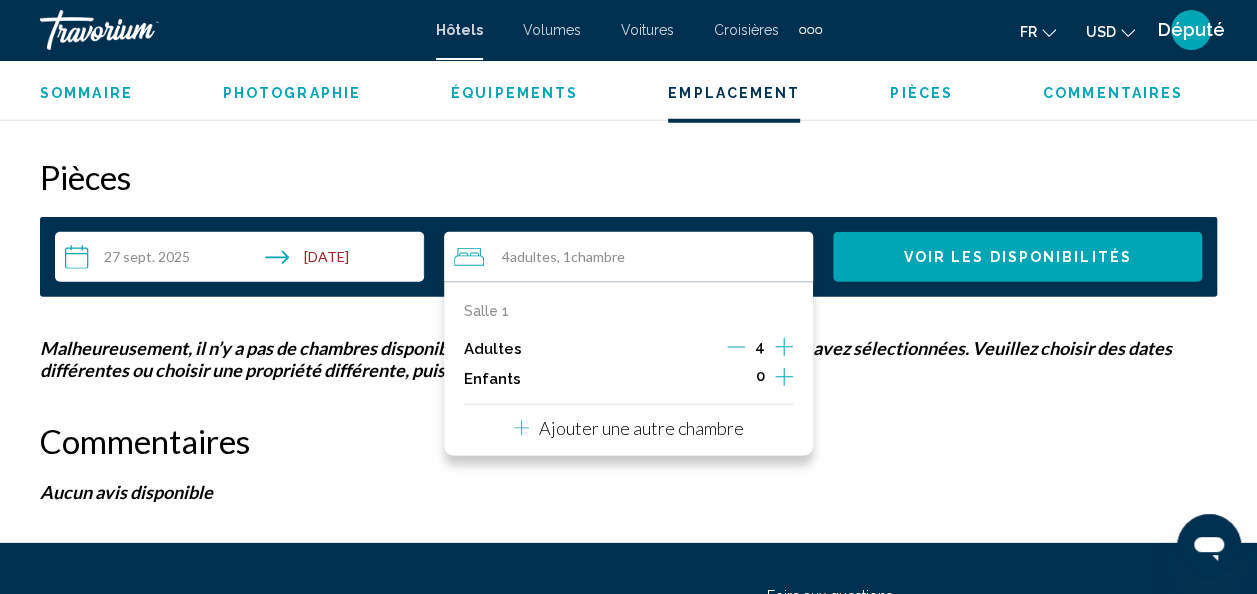 click 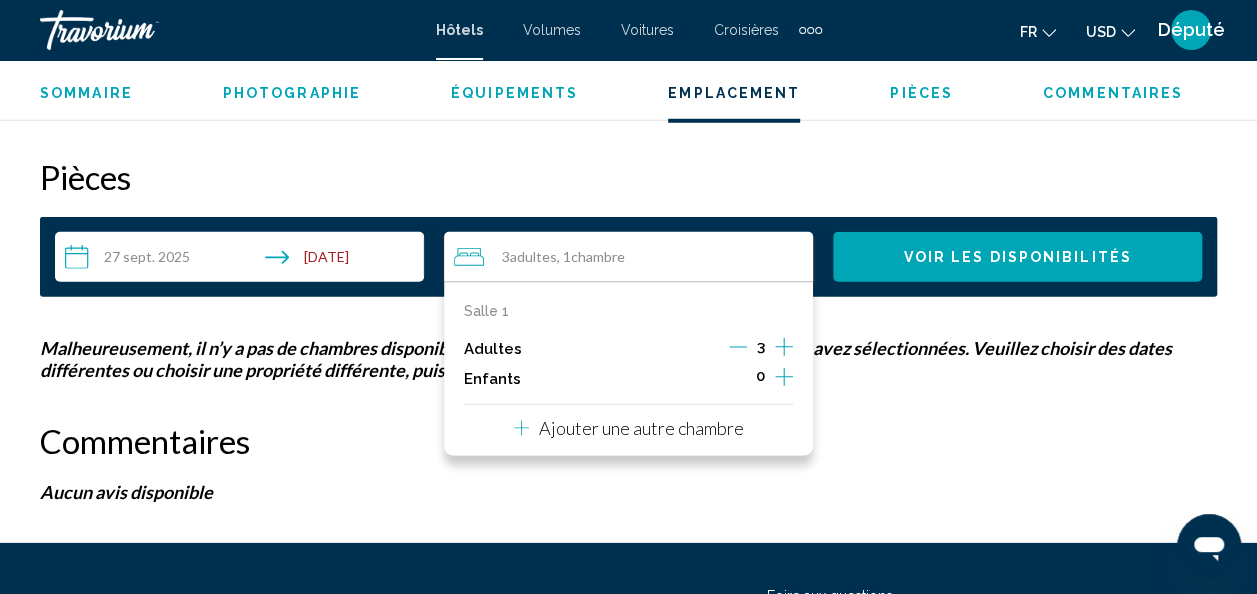 click 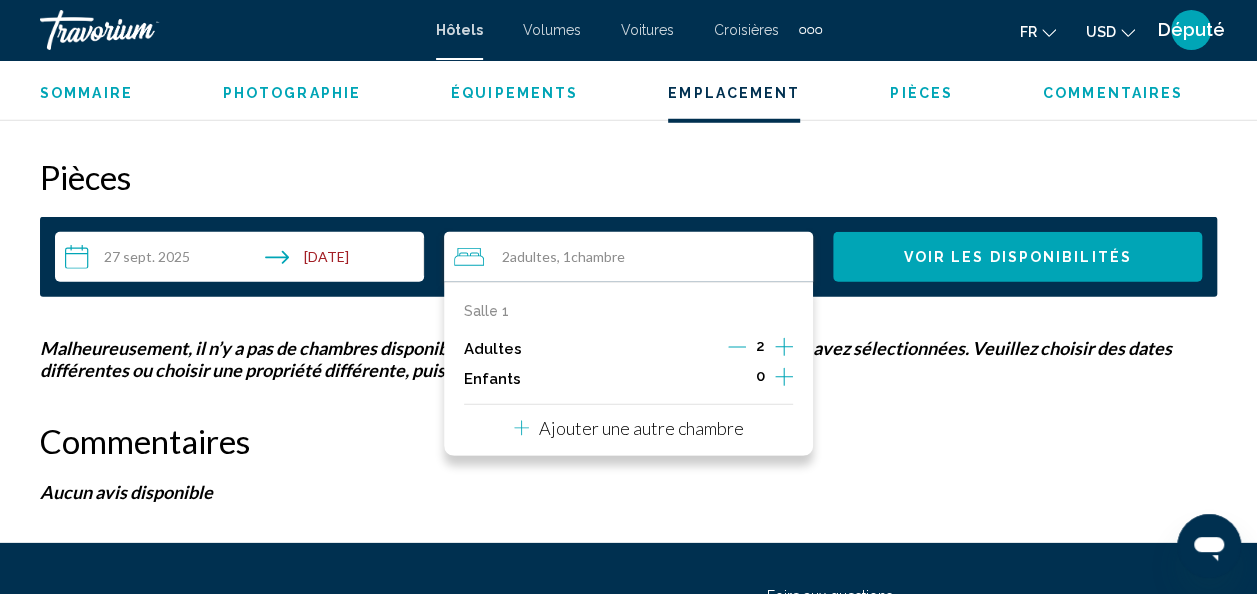 click on "Voir les disponibilités" at bounding box center [1017, 258] 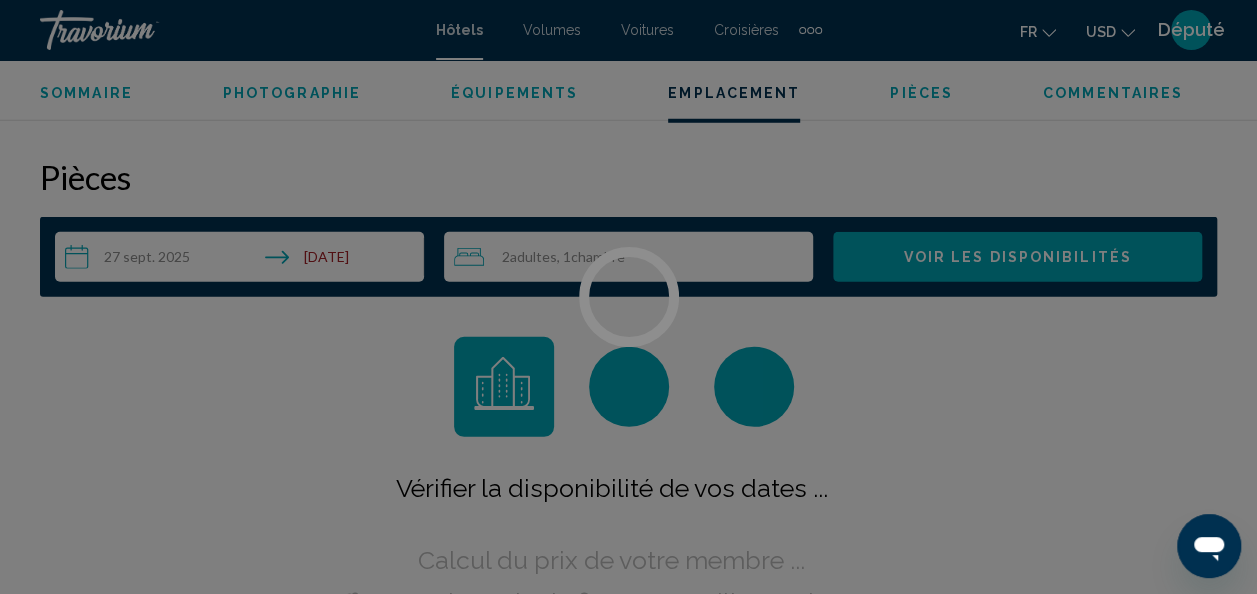 scroll, scrollTop: 2794, scrollLeft: 0, axis: vertical 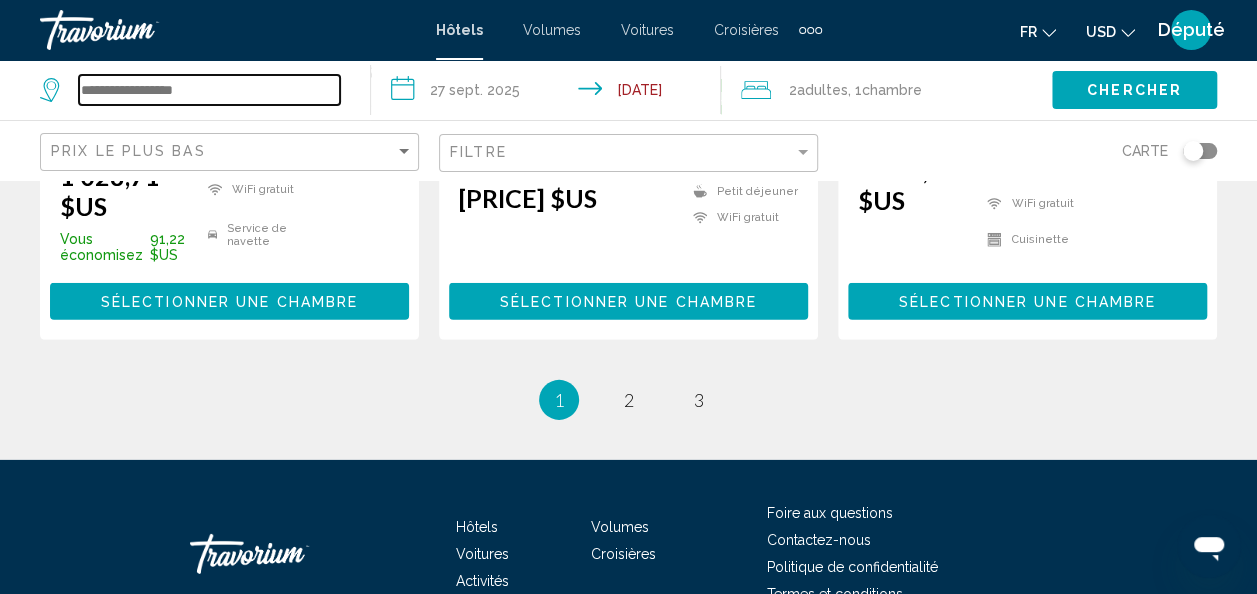click at bounding box center (209, 90) 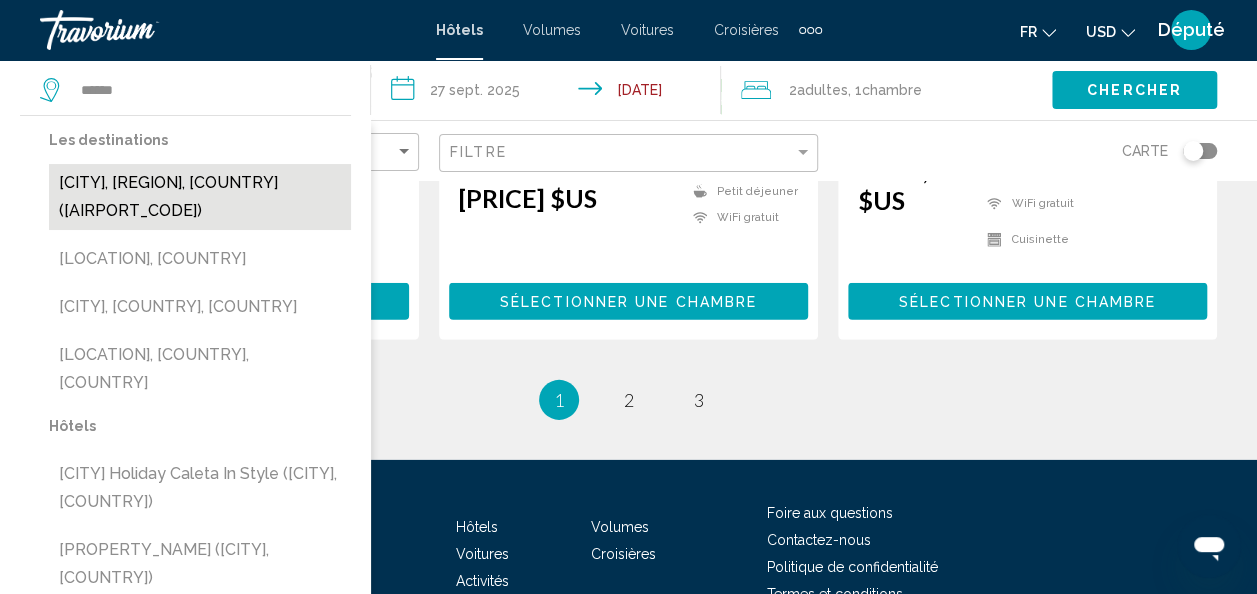 click on "[CITY], [REGION], [COUNTRY] ([AIRPORT_CODE])" at bounding box center [200, 197] 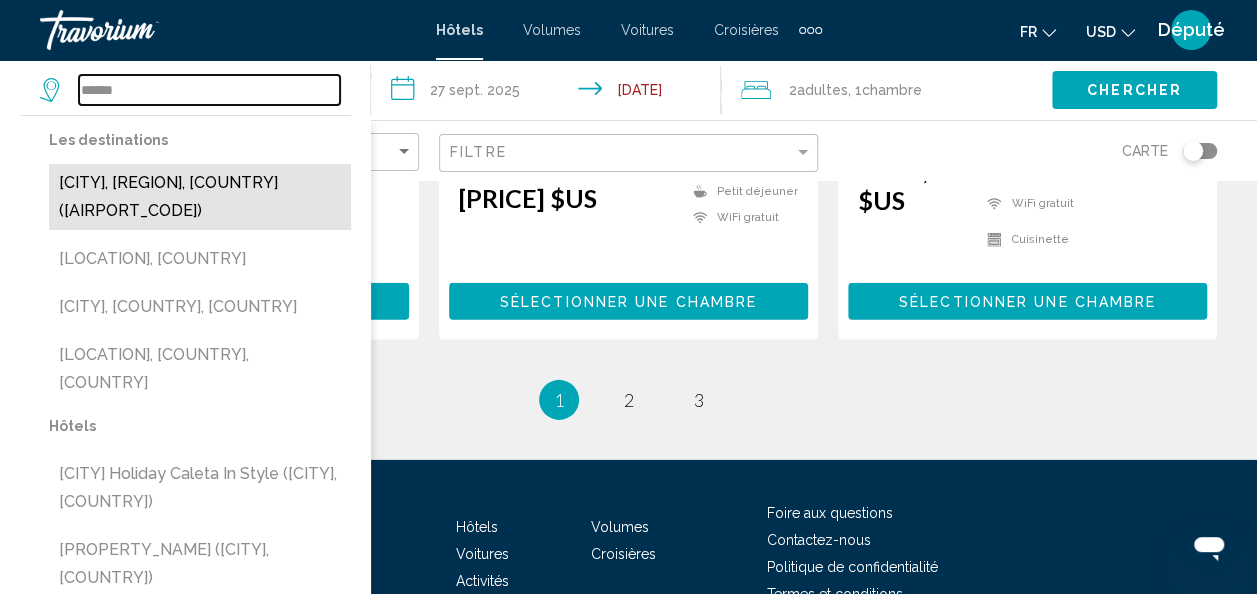 type on "**********" 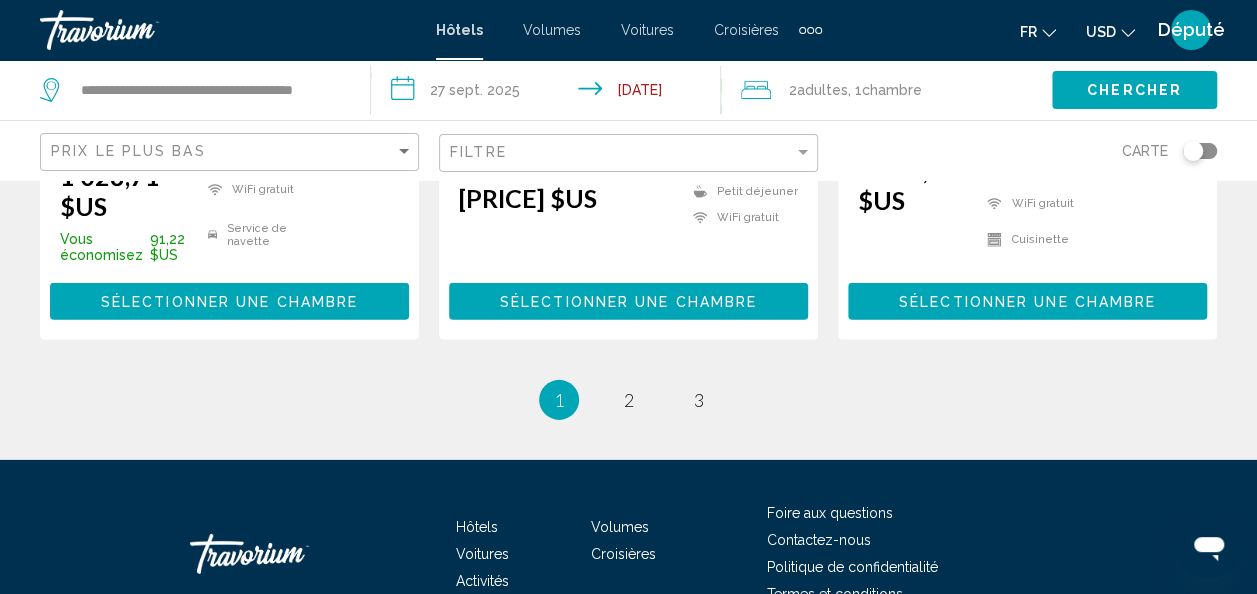 click on "Chercher" 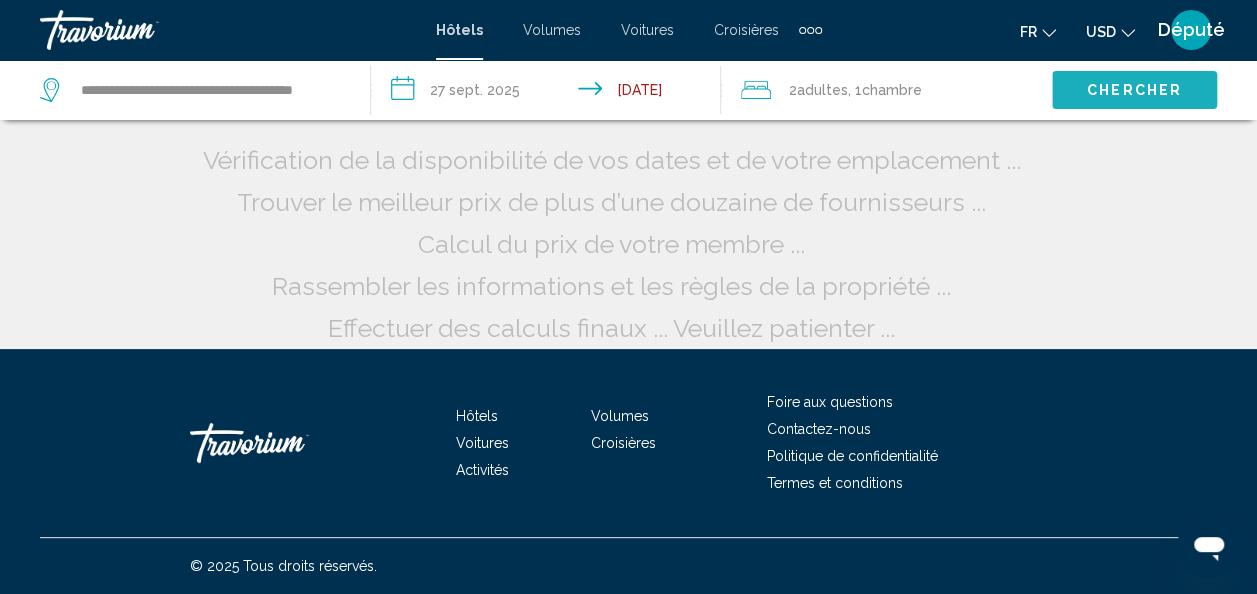 scroll, scrollTop: 62, scrollLeft: 0, axis: vertical 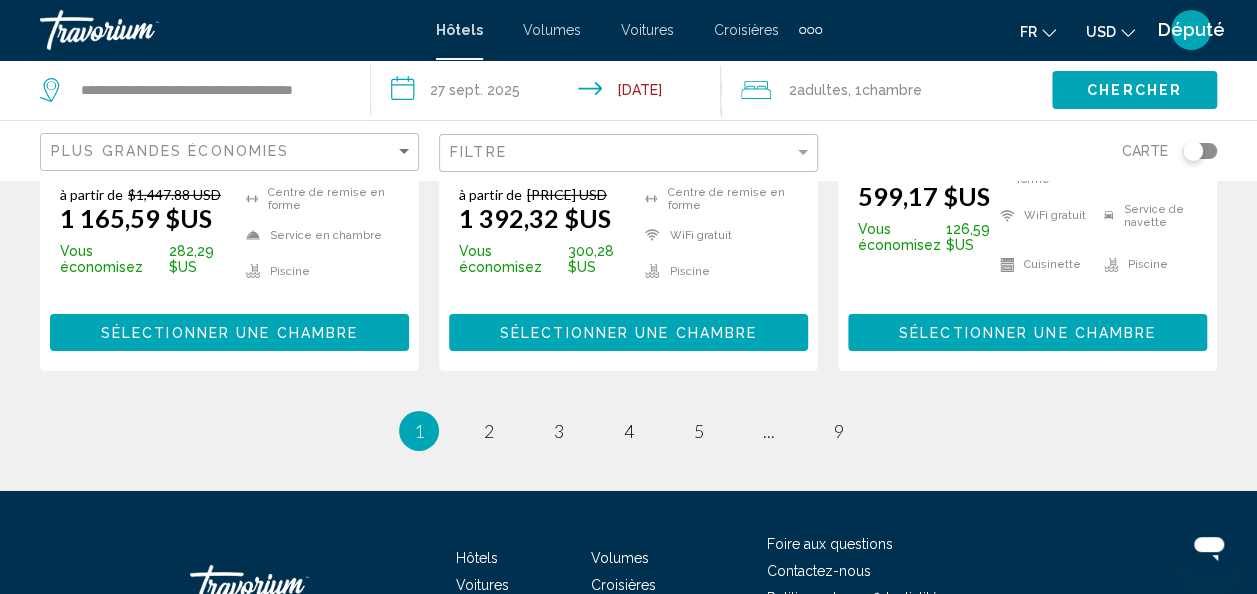 click on "Plus grandes économies" 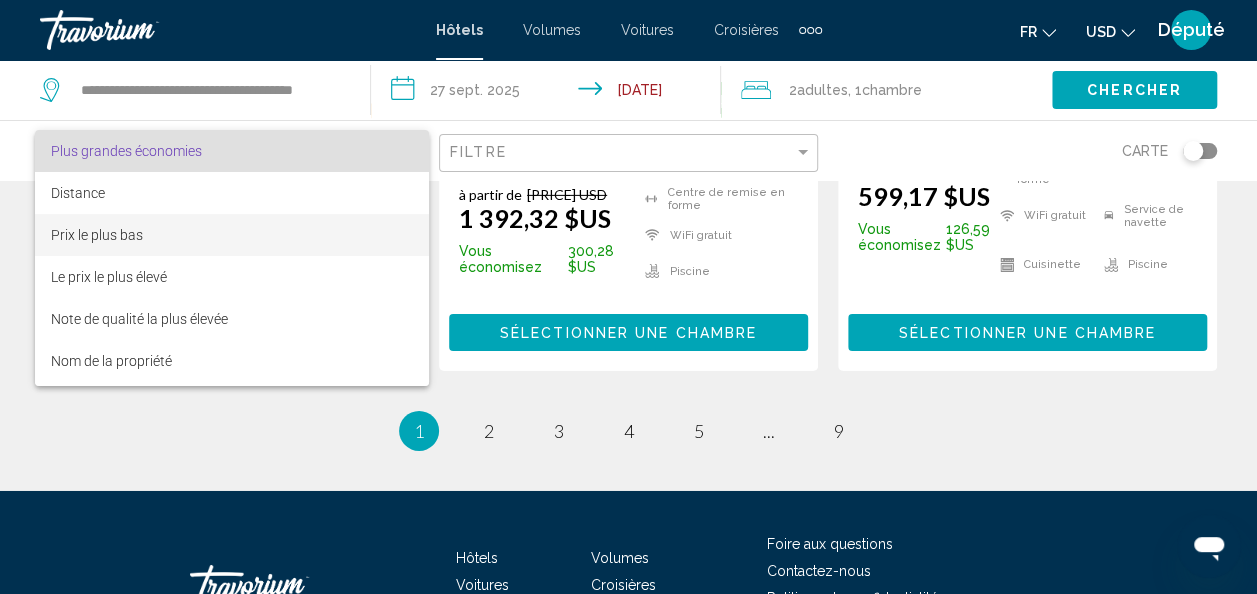 click on "Prix le plus bas" at bounding box center (232, 235) 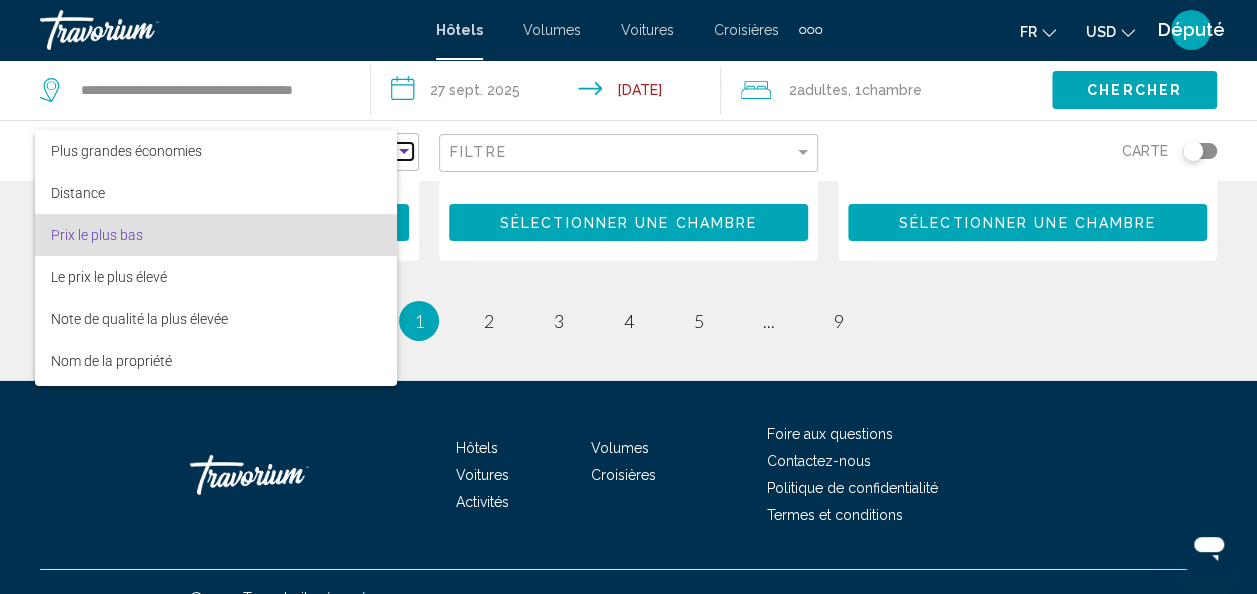 scroll, scrollTop: 2216, scrollLeft: 0, axis: vertical 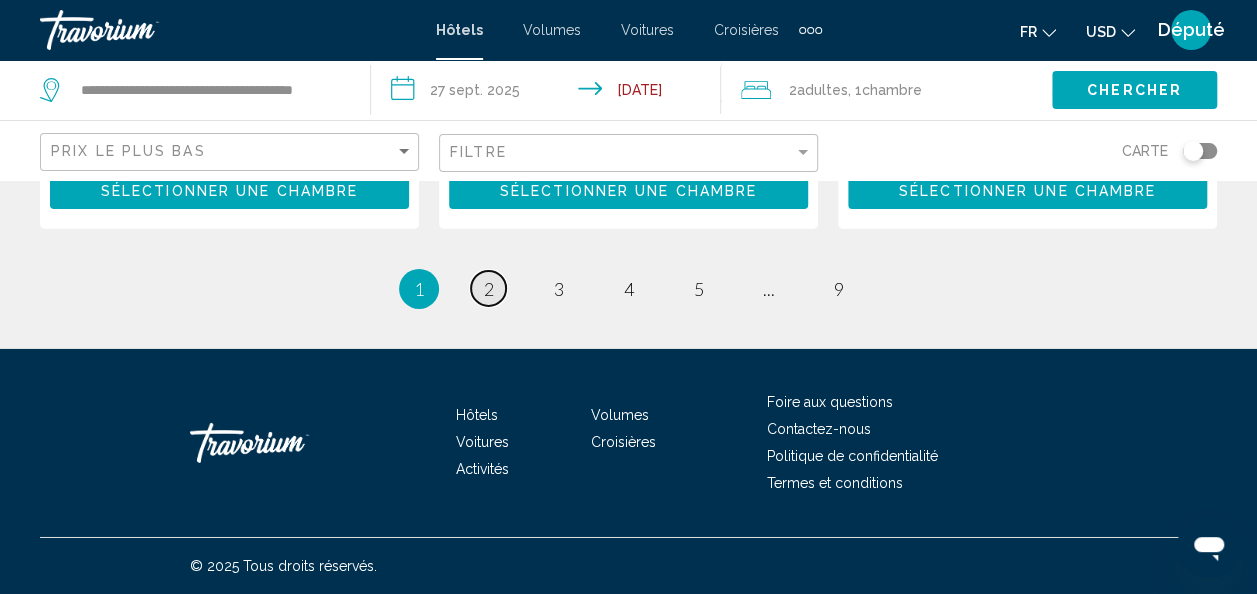 click on "2" at bounding box center (489, 289) 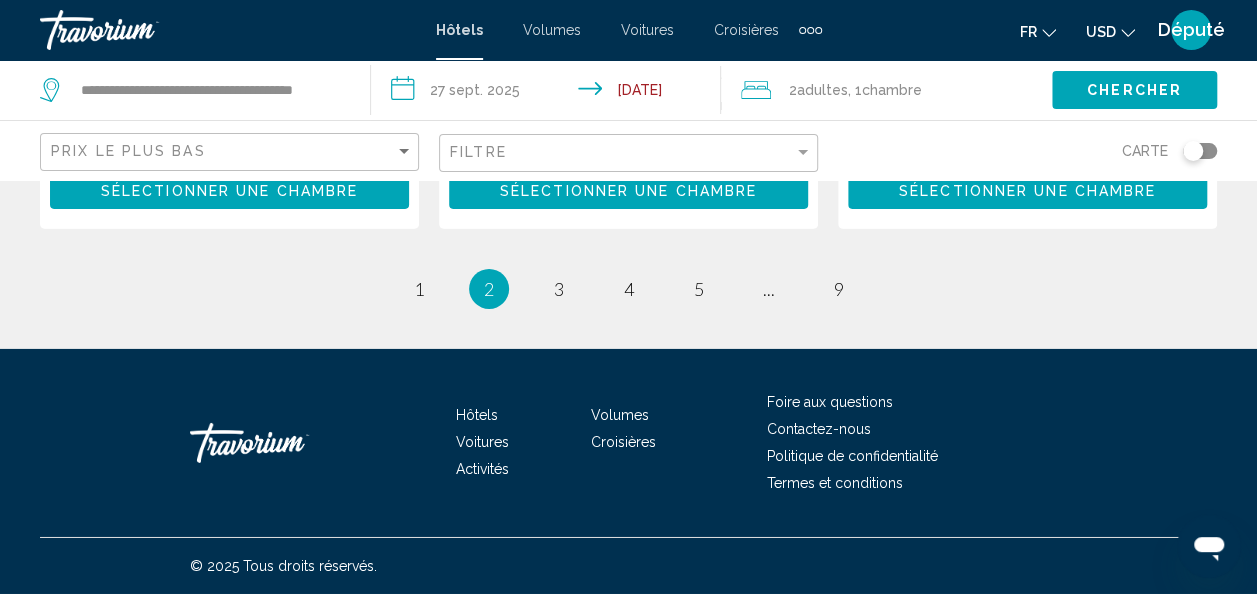 scroll, scrollTop: 0, scrollLeft: 0, axis: both 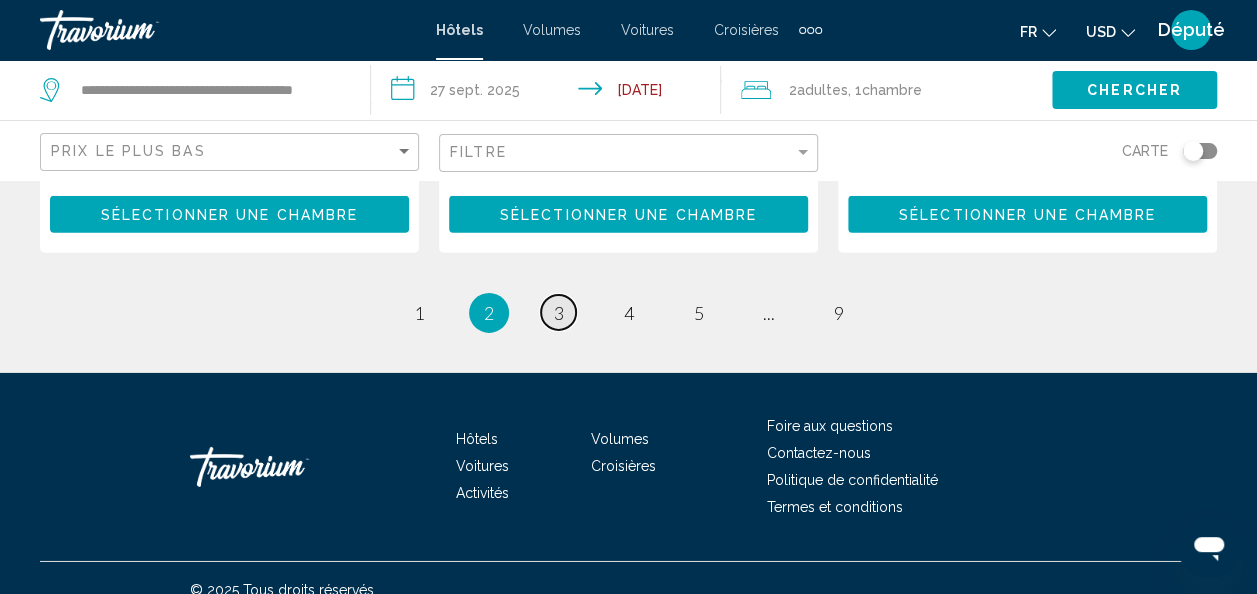 click on "page  3" at bounding box center [558, 312] 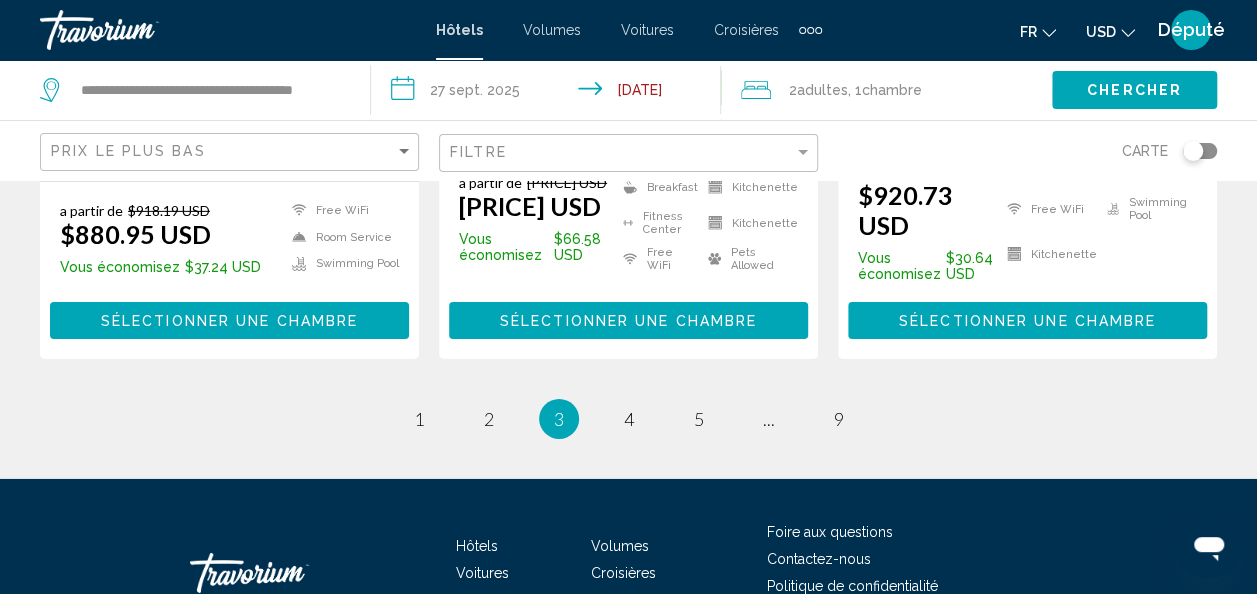 scroll, scrollTop: 0, scrollLeft: 0, axis: both 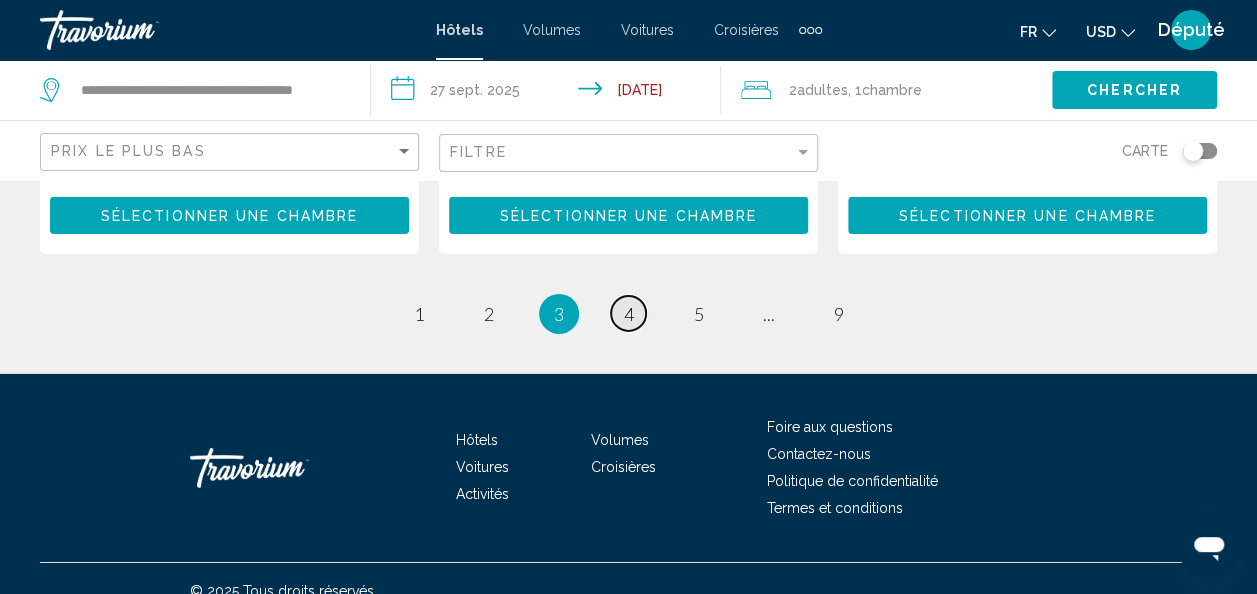 click on "page  4" at bounding box center (628, 313) 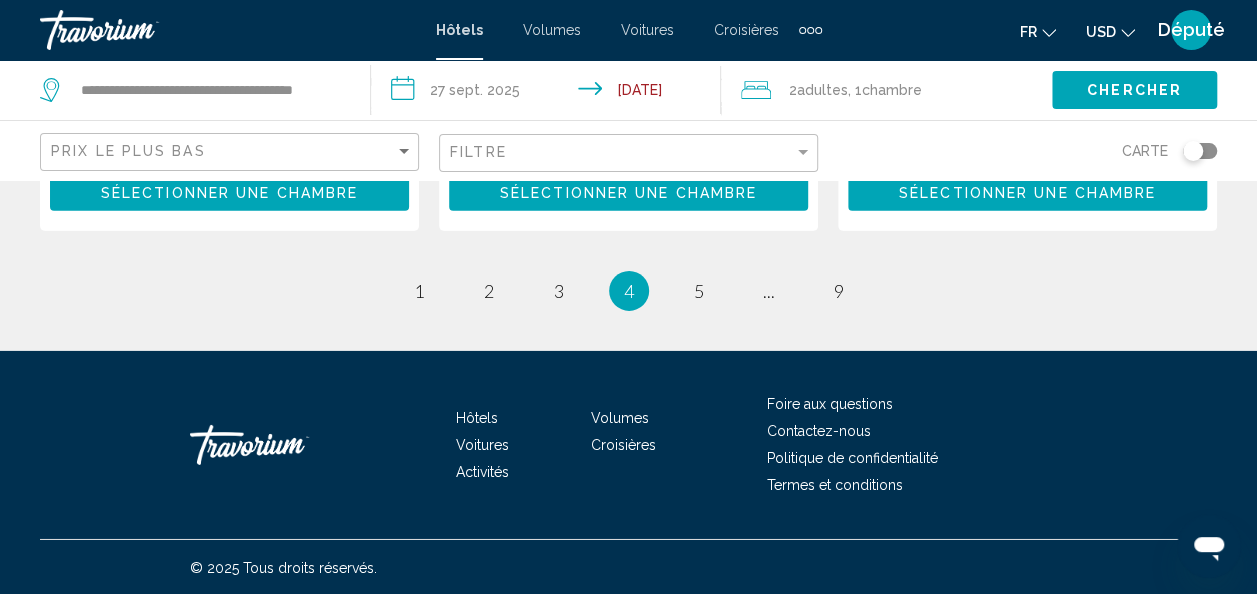 scroll, scrollTop: 0, scrollLeft: 0, axis: both 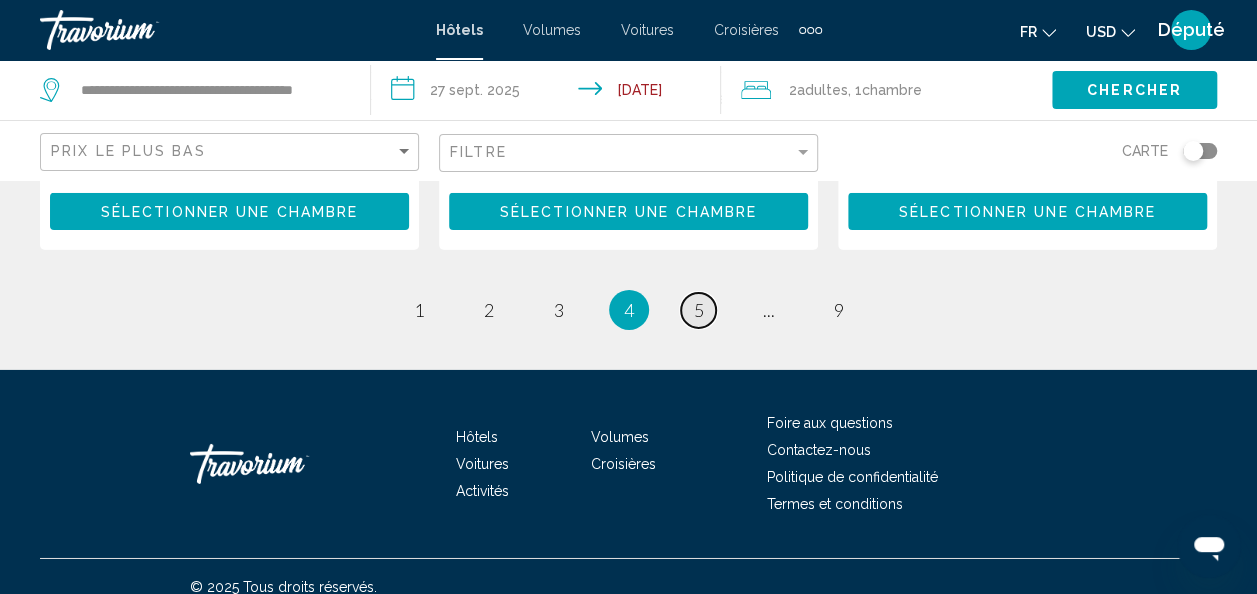 click on "5" at bounding box center [699, 310] 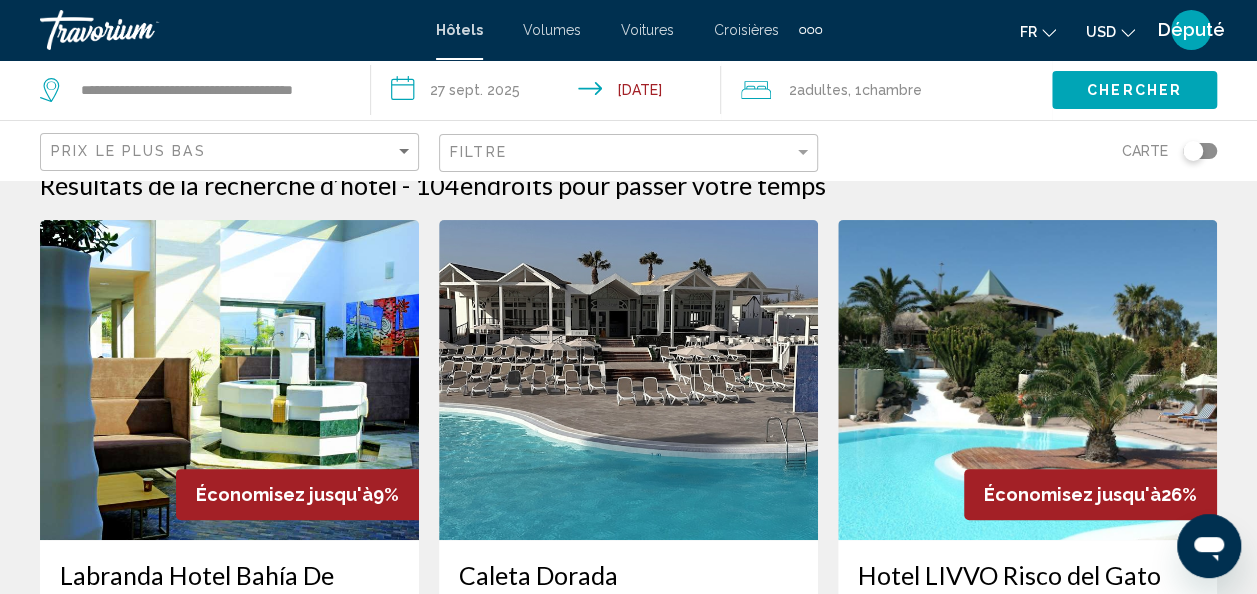 scroll, scrollTop: 0, scrollLeft: 0, axis: both 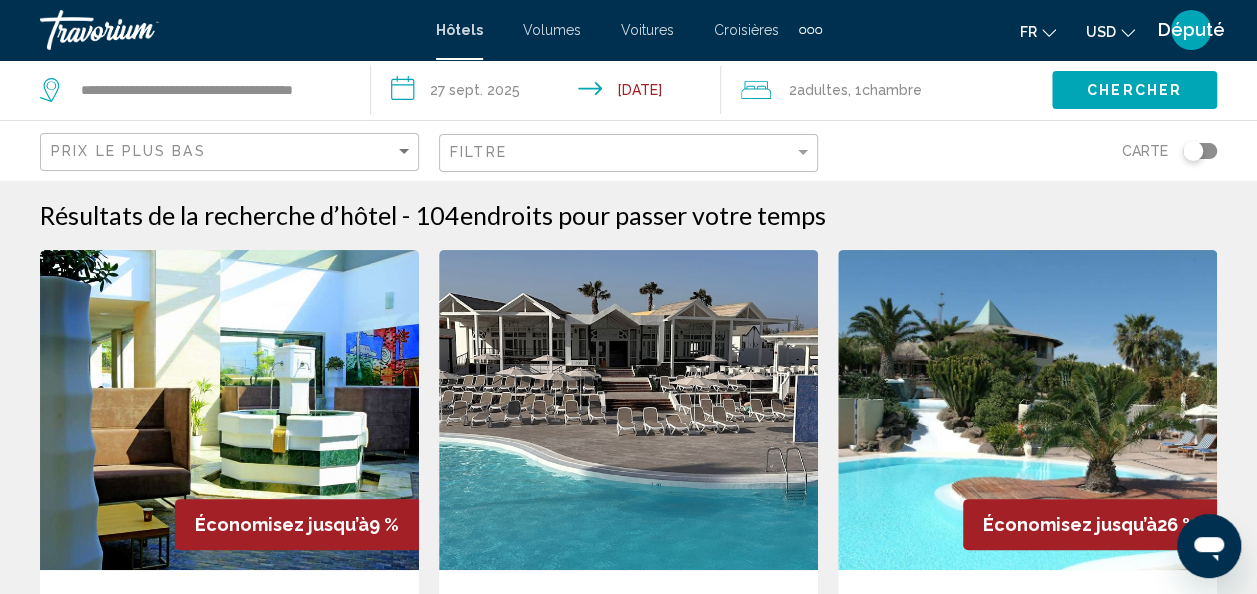 drag, startPoint x: 1254, startPoint y: 55, endPoint x: 1274, endPoint y: 53, distance: 20.09975 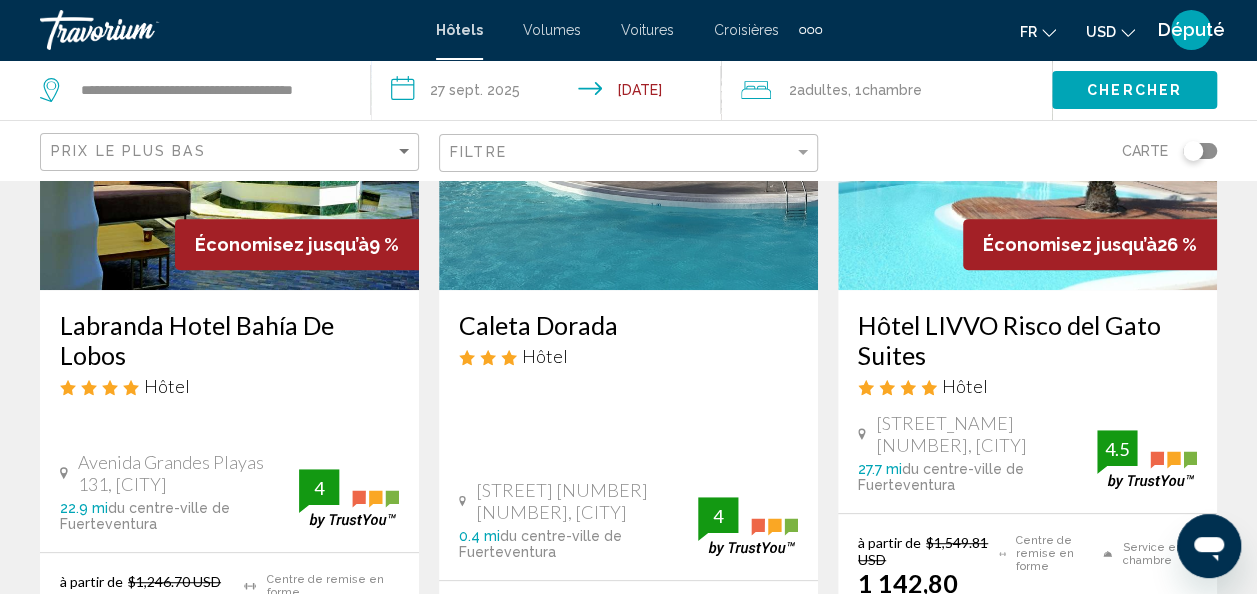 scroll, scrollTop: 0, scrollLeft: 0, axis: both 